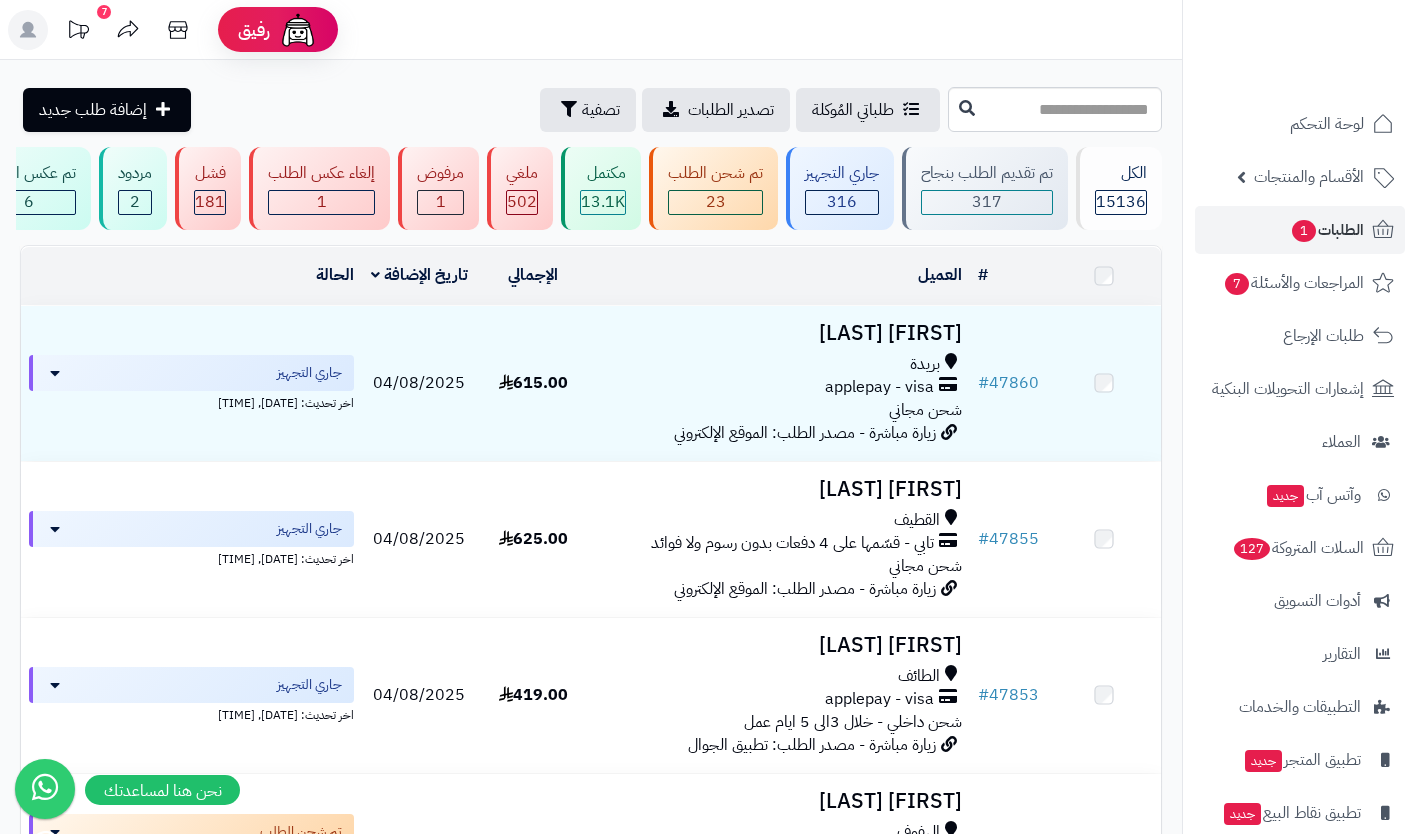 scroll, scrollTop: 0, scrollLeft: 0, axis: both 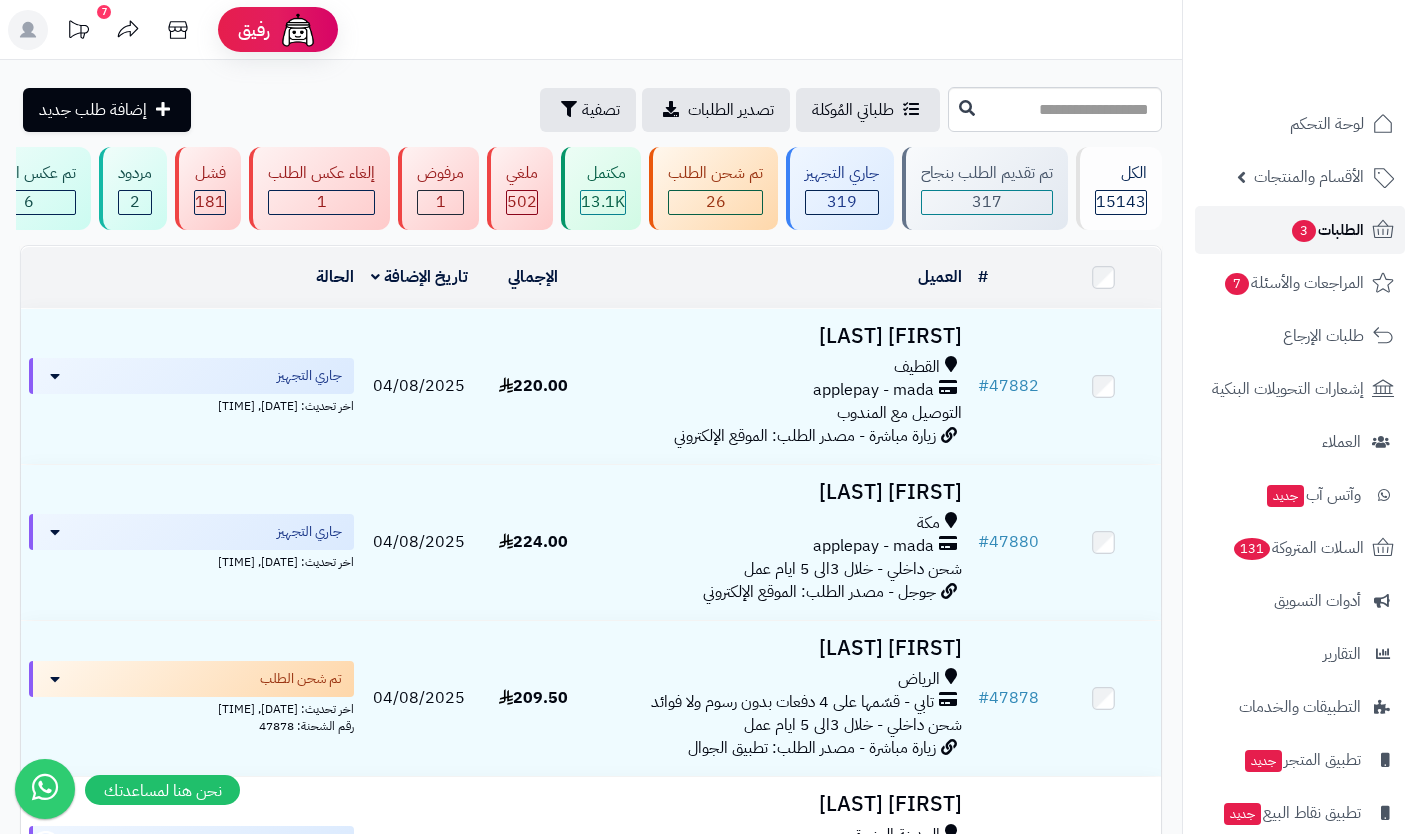 click on "الطلبات  3" at bounding box center [1327, 230] 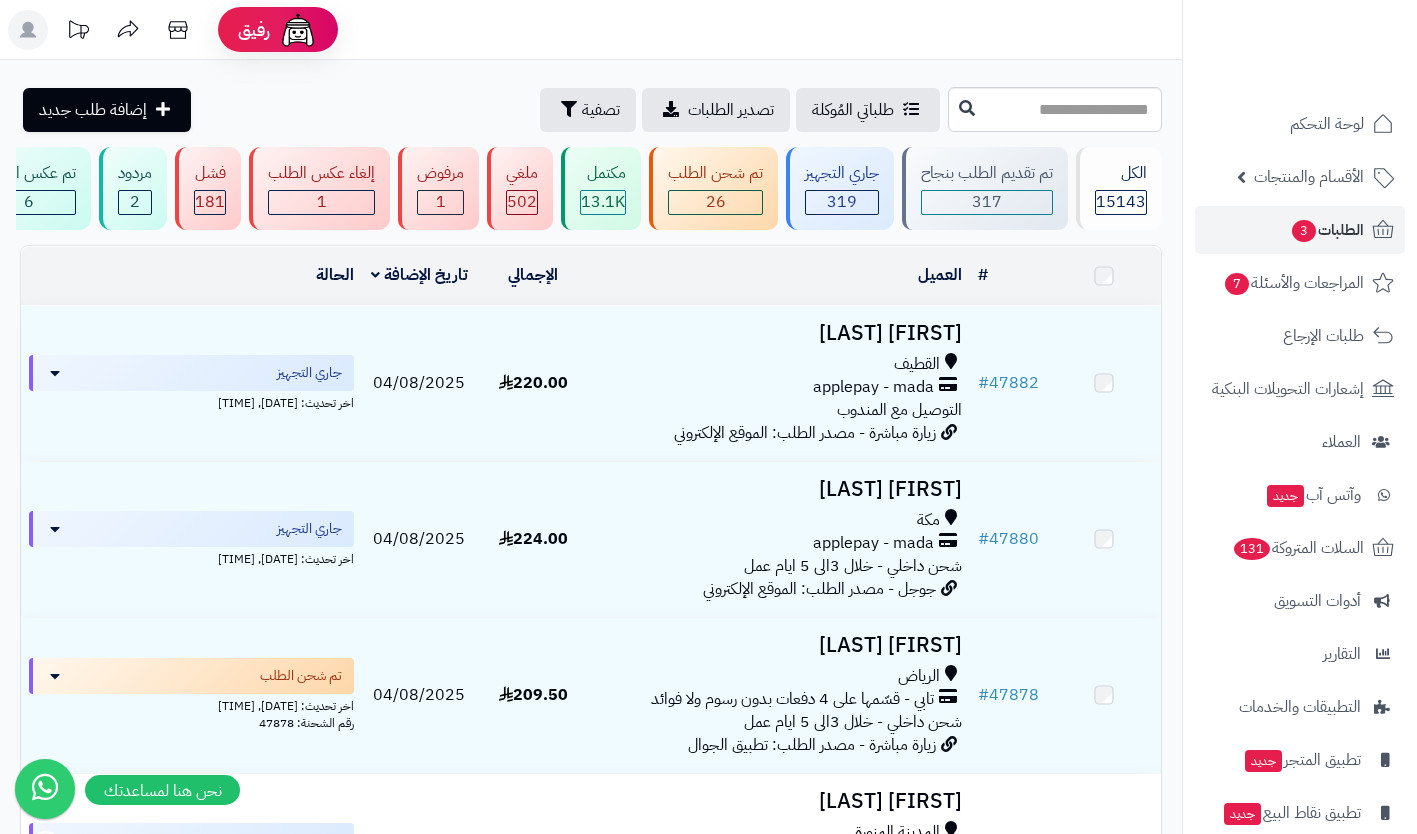 scroll, scrollTop: 0, scrollLeft: 0, axis: both 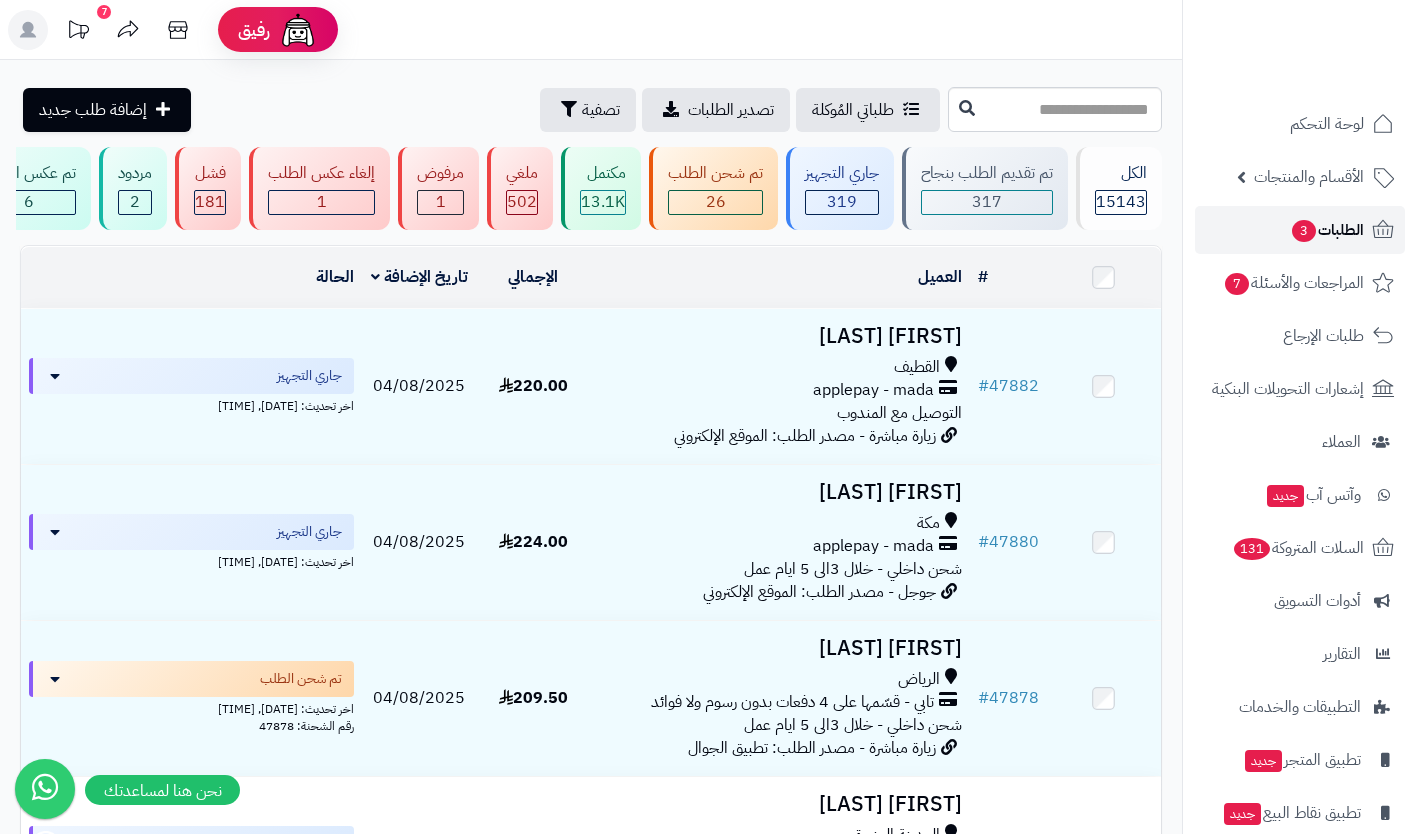 click on "3" at bounding box center (1304, 231) 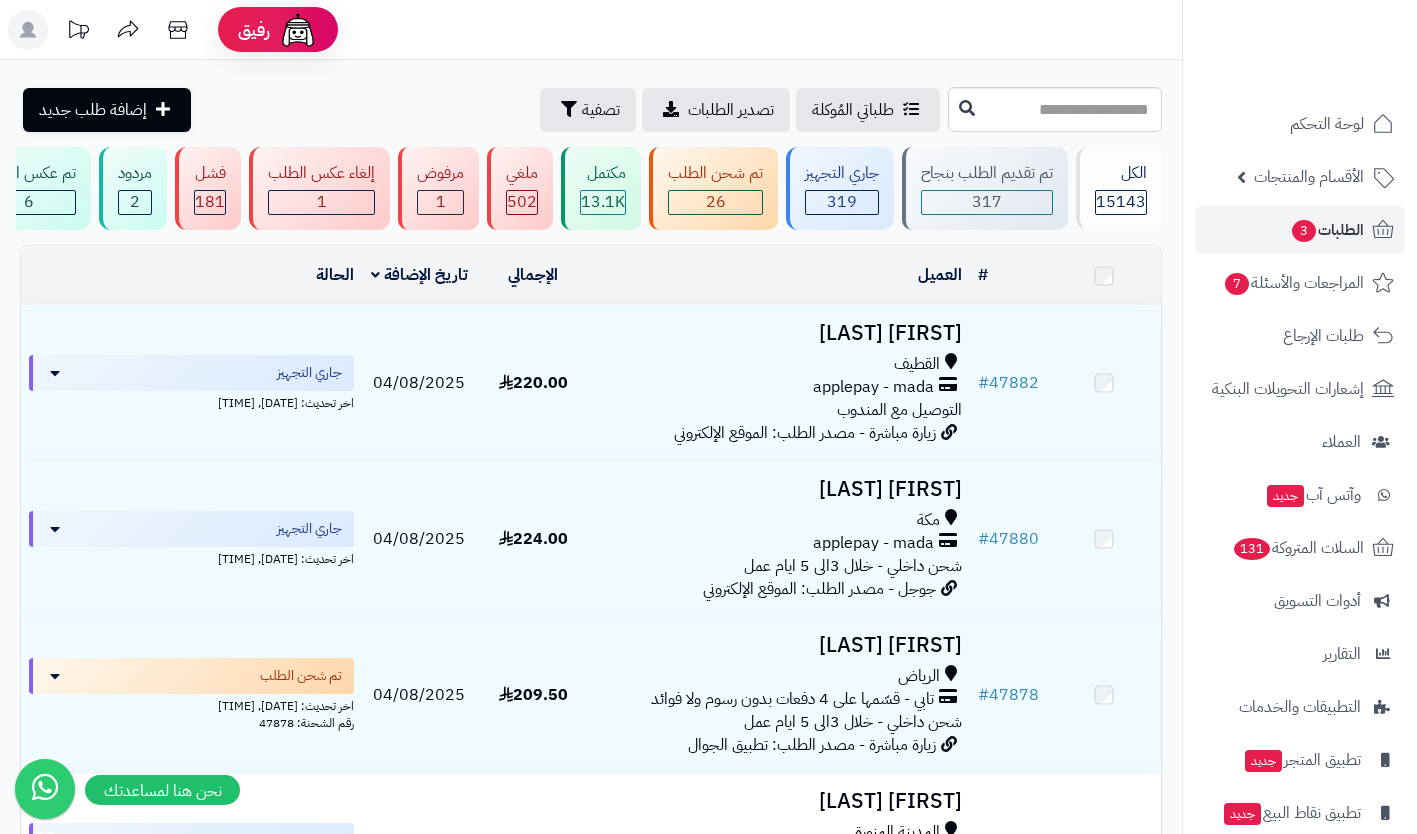 scroll, scrollTop: 0, scrollLeft: 0, axis: both 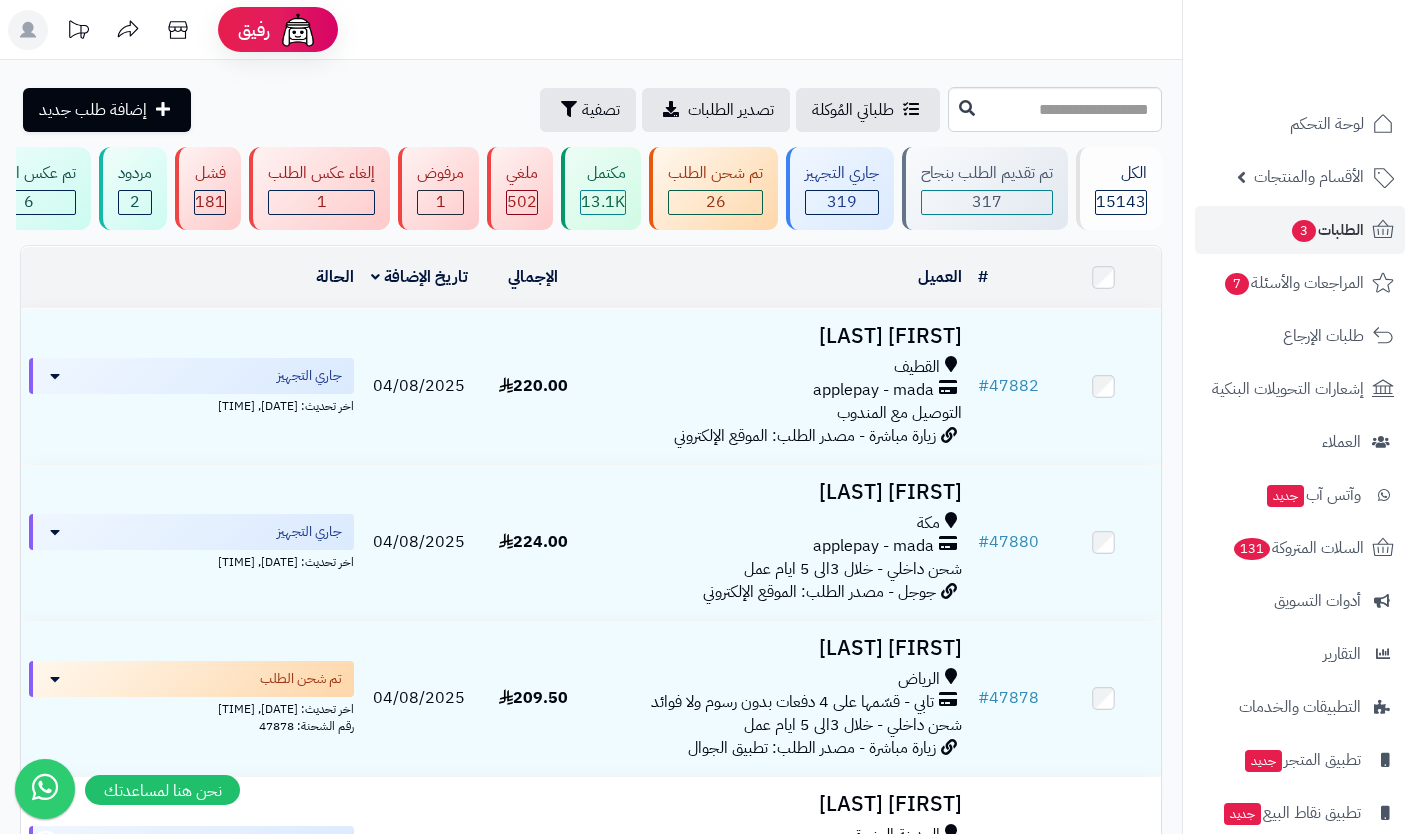 click on "applepay - mada" at bounding box center (873, 390) 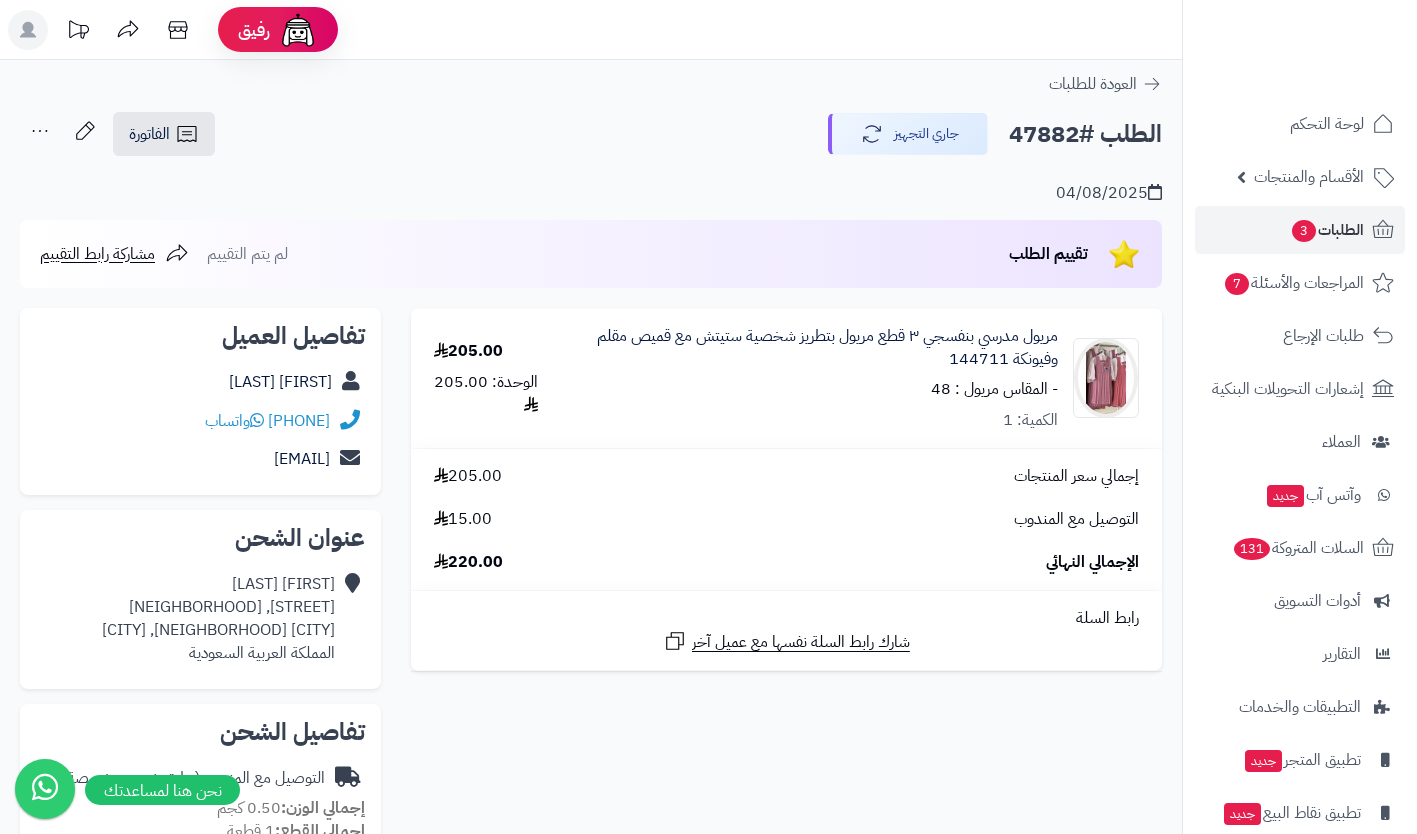 scroll, scrollTop: 0, scrollLeft: 0, axis: both 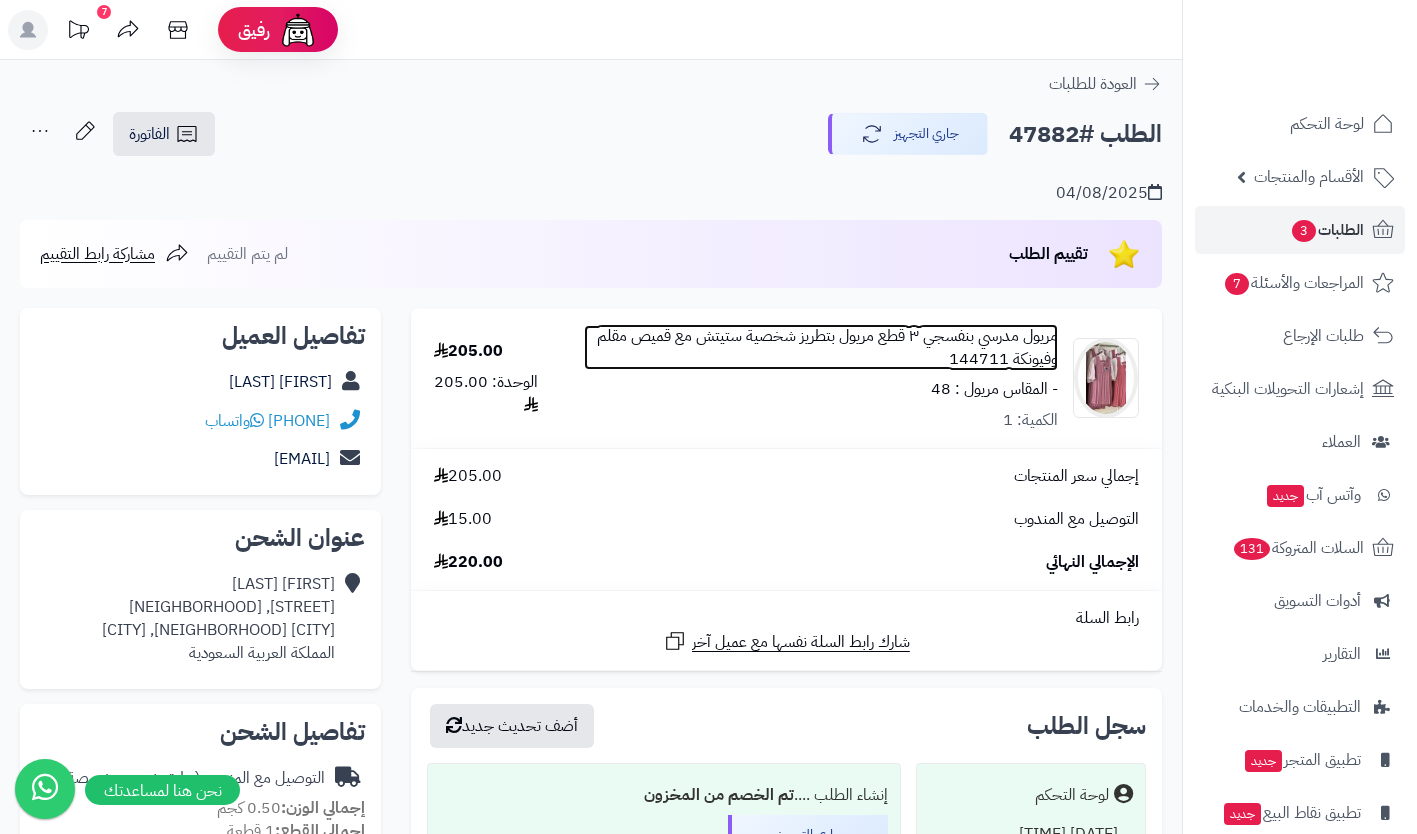 click on "مريول مدرسي بنفسجي ٣ قطع مريول بتطريز شخصية ستيتش مع قميص مقلم وفيونكة 144711" at bounding box center (821, 348) 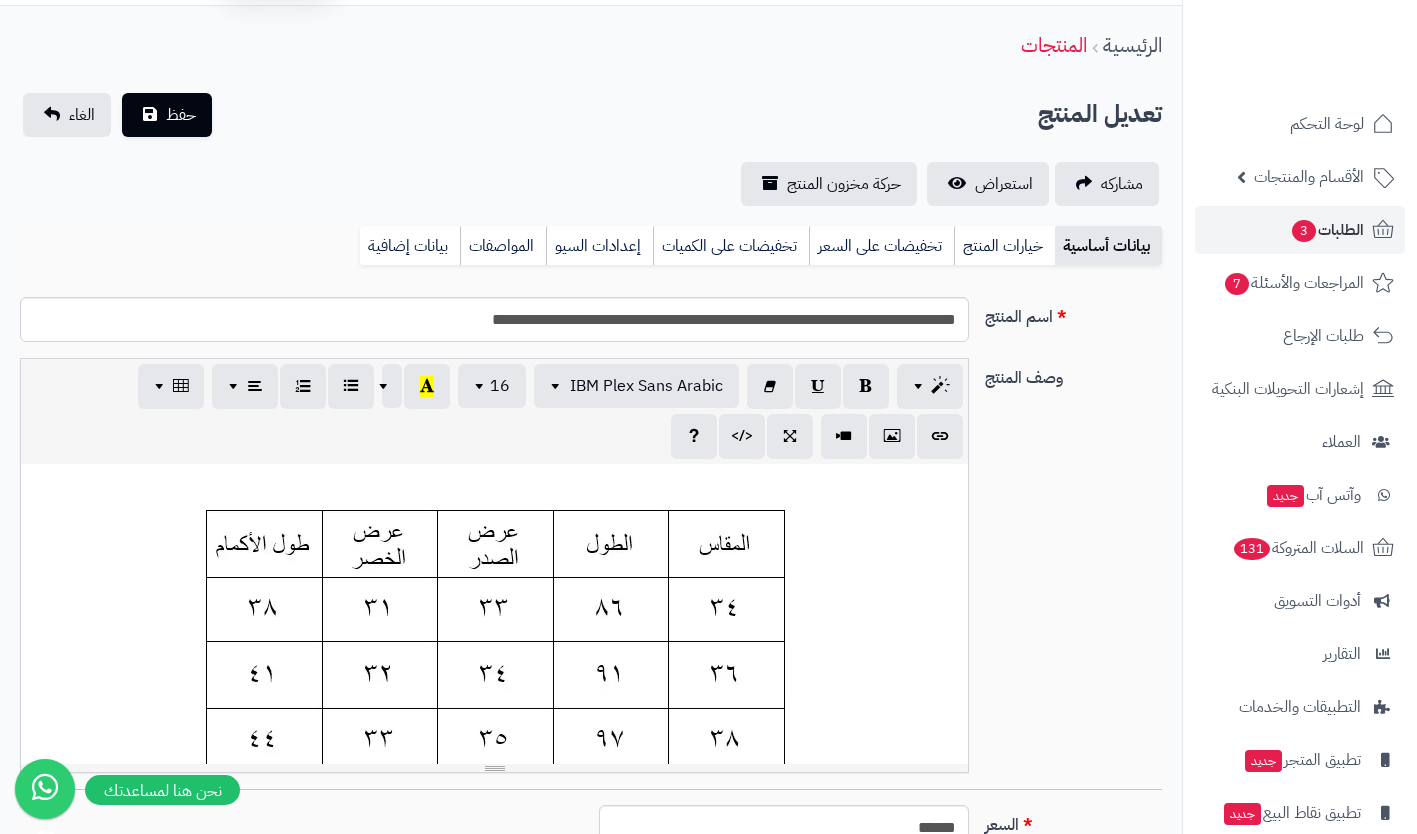 scroll, scrollTop: 0, scrollLeft: 0, axis: both 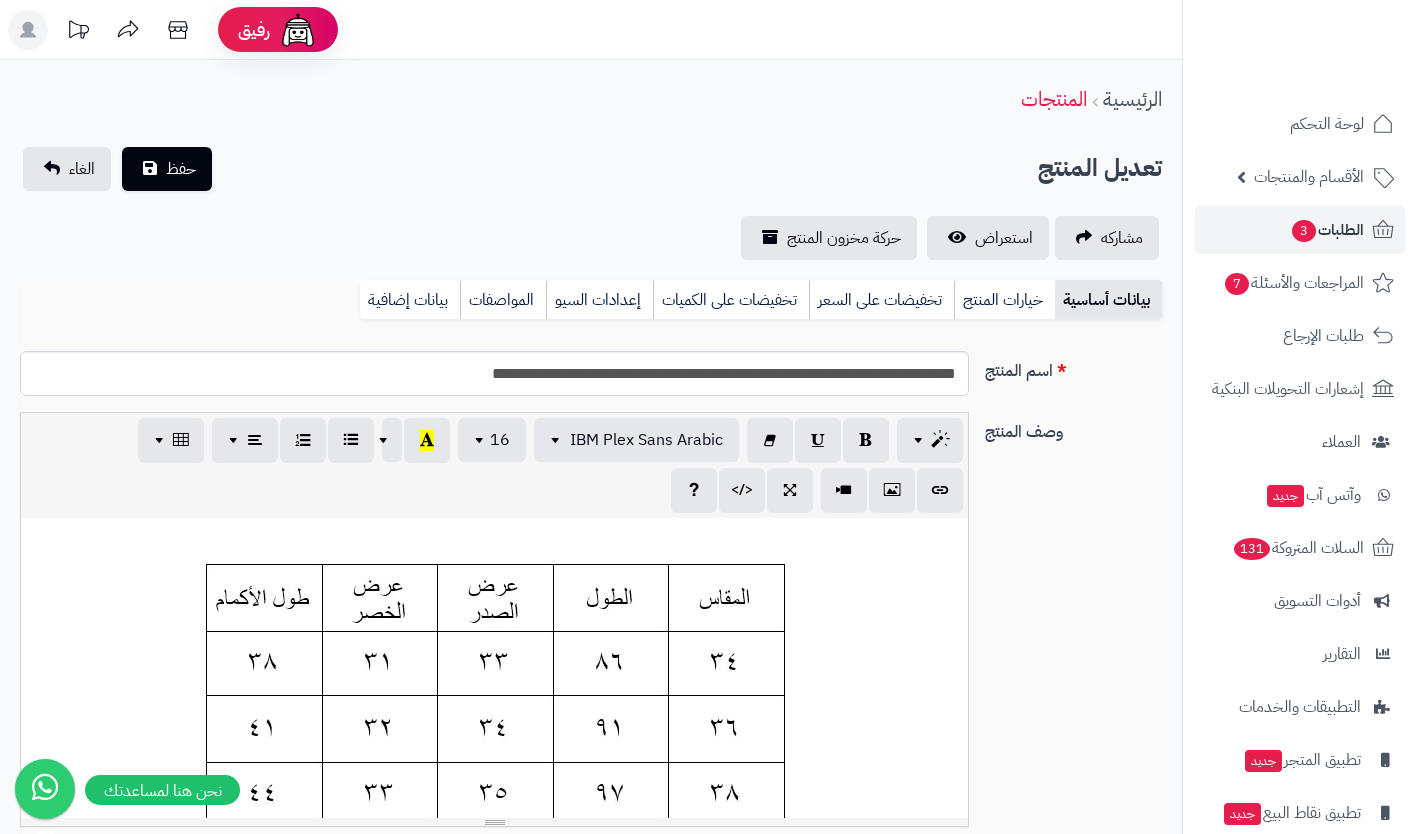 click on "خيارات المنتج" at bounding box center (1004, 300) 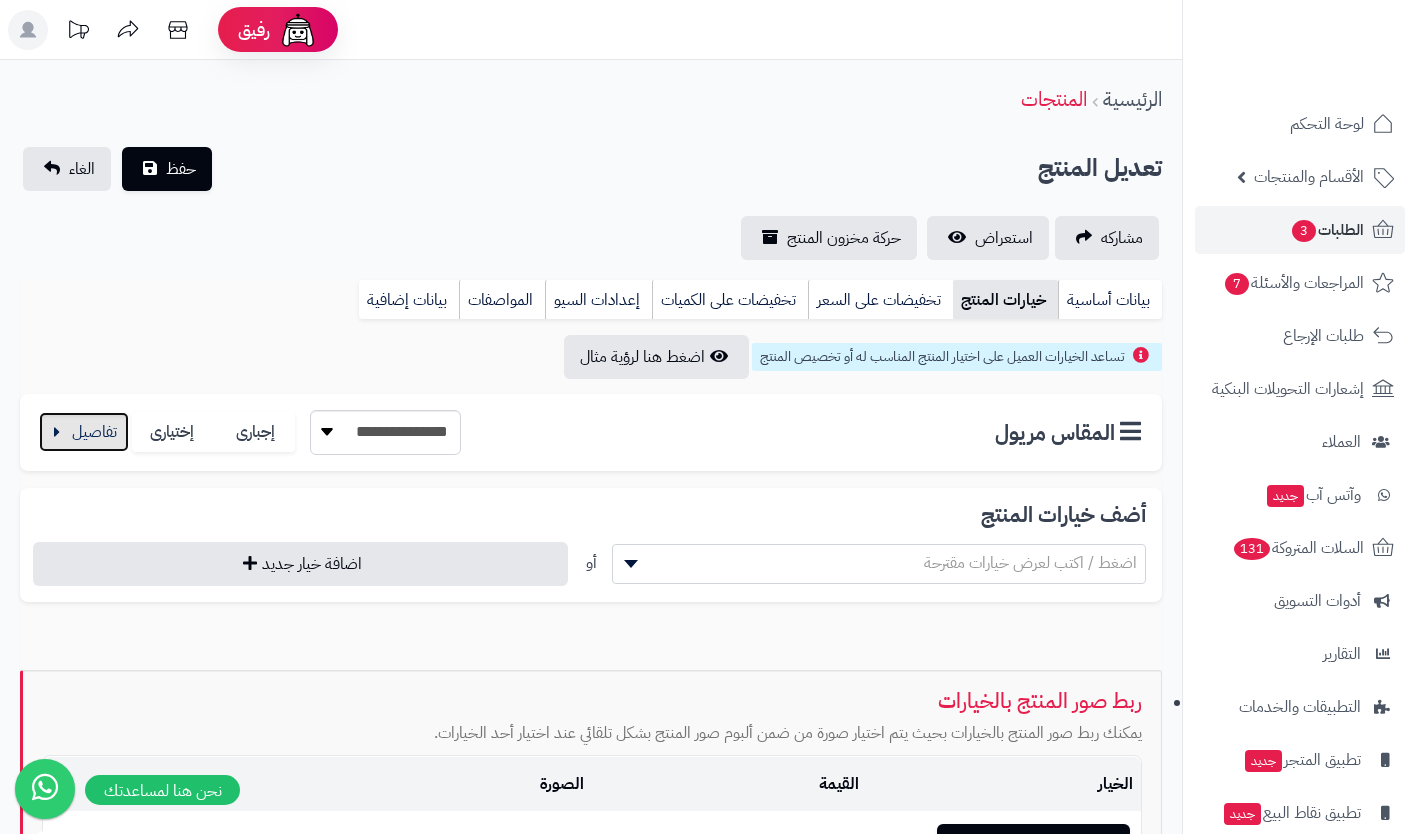 click at bounding box center [84, 432] 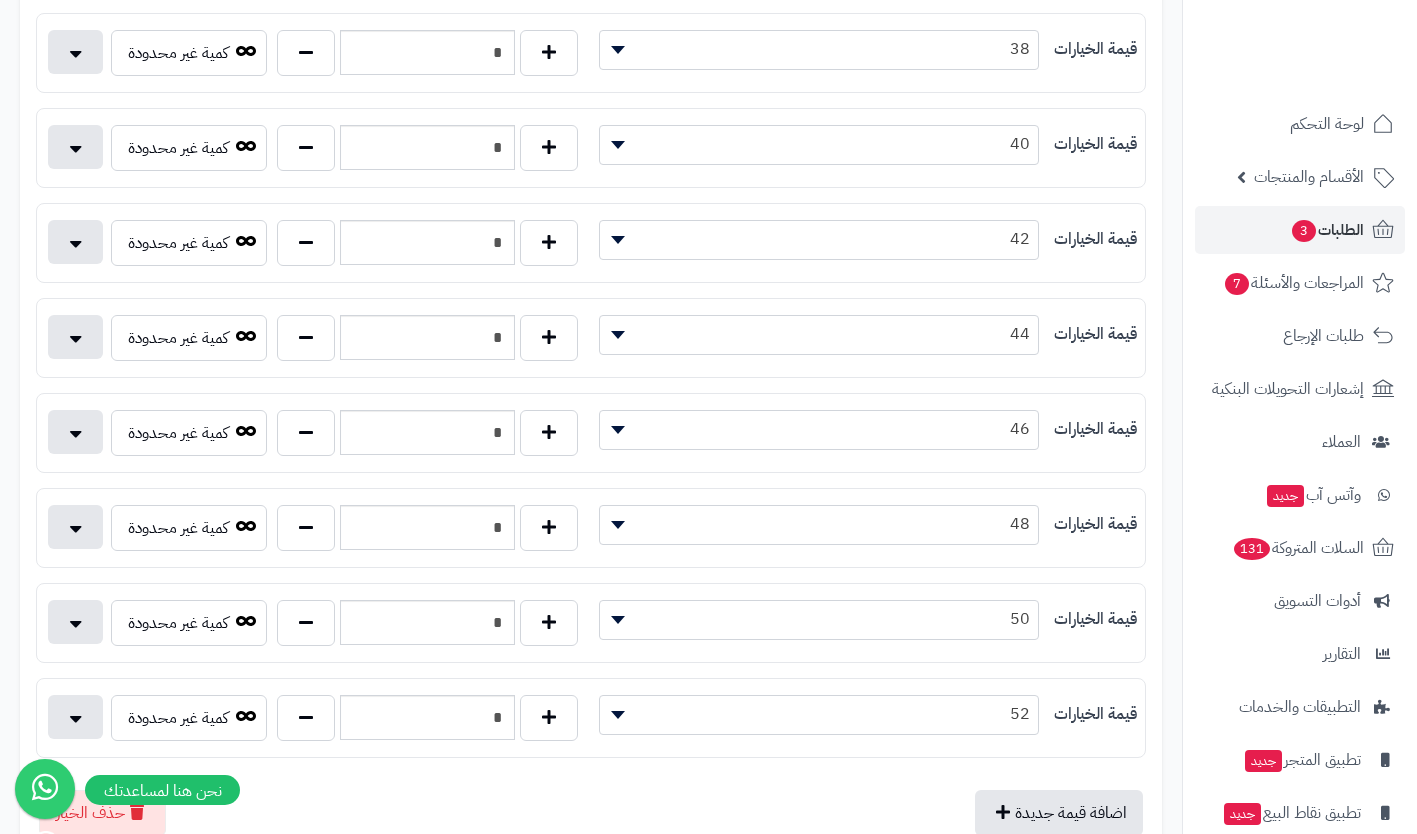 scroll, scrollTop: 648, scrollLeft: 0, axis: vertical 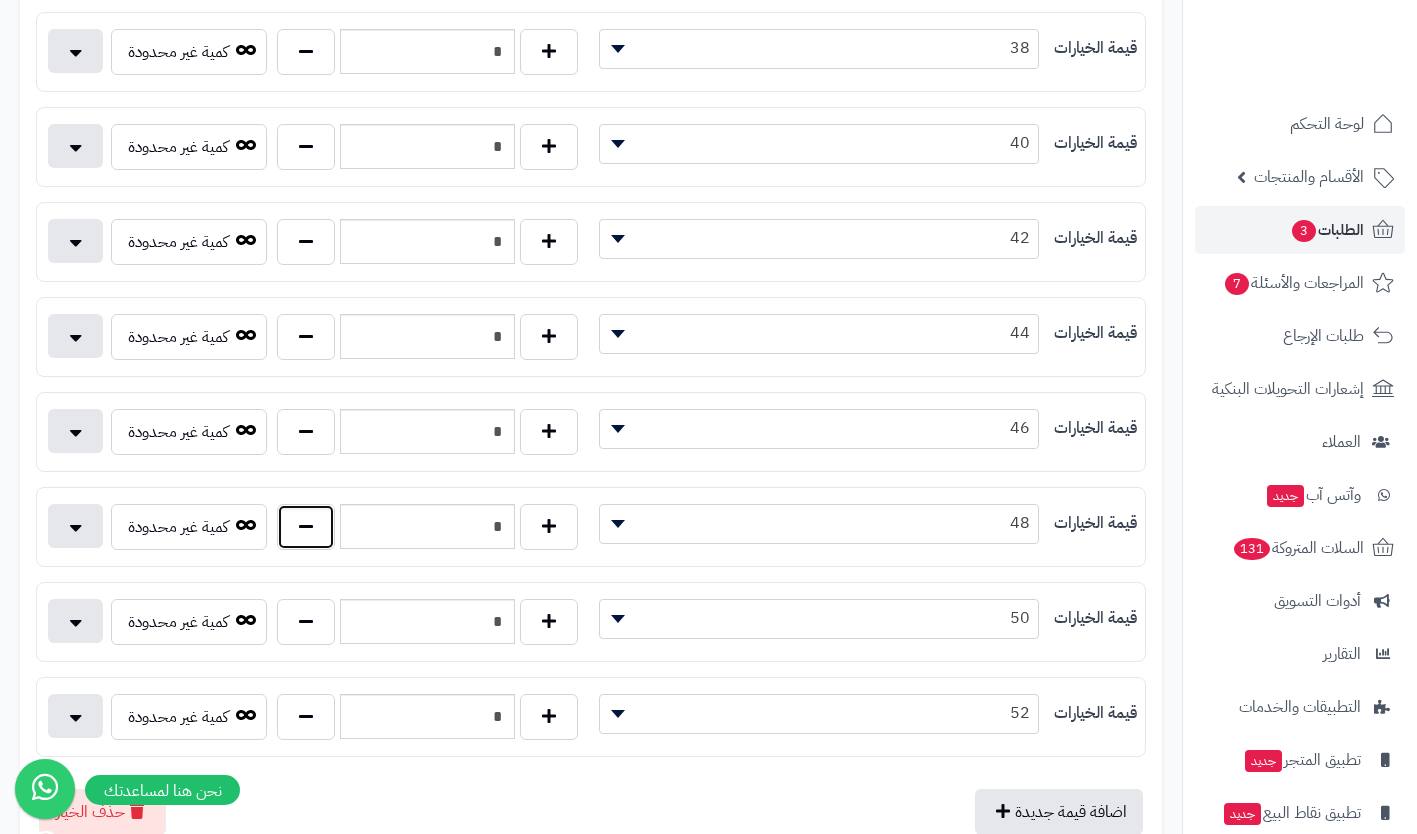 click at bounding box center (306, 527) 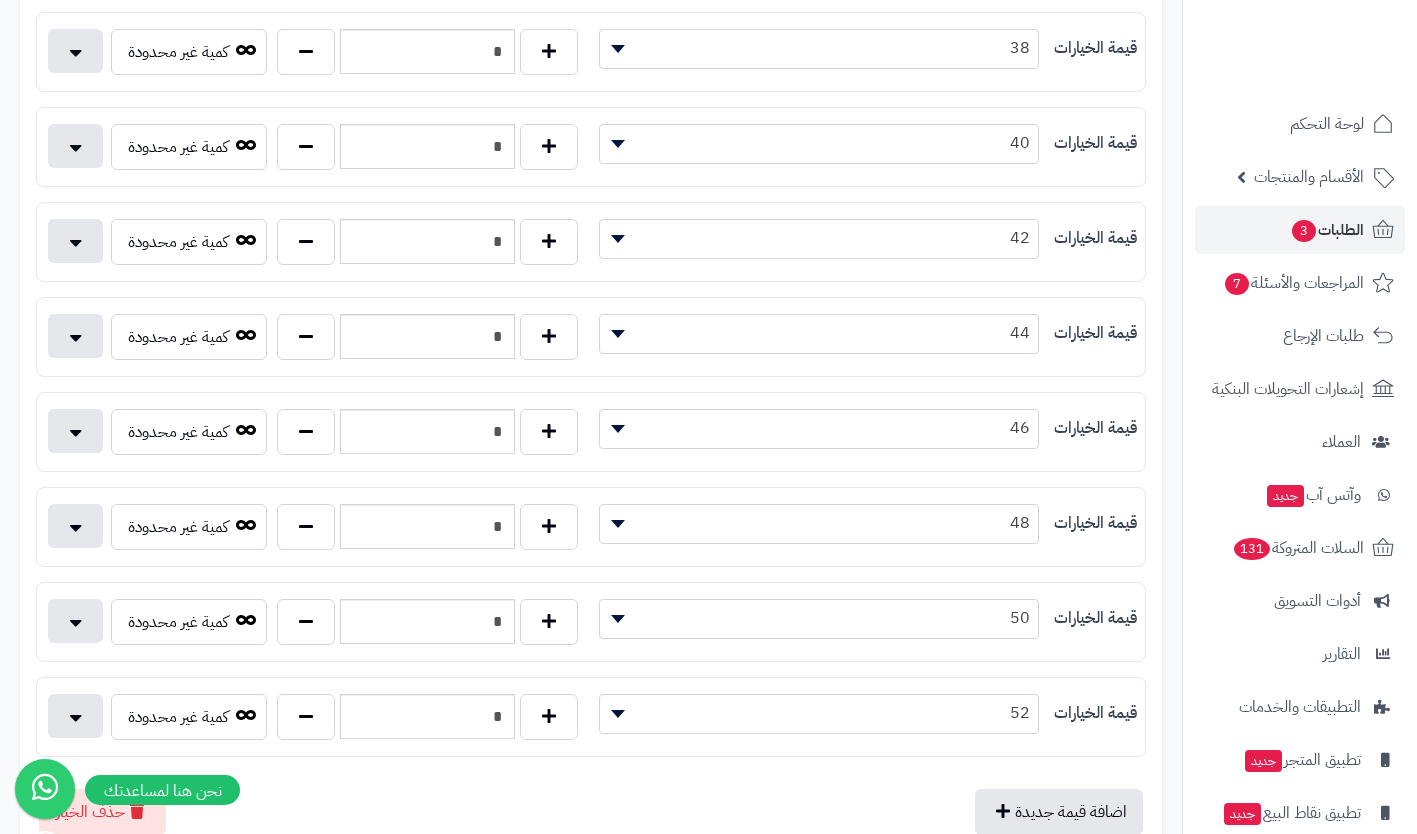 type on "*" 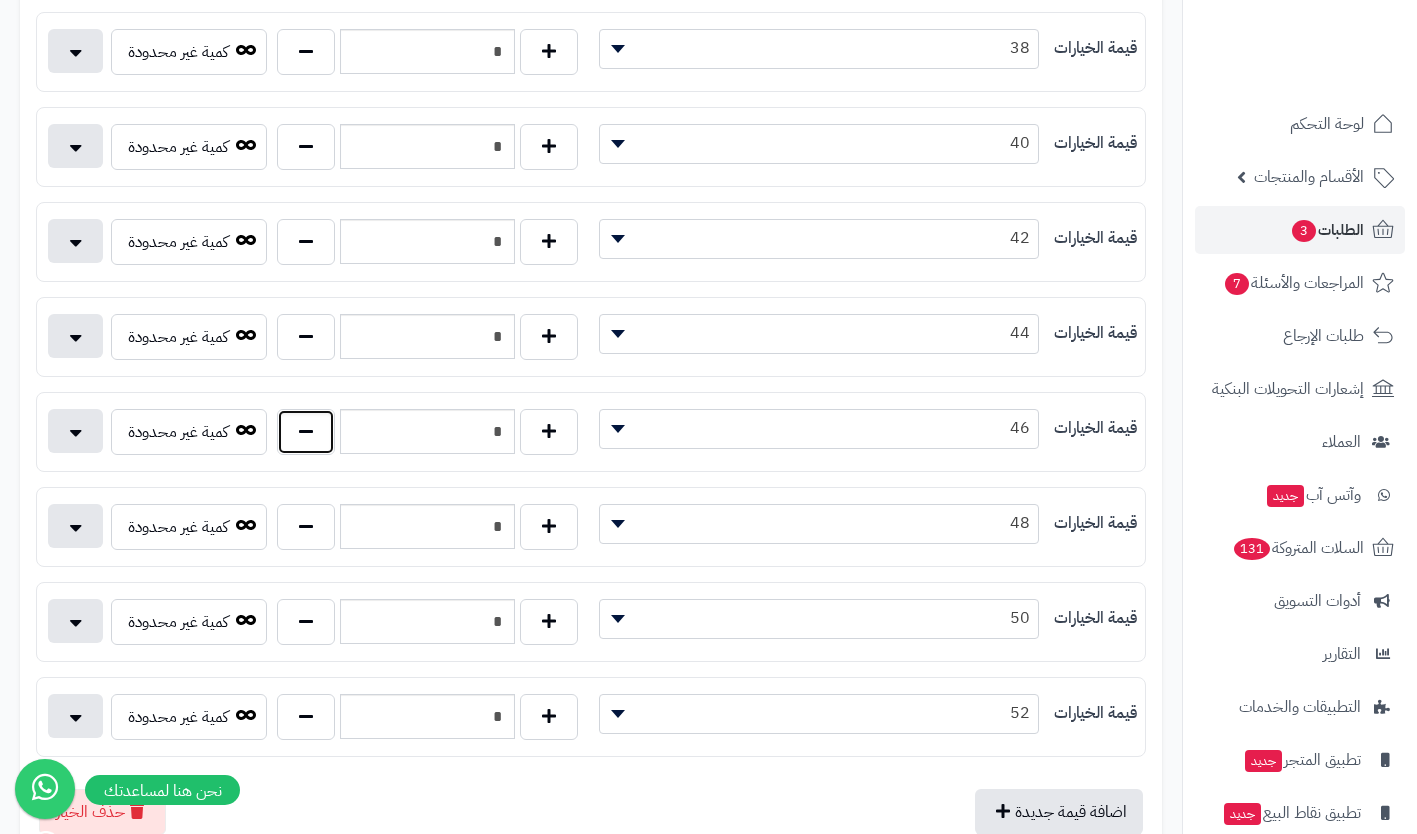click at bounding box center (306, 432) 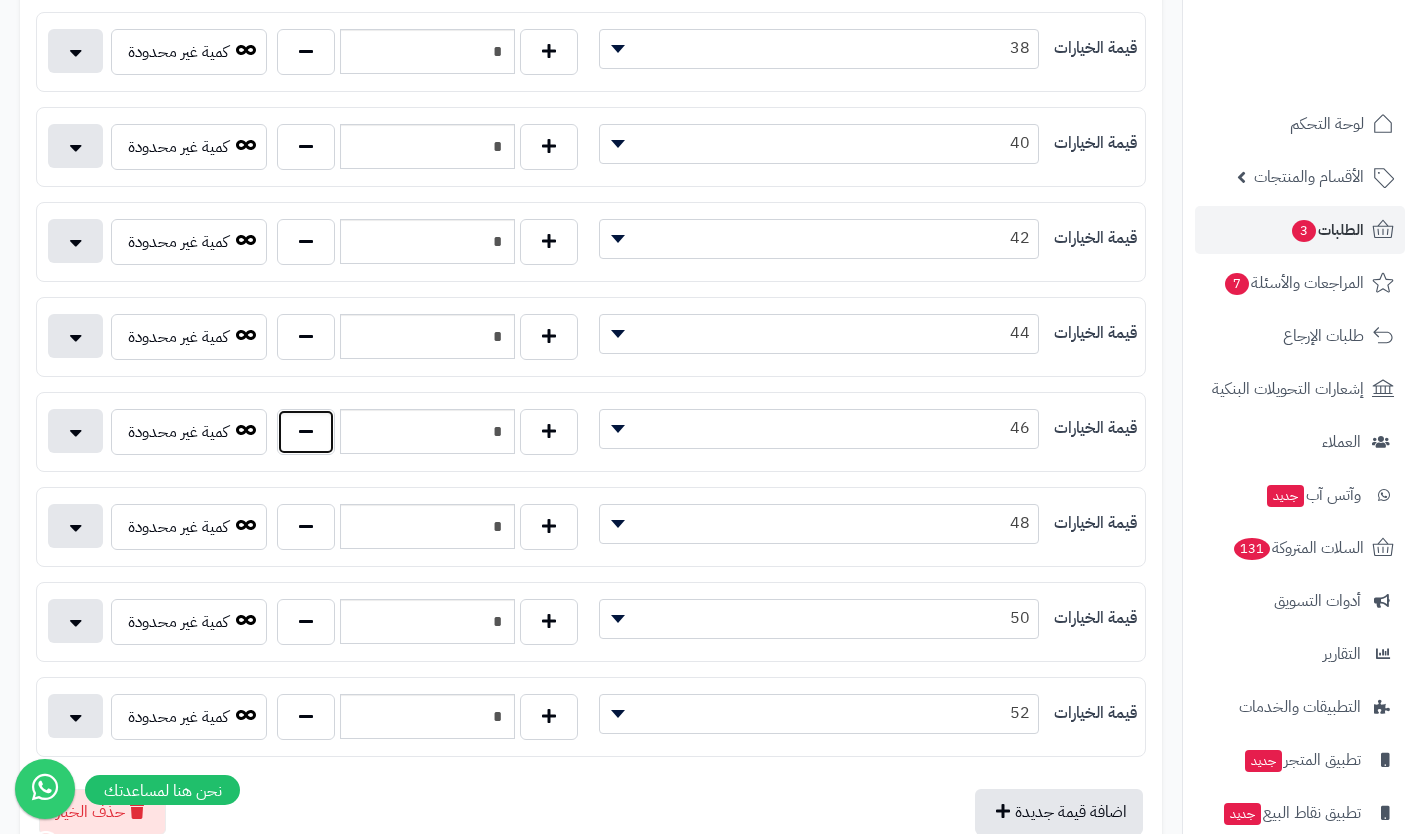 click at bounding box center (306, 432) 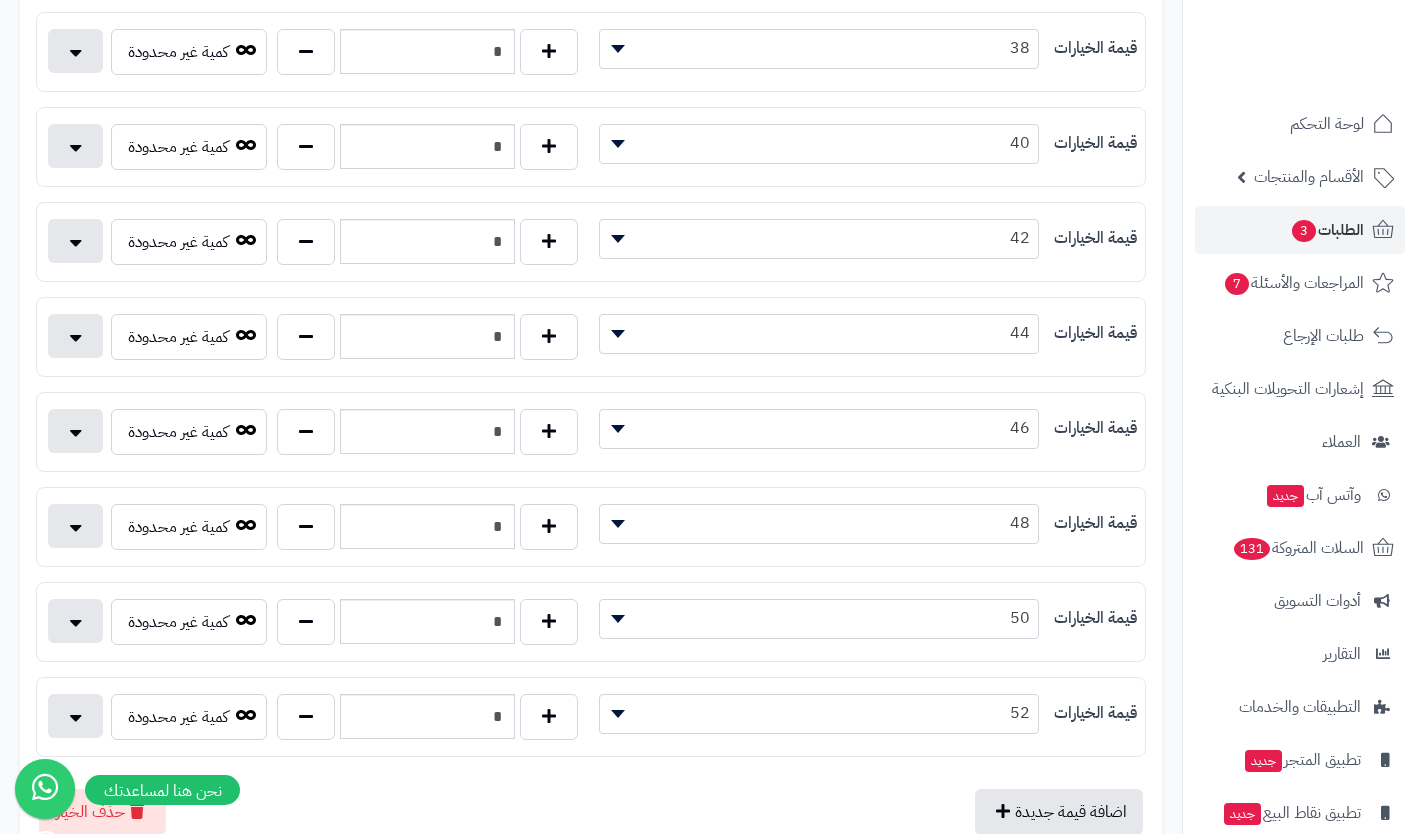 type on "*" 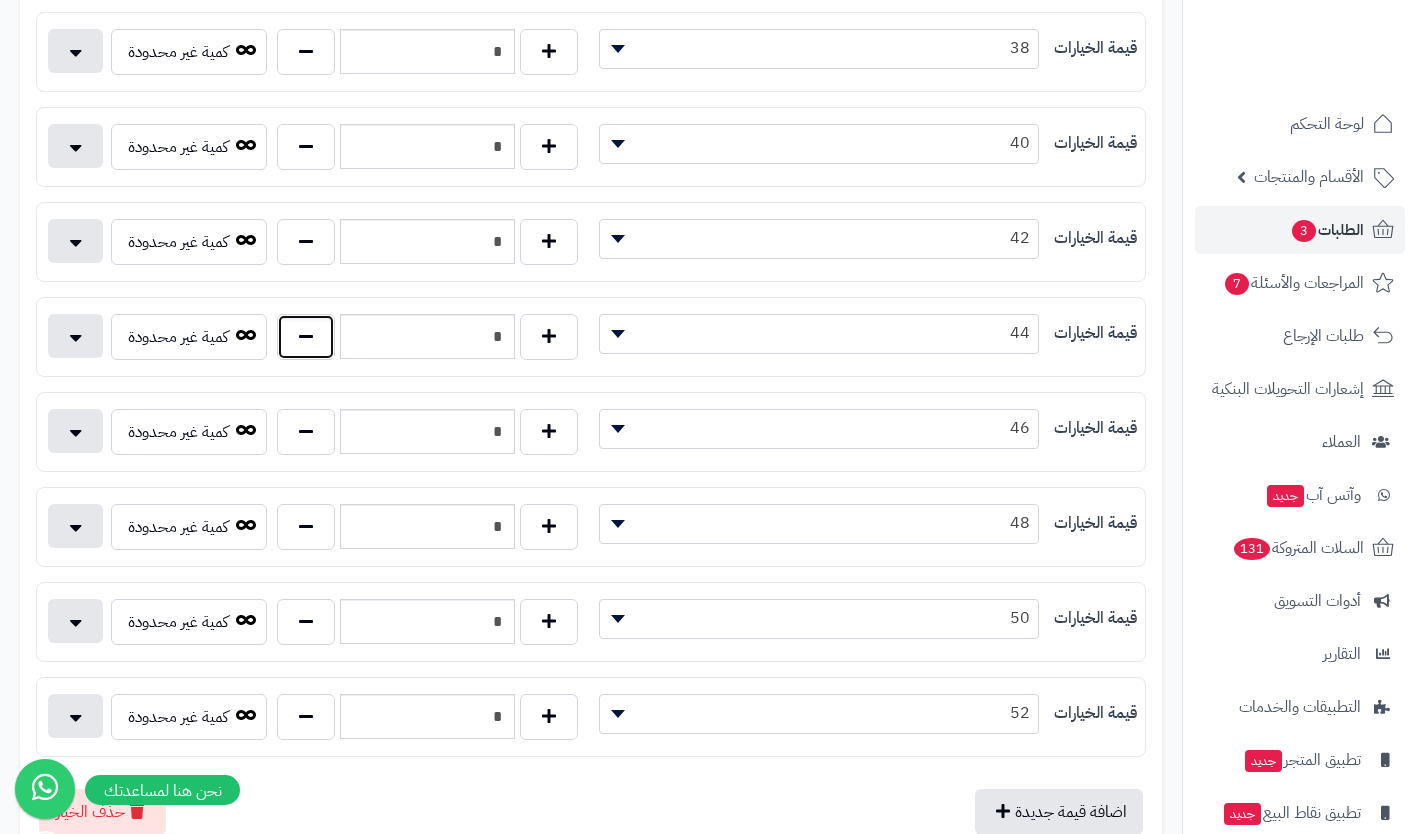 click at bounding box center (306, 337) 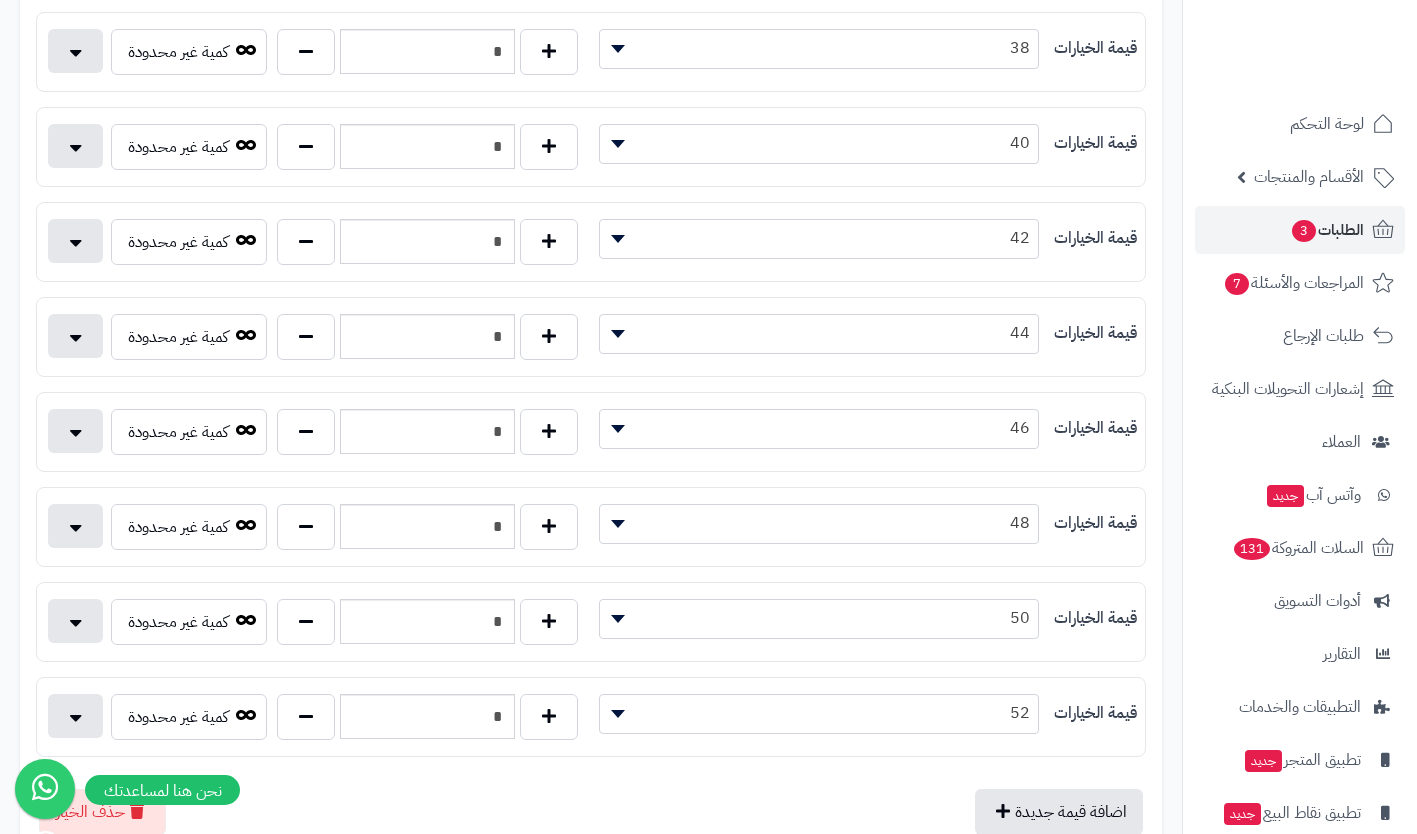 type on "*" 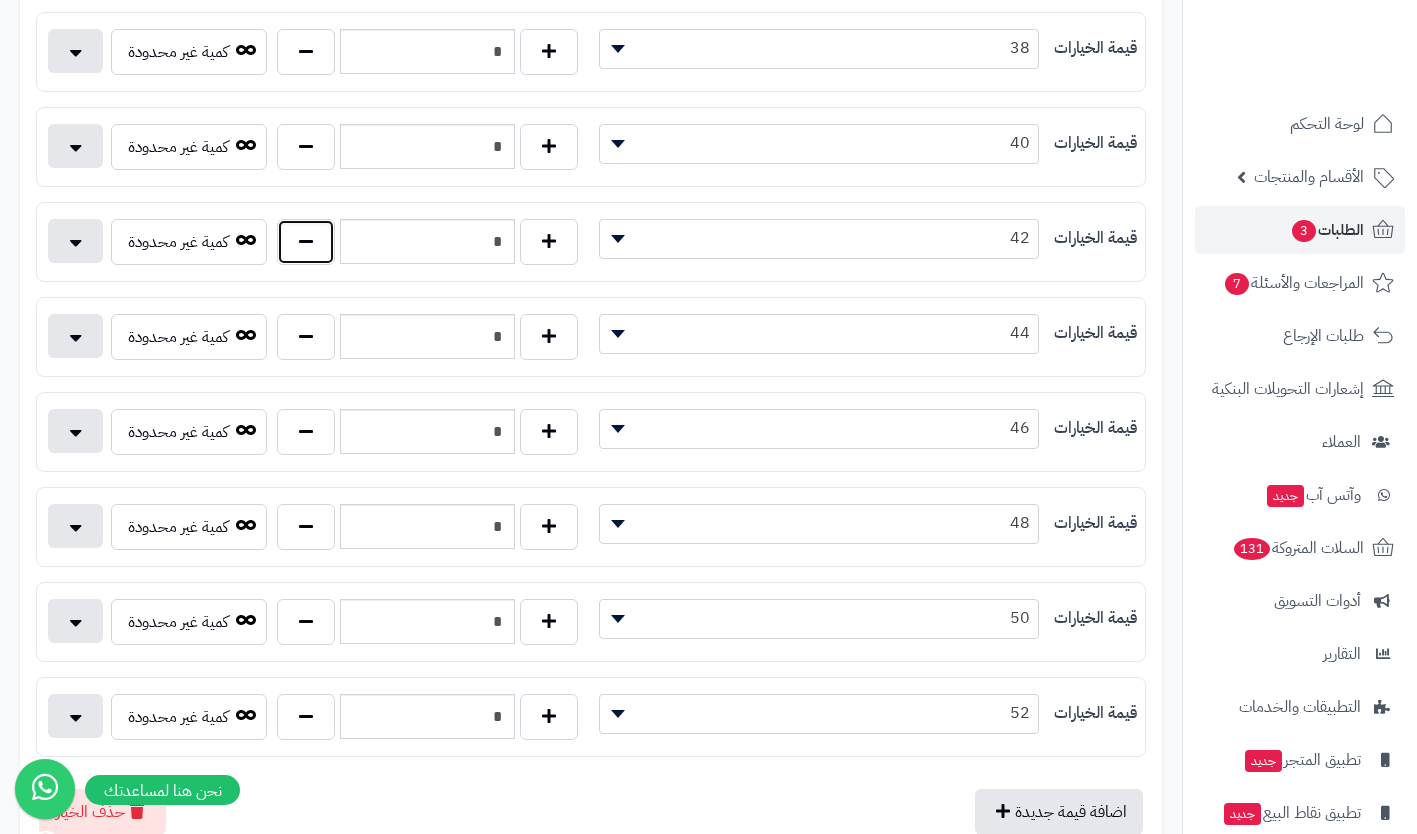 click at bounding box center (306, 242) 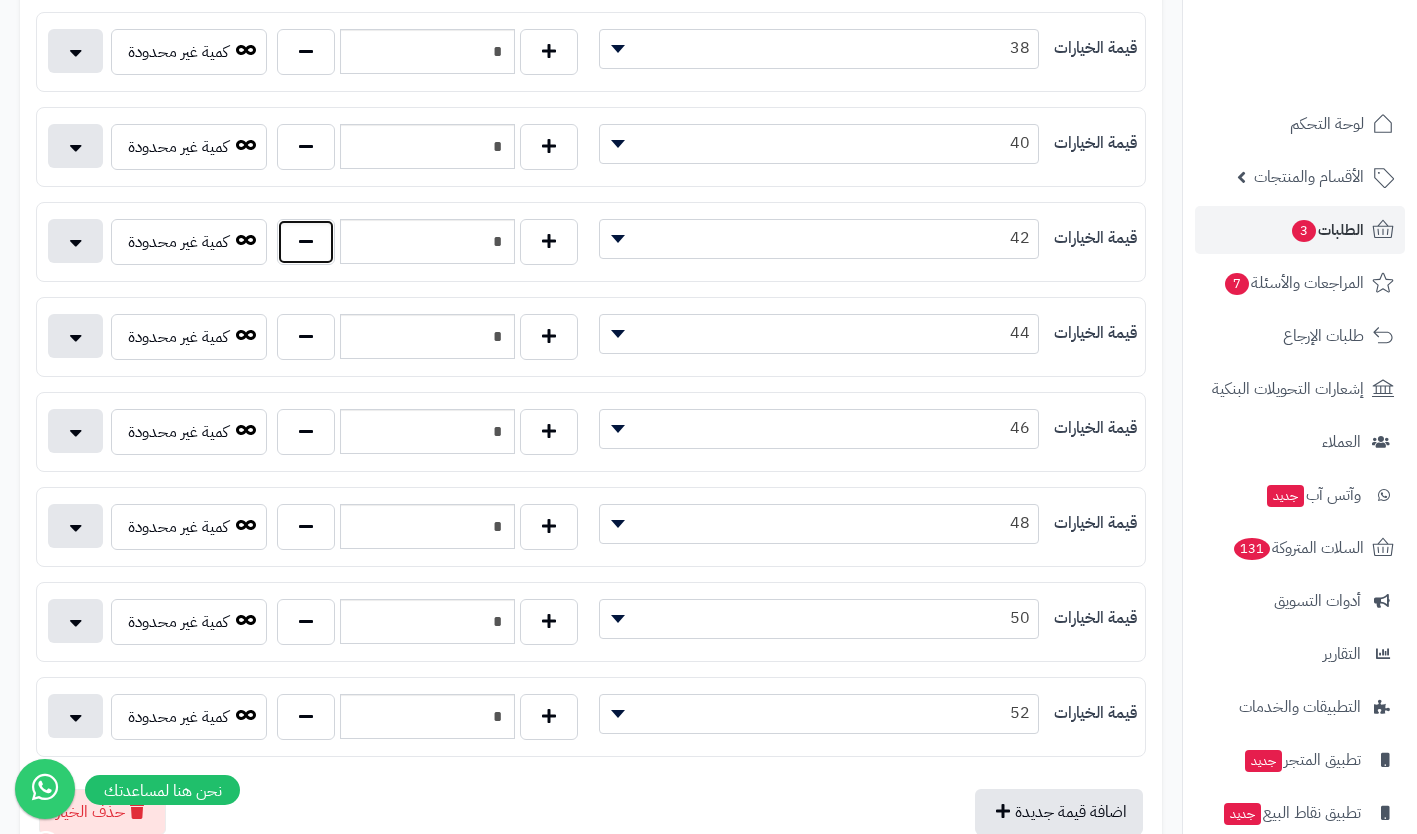 click at bounding box center [306, 242] 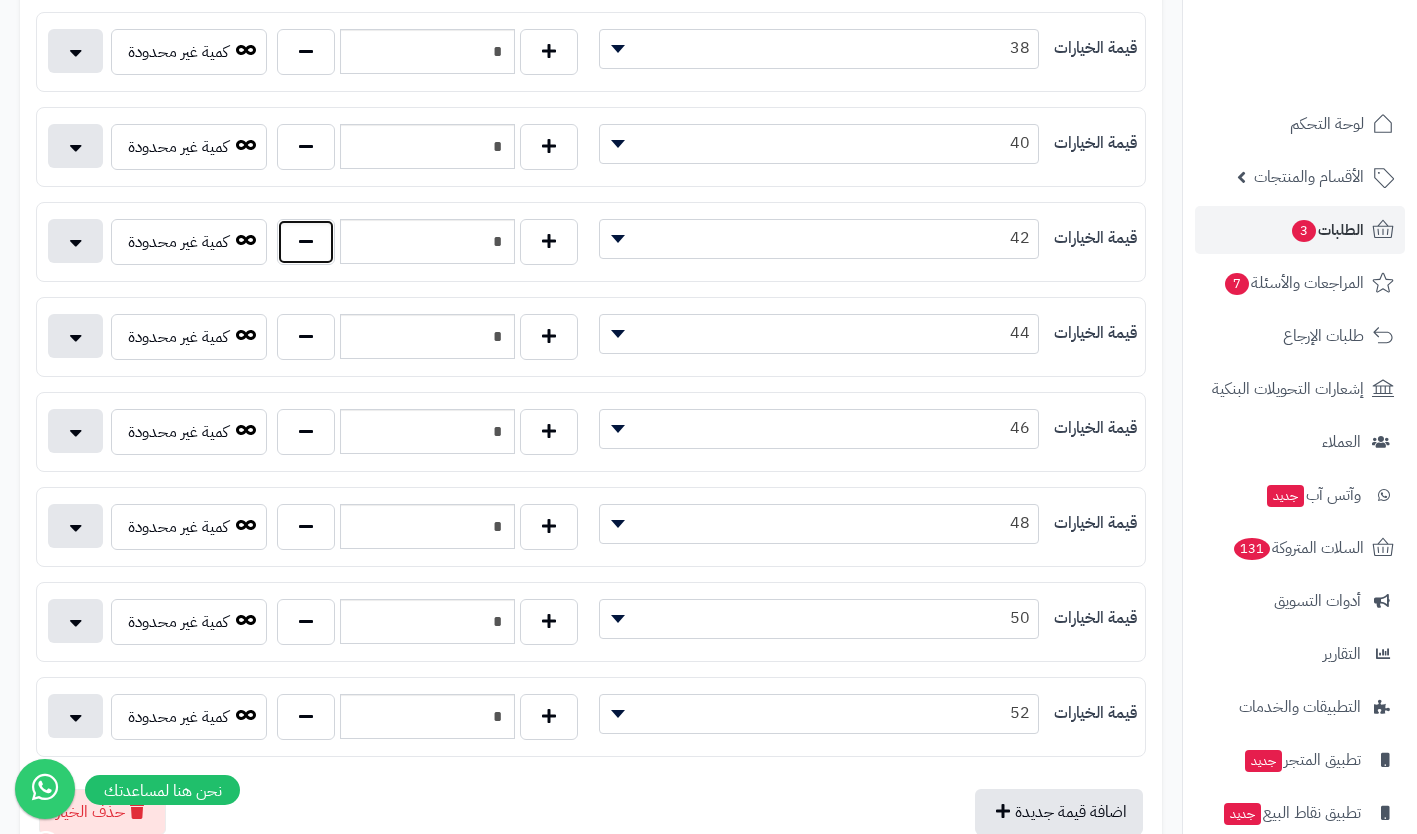 click at bounding box center [306, 242] 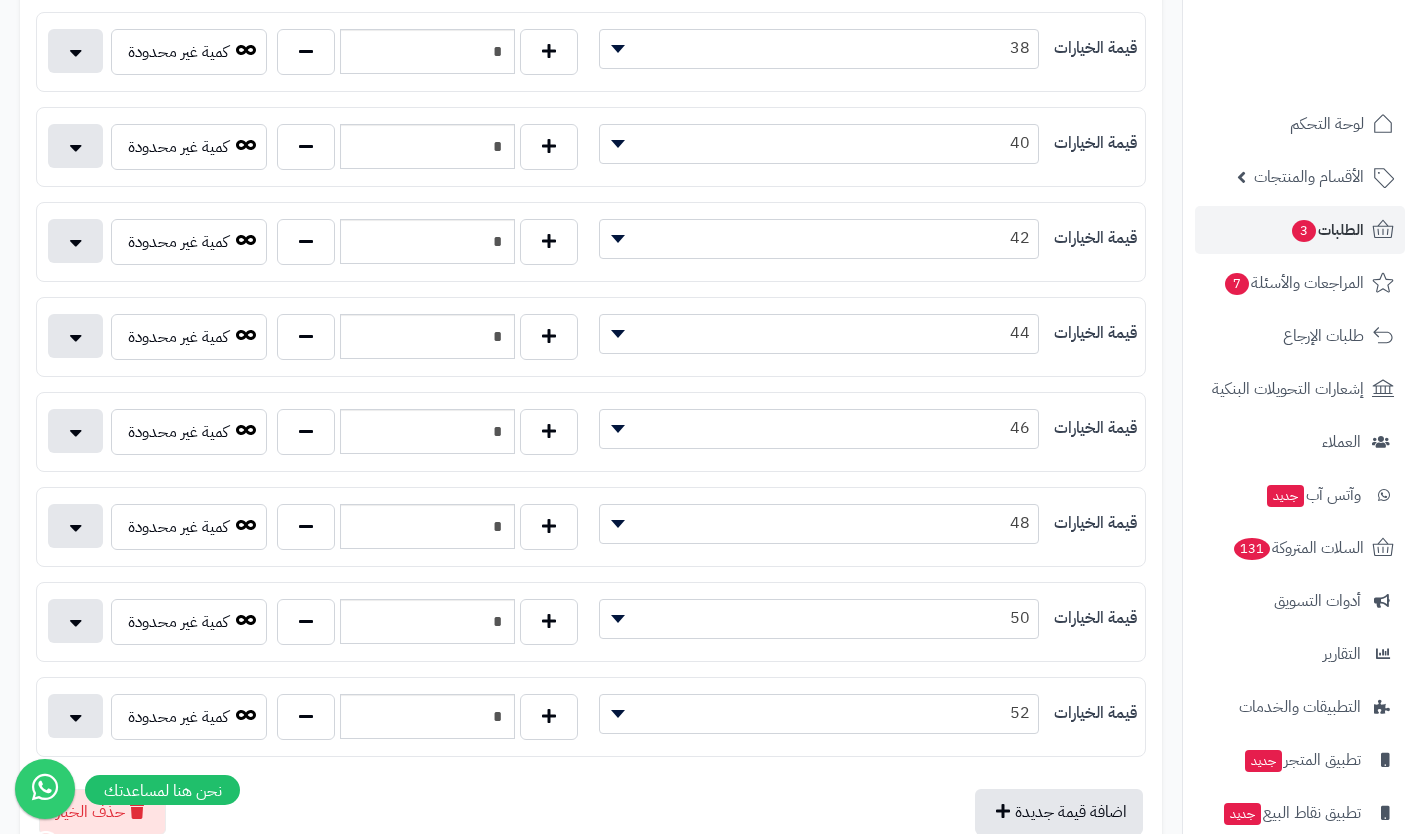 type on "*" 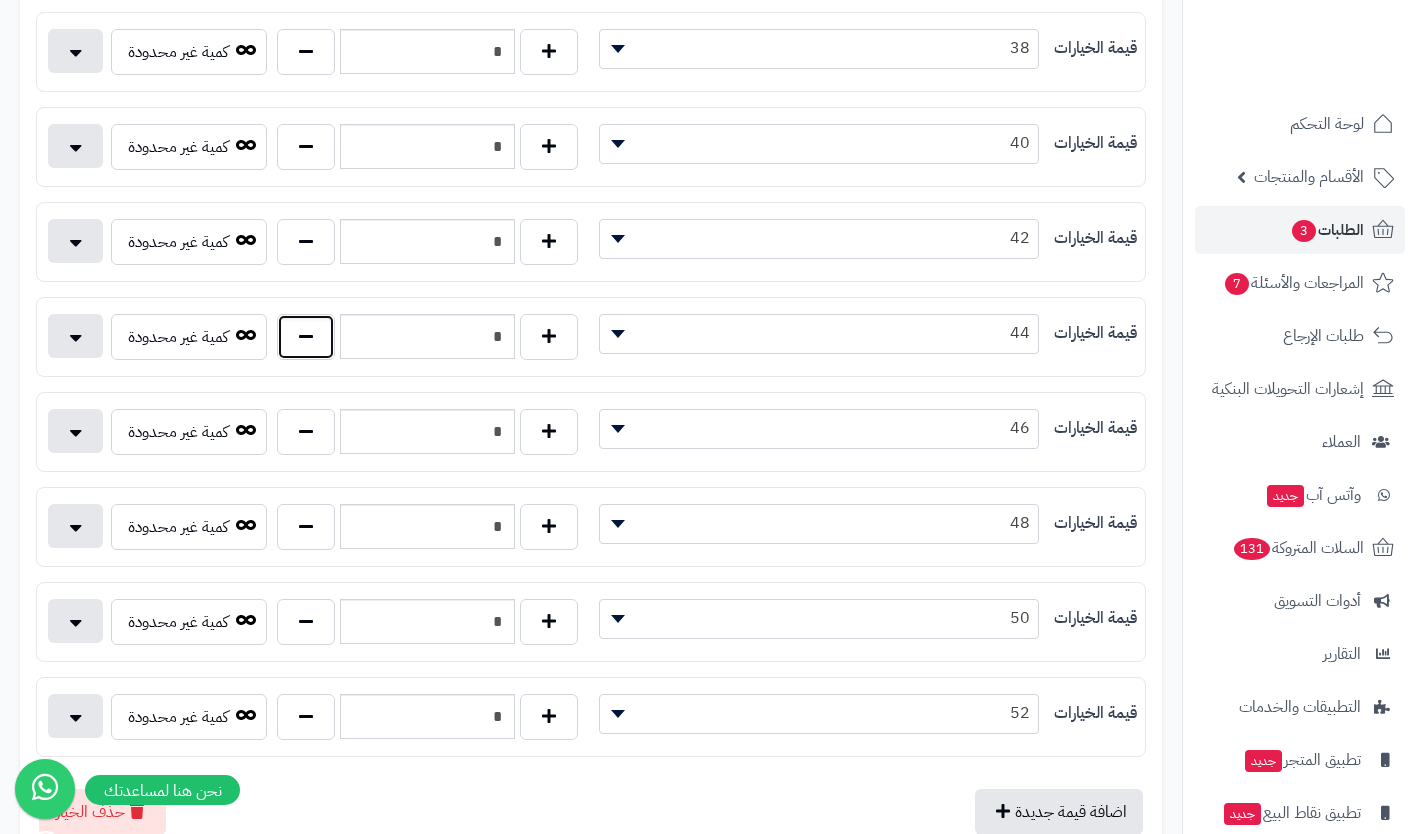 click at bounding box center (306, 337) 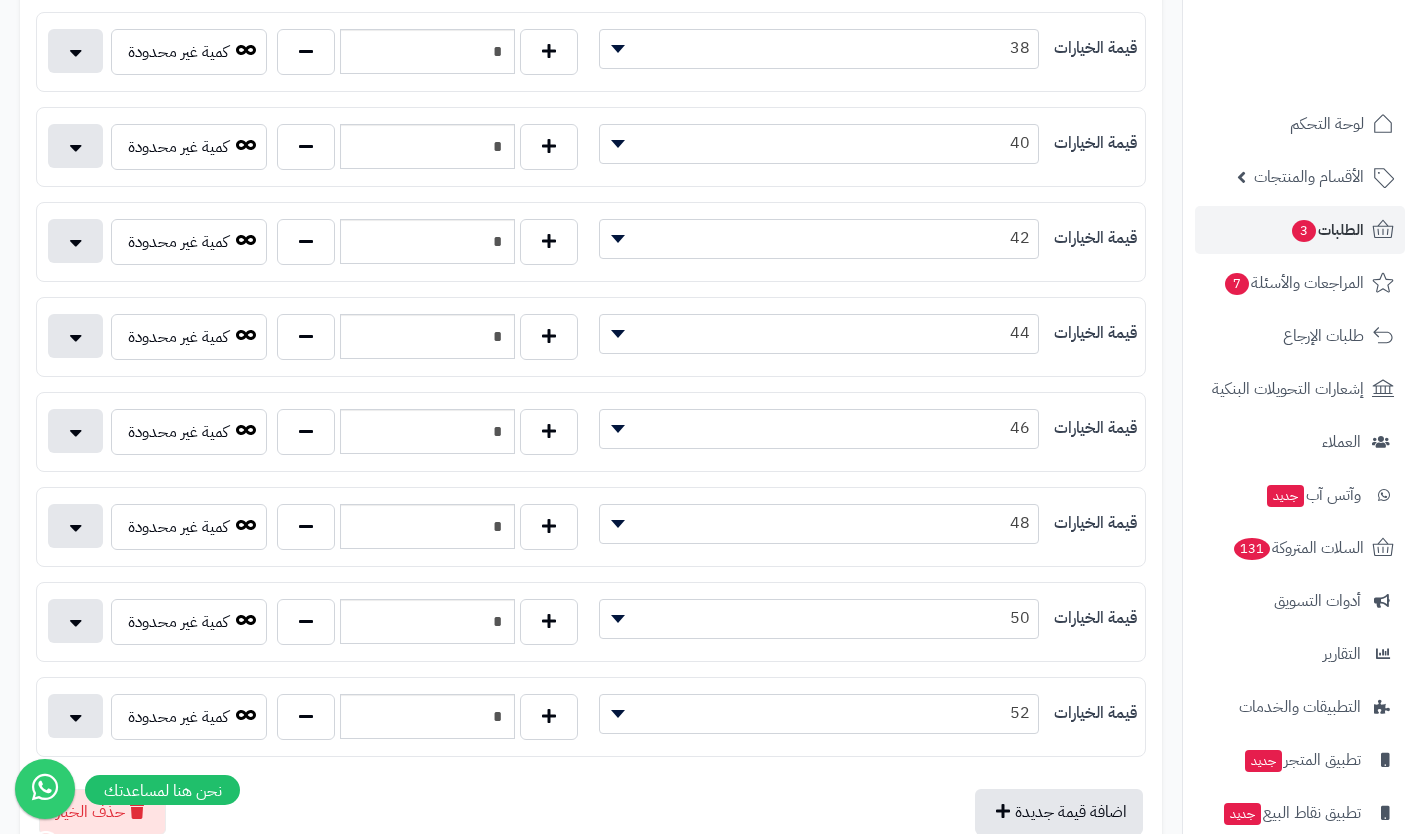 type on "*" 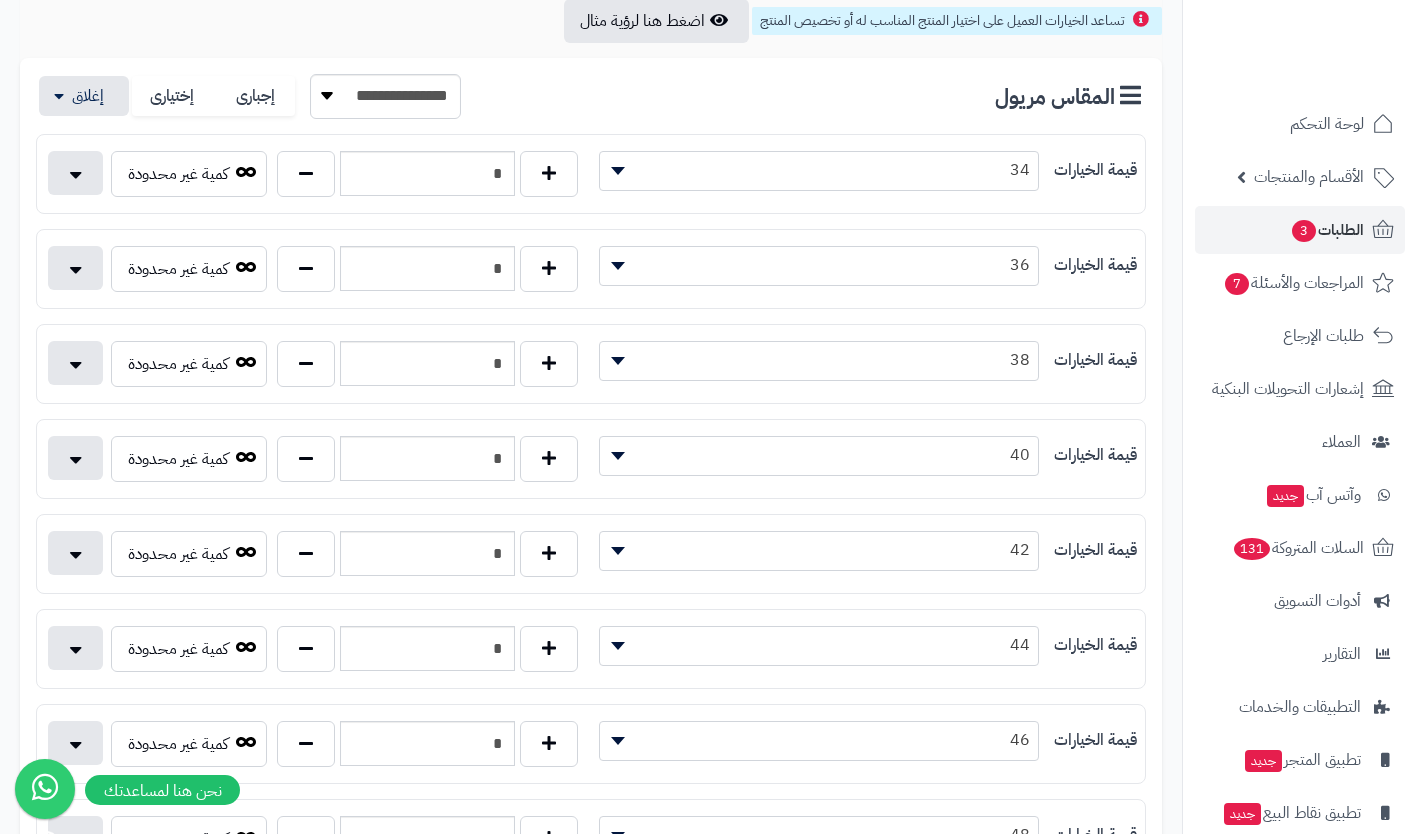 scroll, scrollTop: 338, scrollLeft: 0, axis: vertical 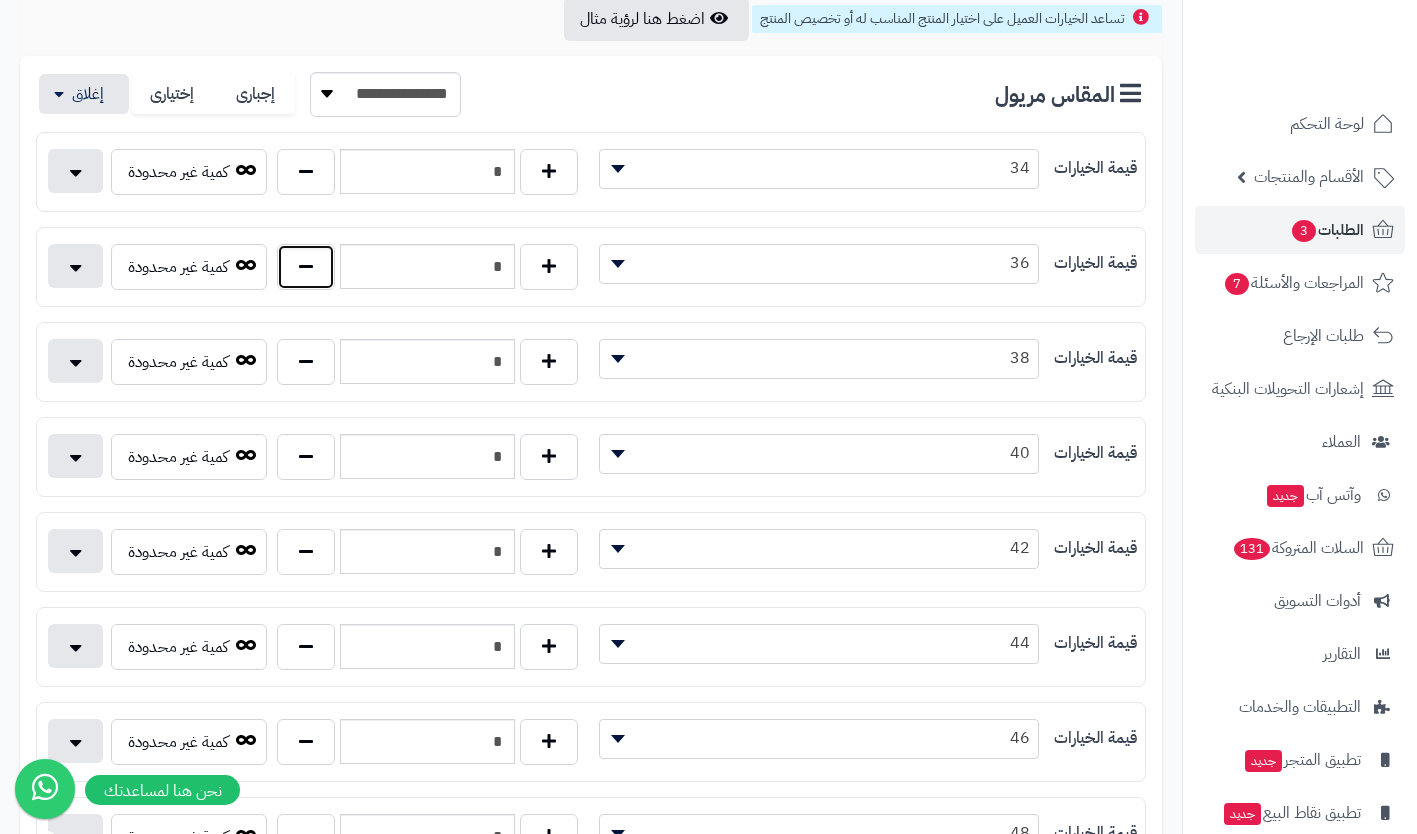 click at bounding box center [306, 267] 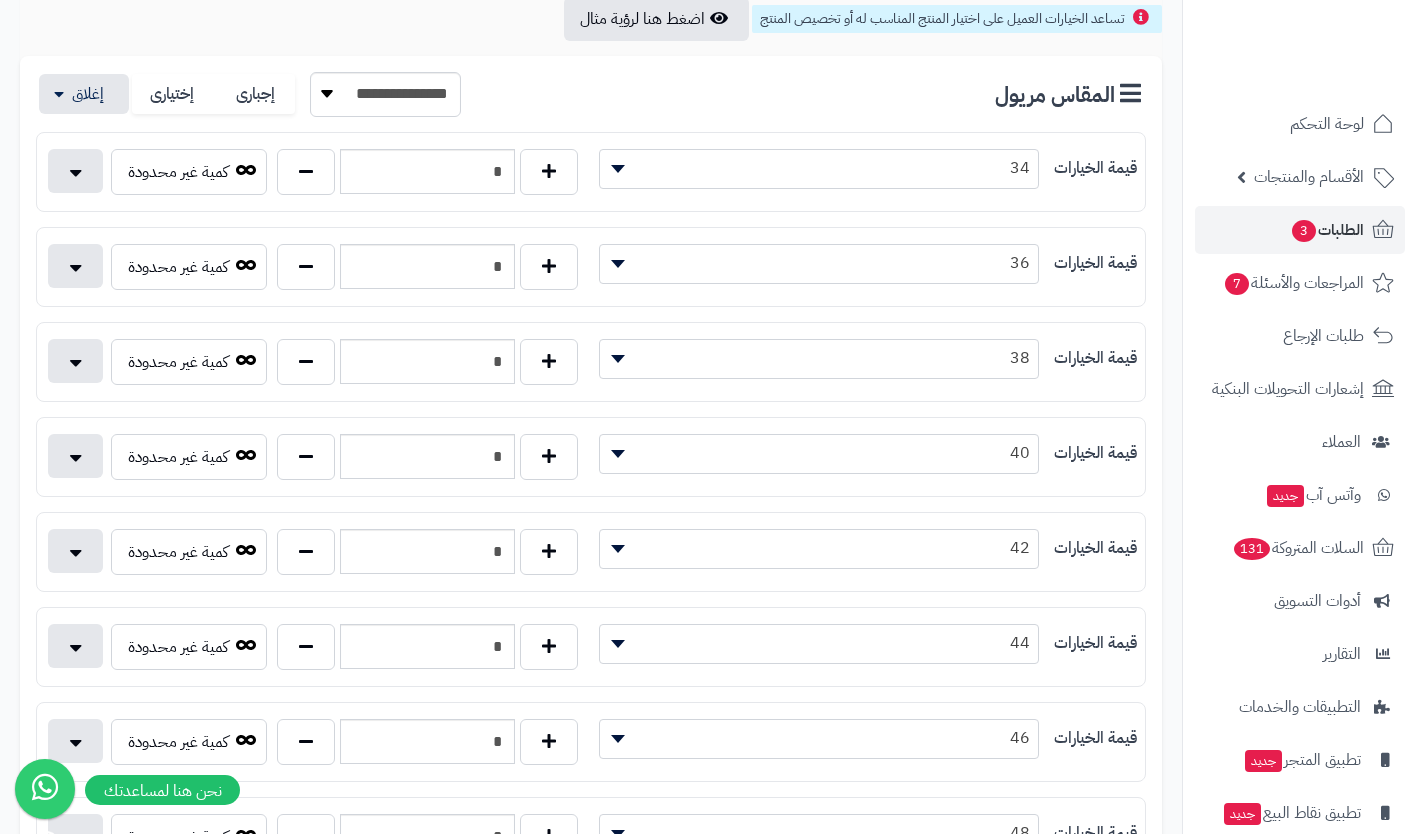 type on "*" 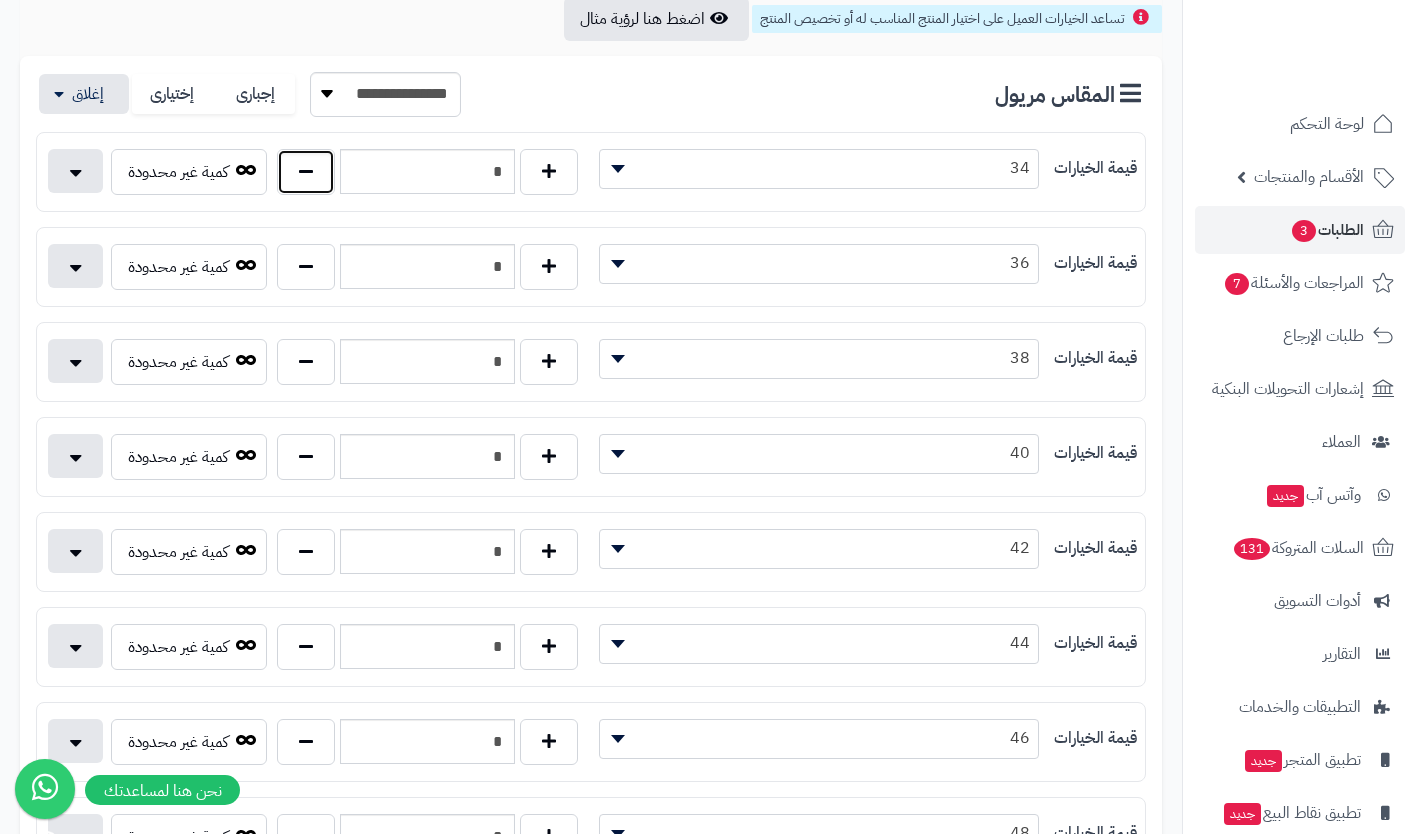 click at bounding box center (306, 172) 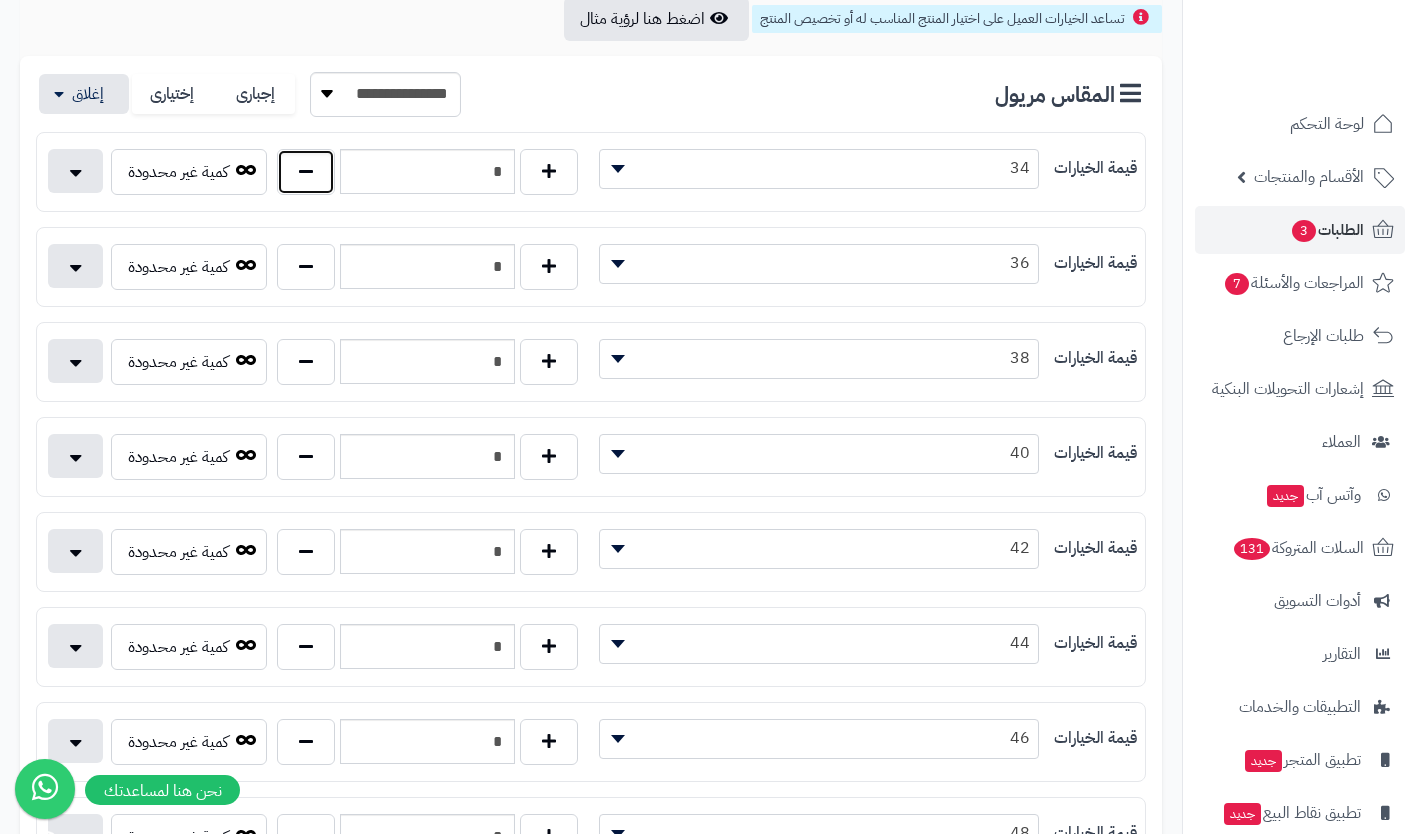 click at bounding box center [306, 172] 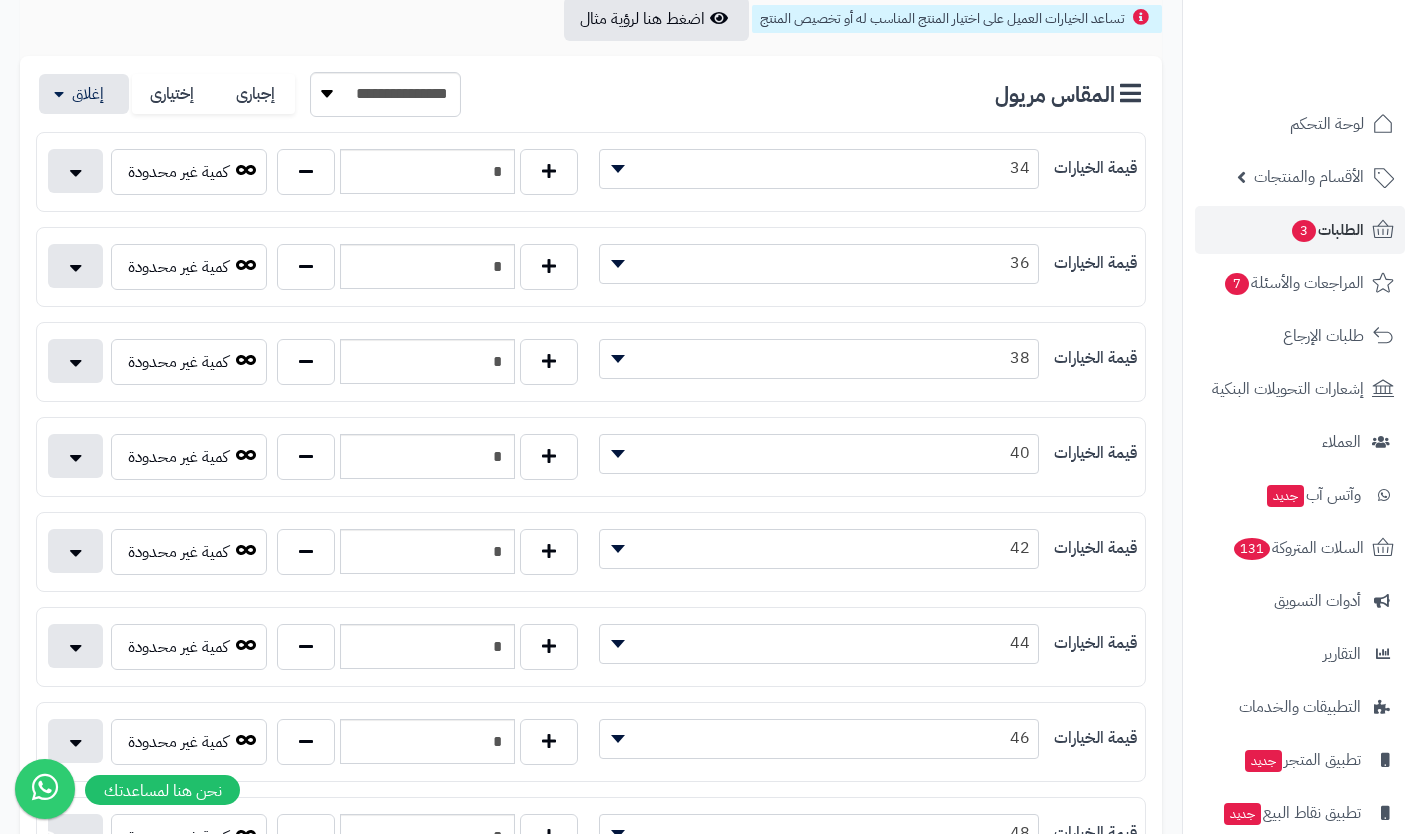 type on "*" 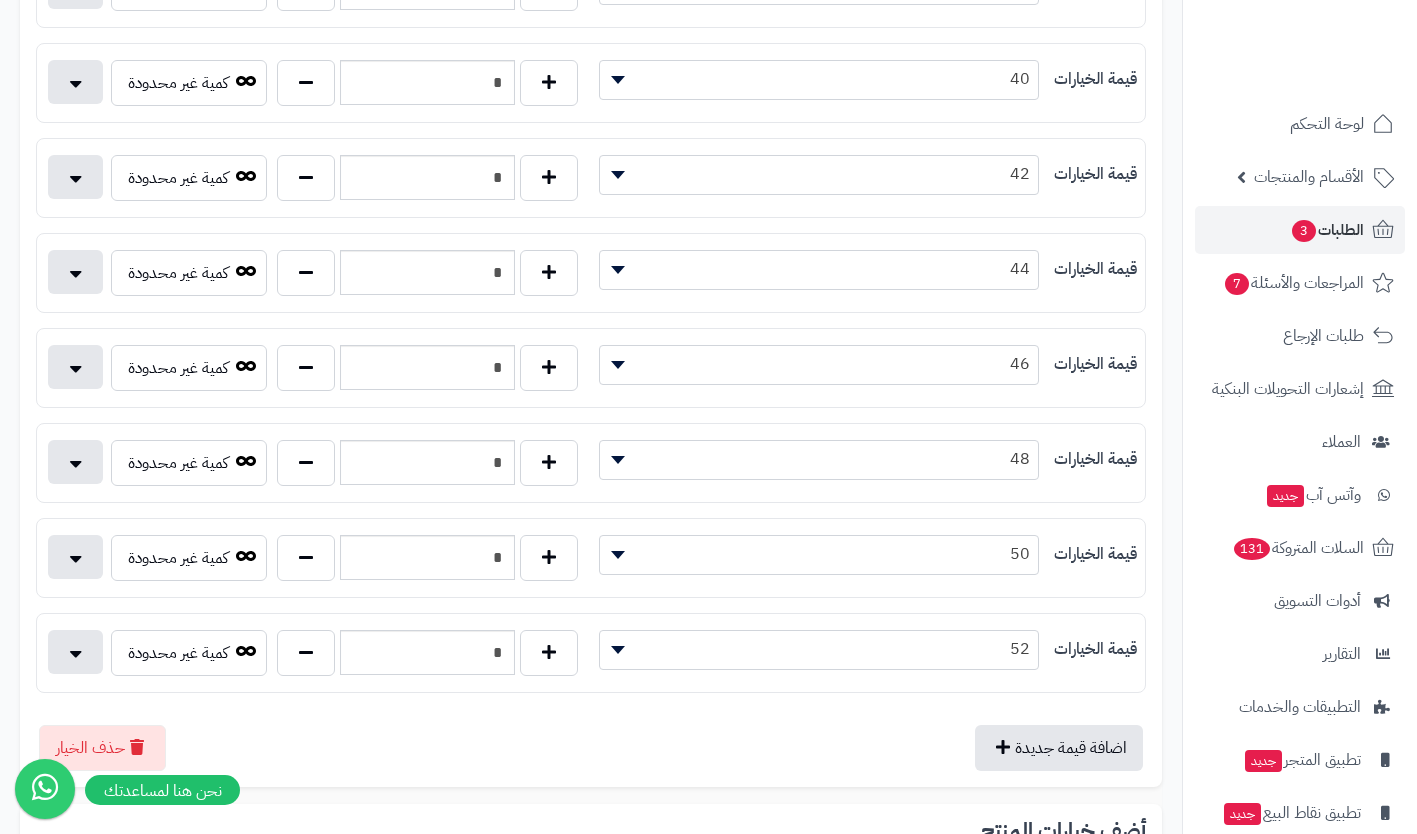 scroll, scrollTop: 718, scrollLeft: 0, axis: vertical 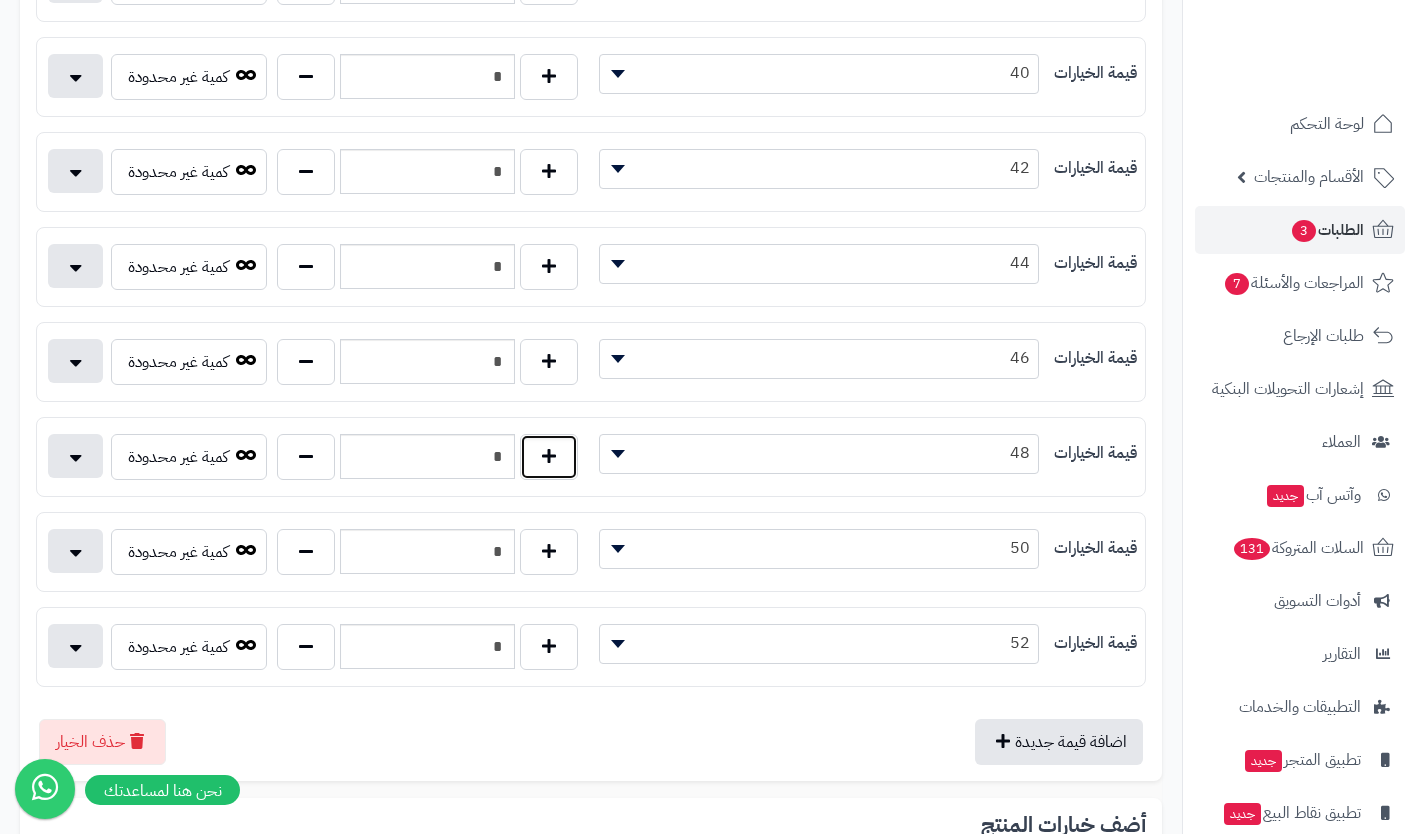 click at bounding box center [549, 457] 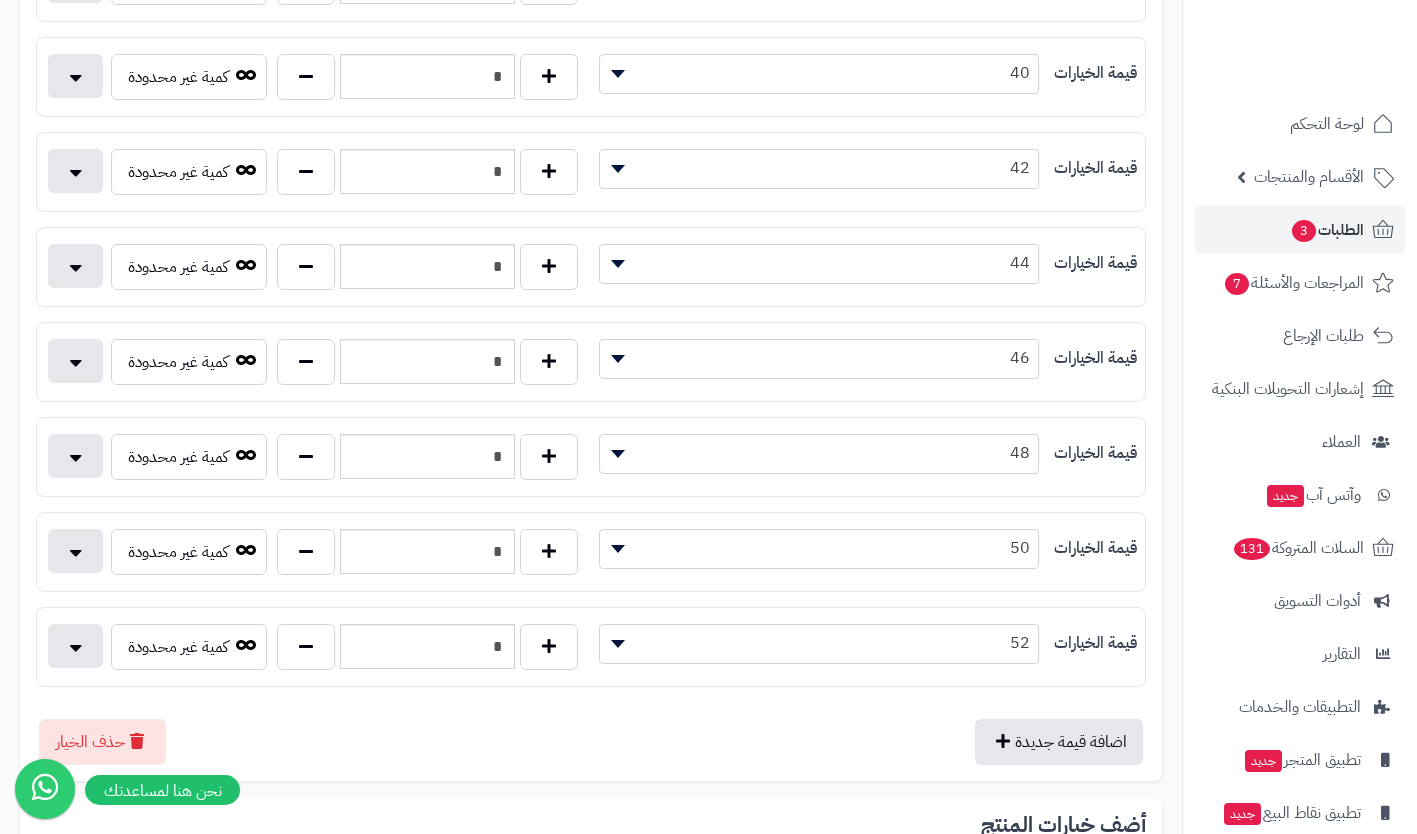 type on "*" 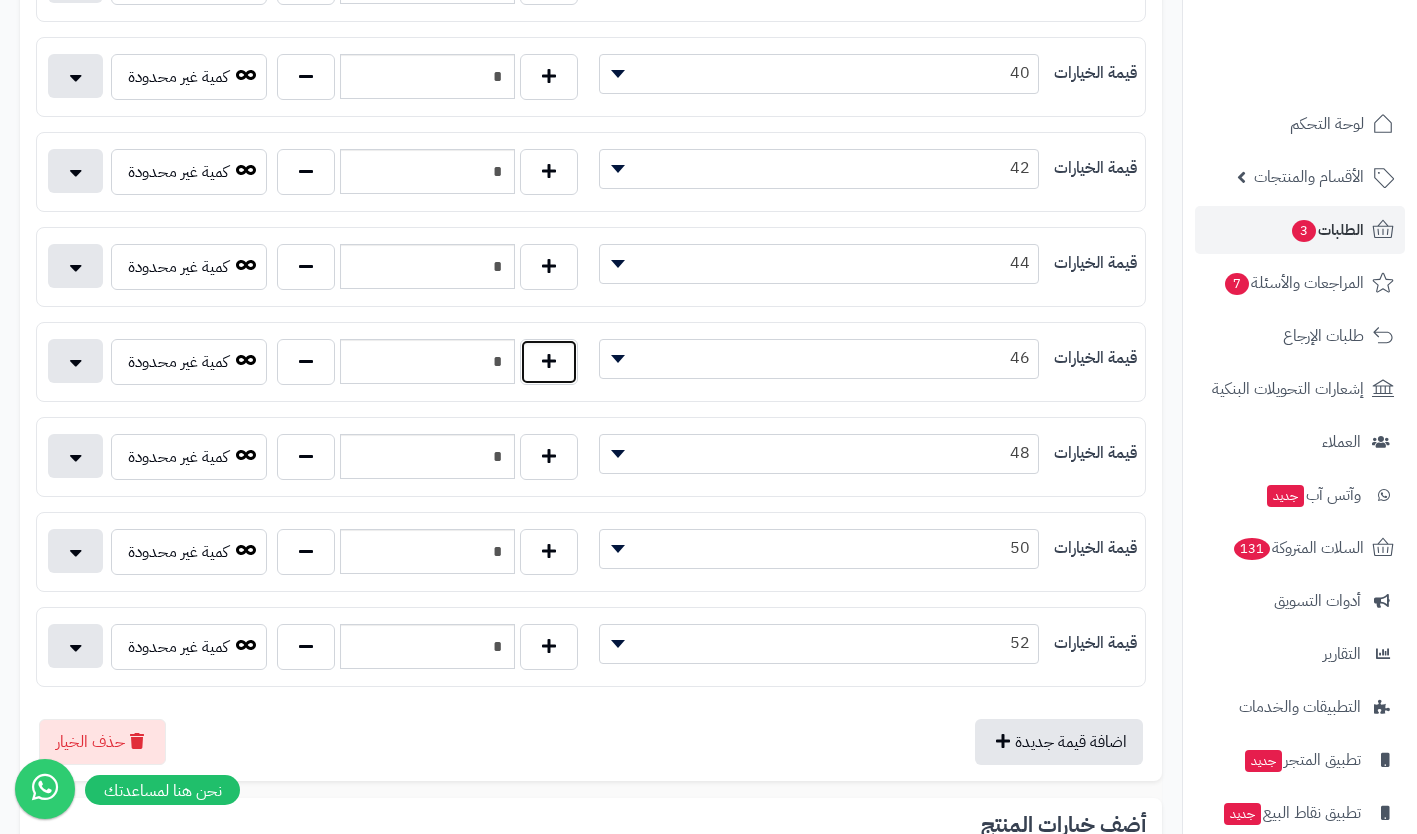 click at bounding box center (549, 362) 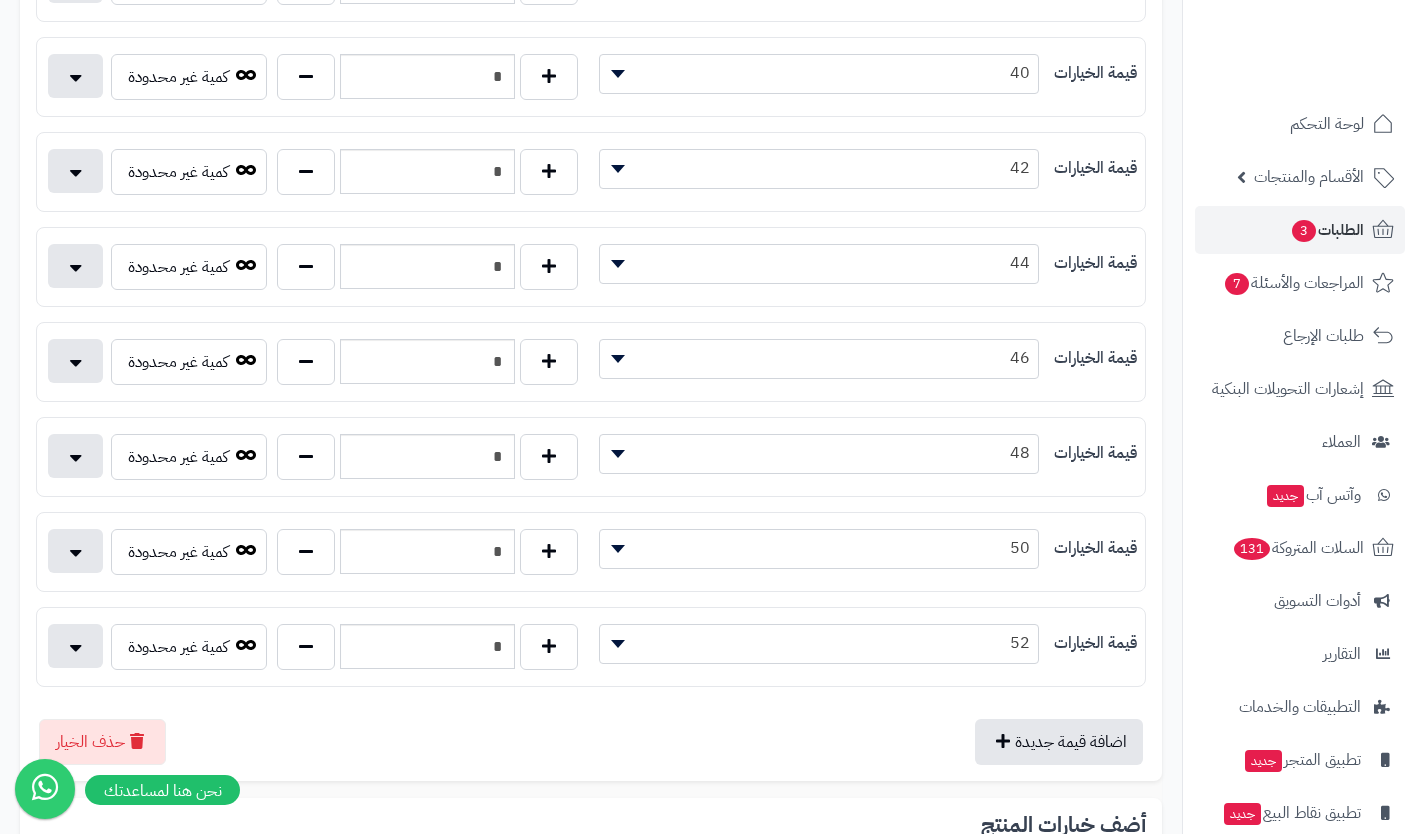 type on "*" 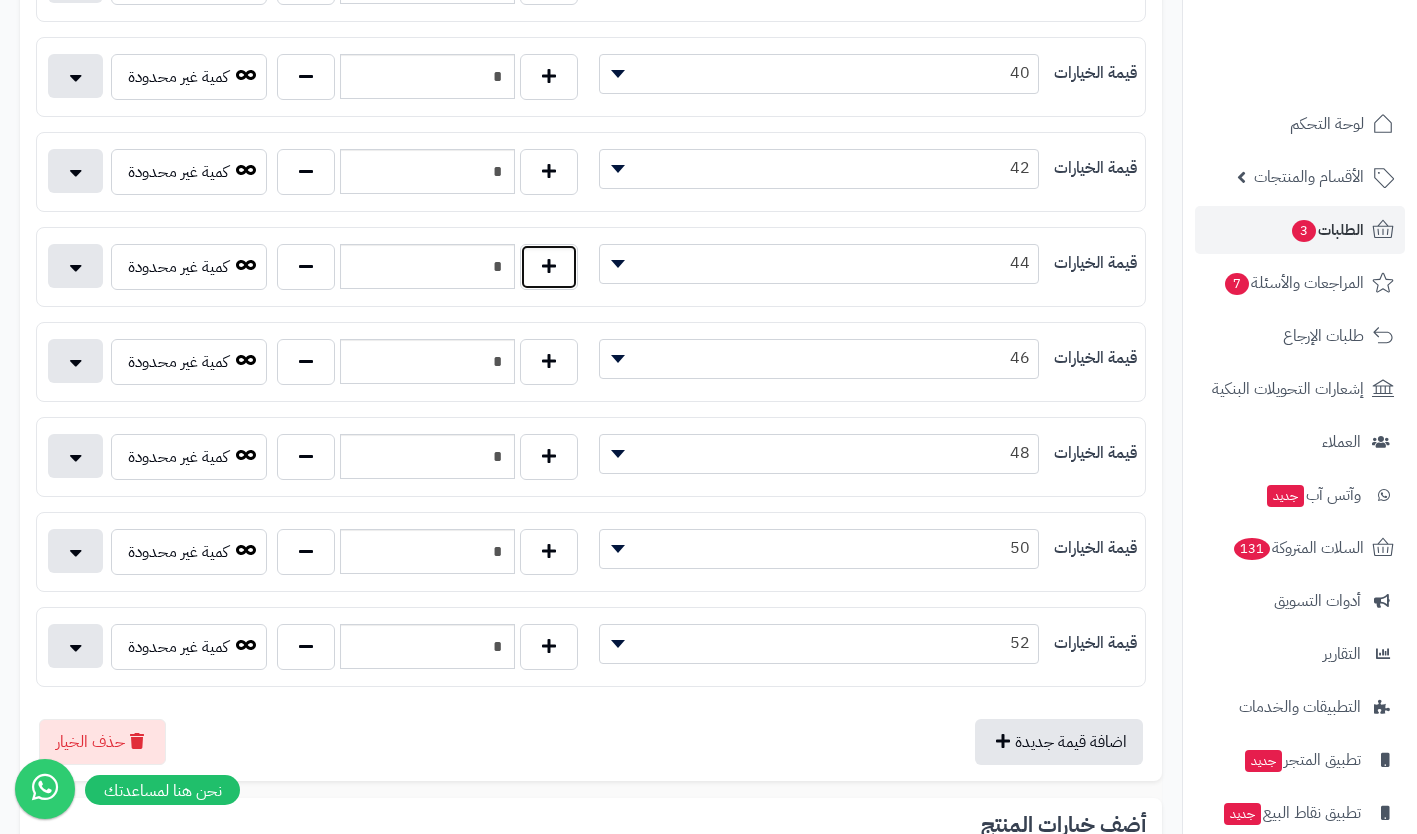 click at bounding box center (549, 267) 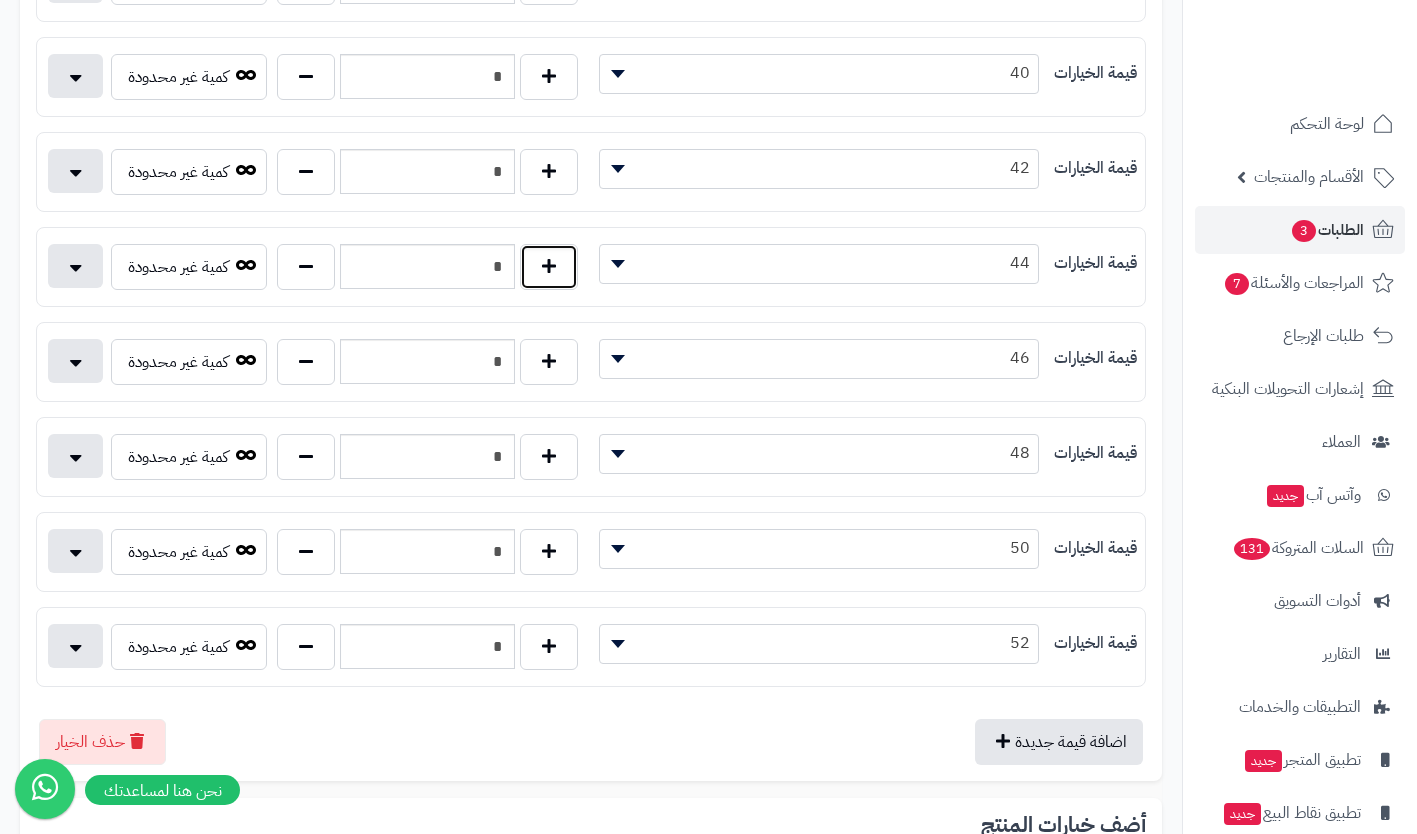 click at bounding box center [549, 267] 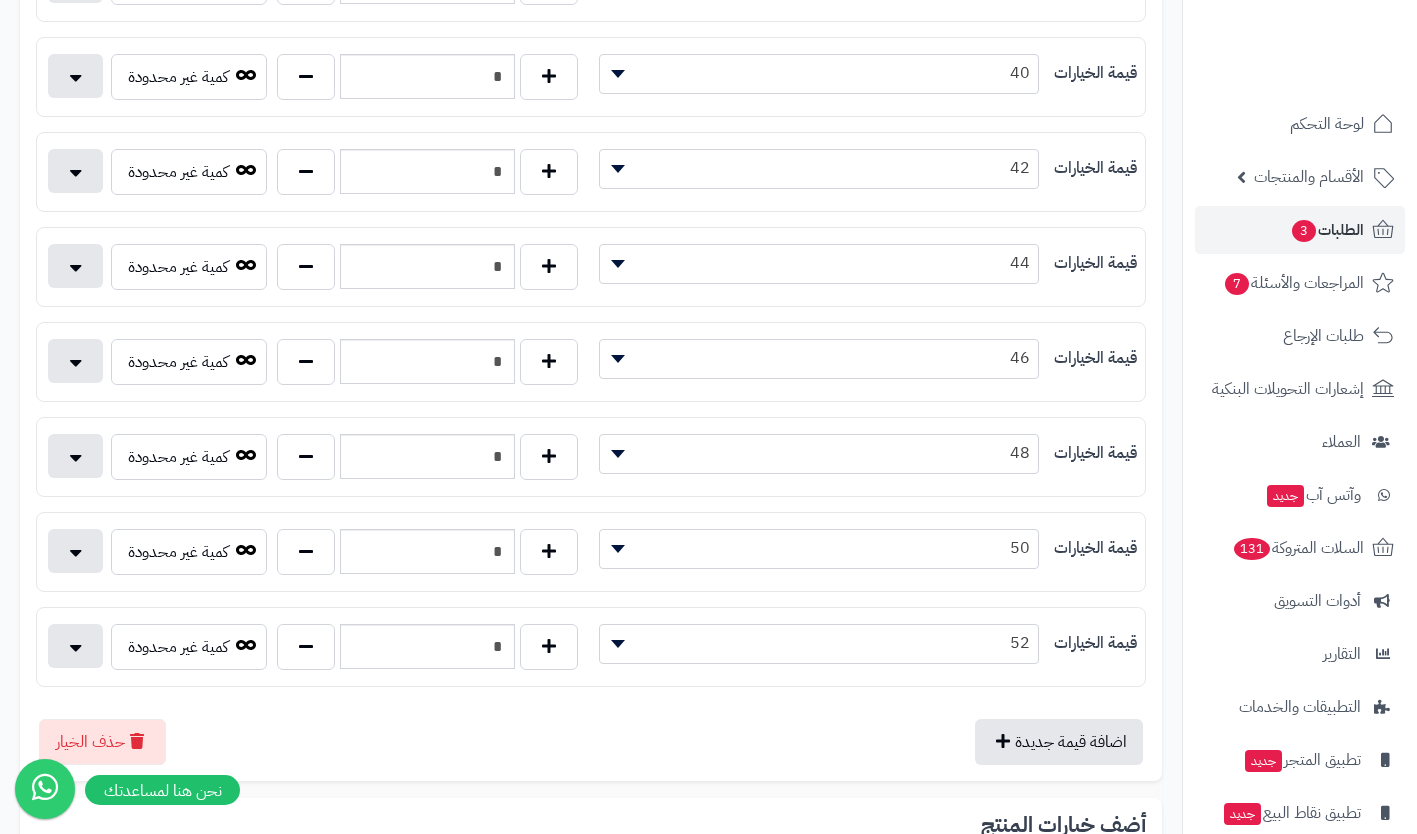 type on "*" 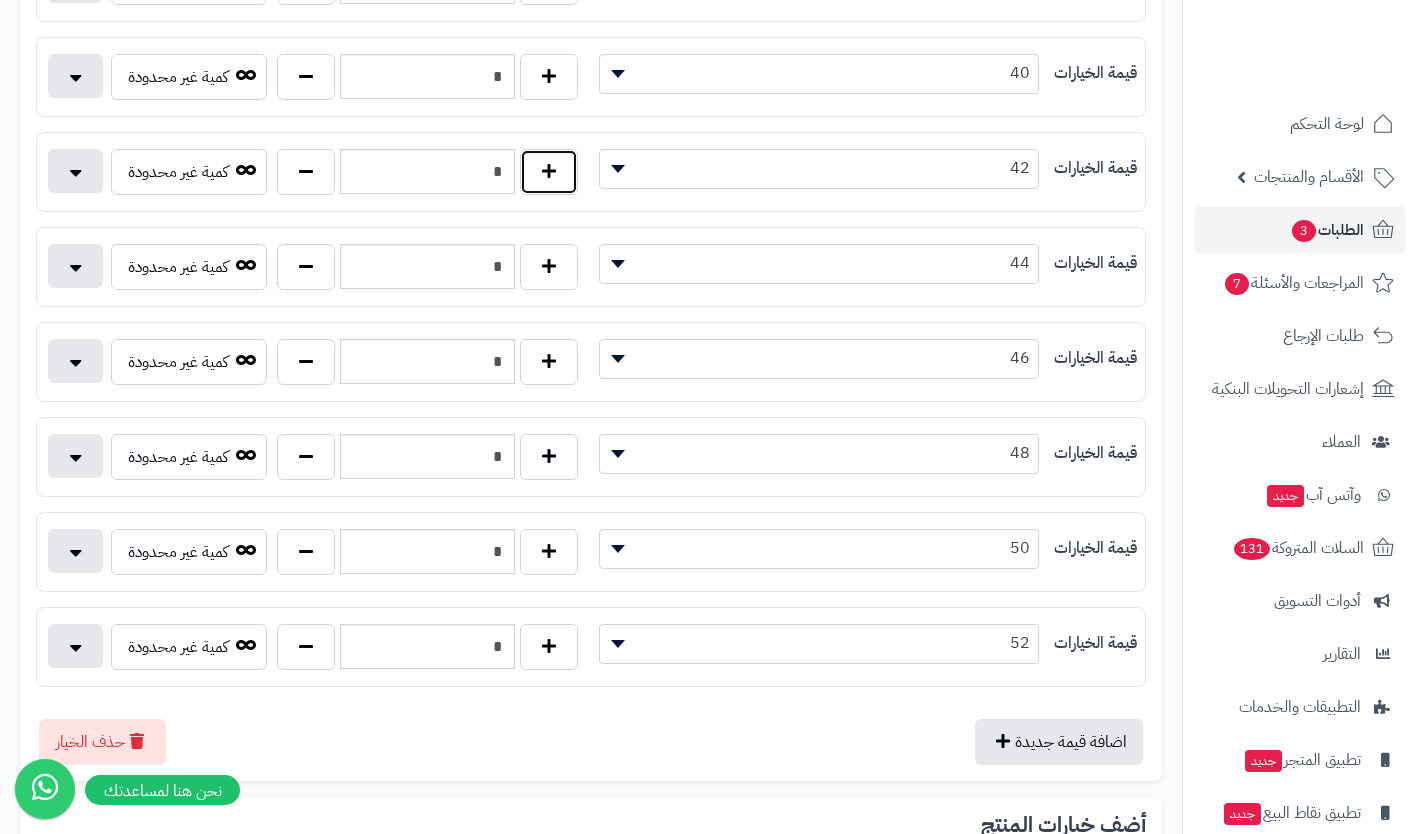 click at bounding box center (549, 172) 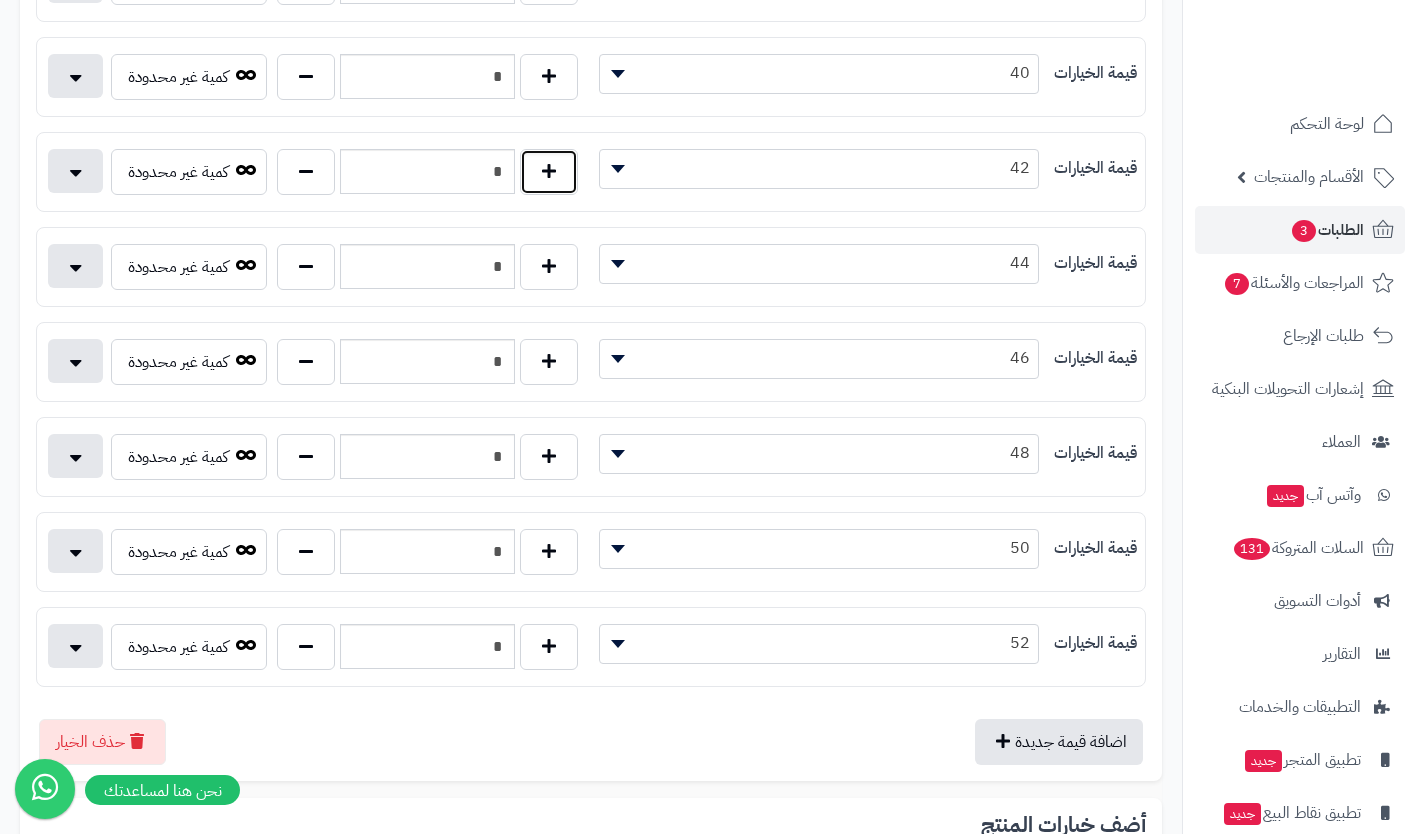 click at bounding box center (549, 172) 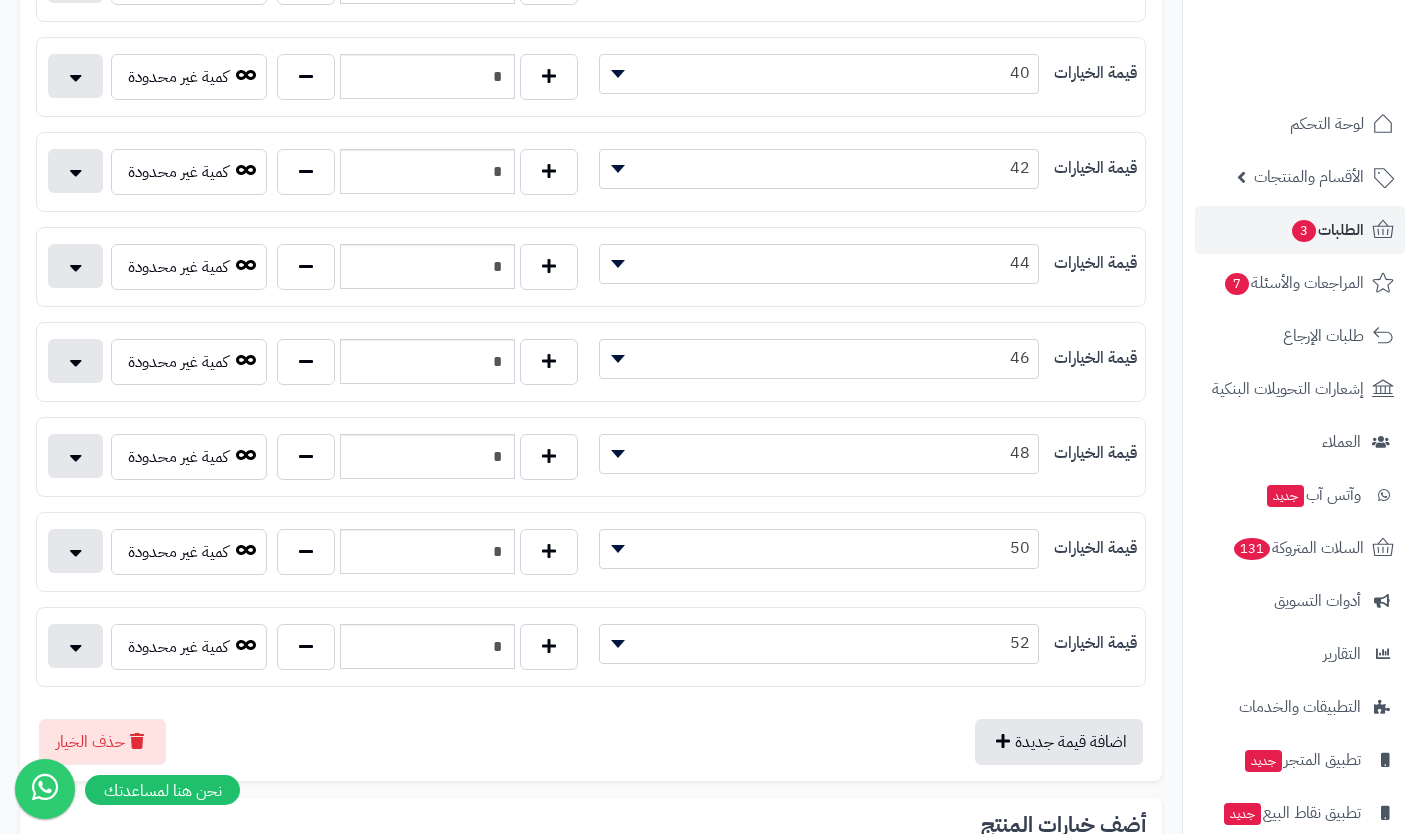 type on "*" 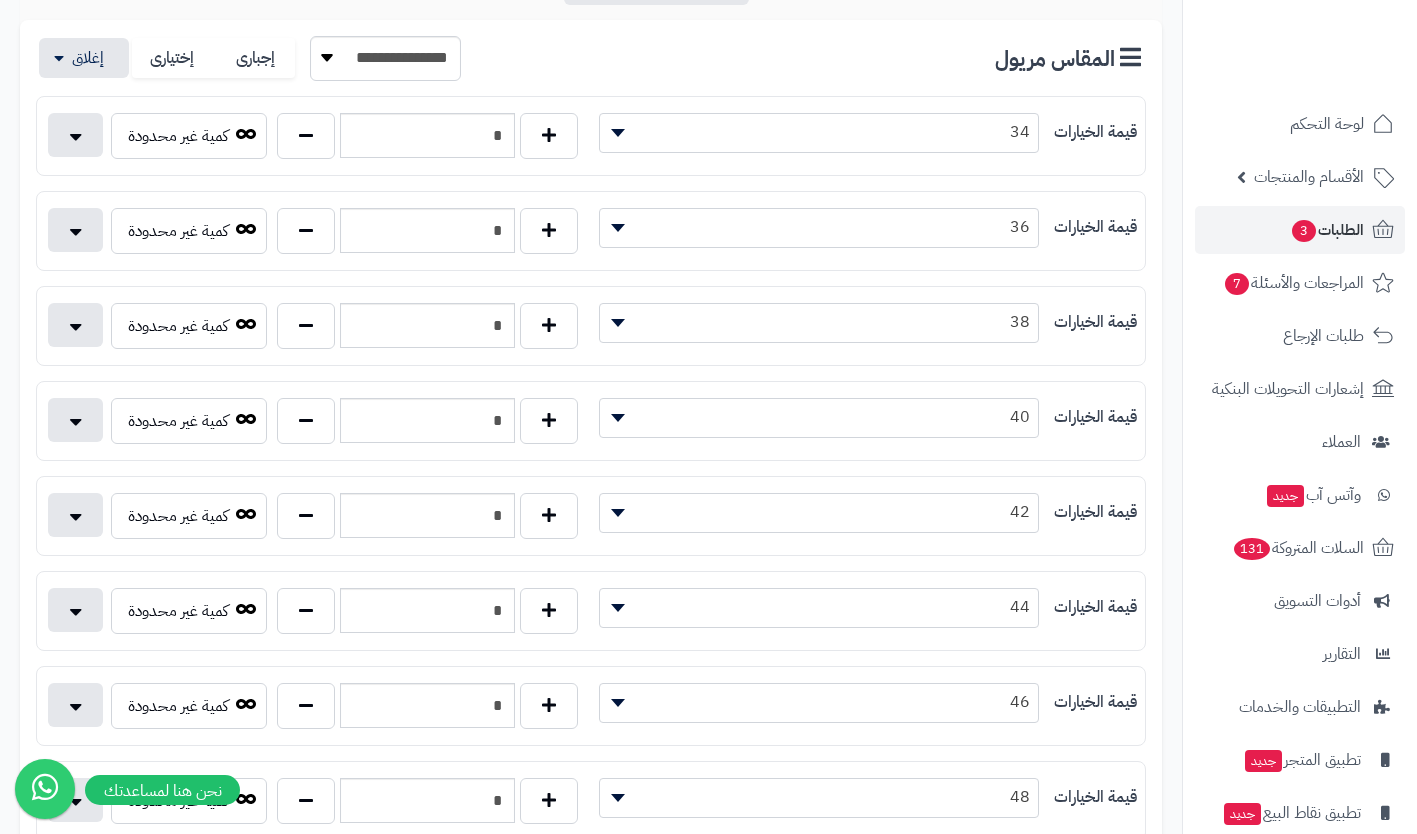 scroll, scrollTop: 375, scrollLeft: 0, axis: vertical 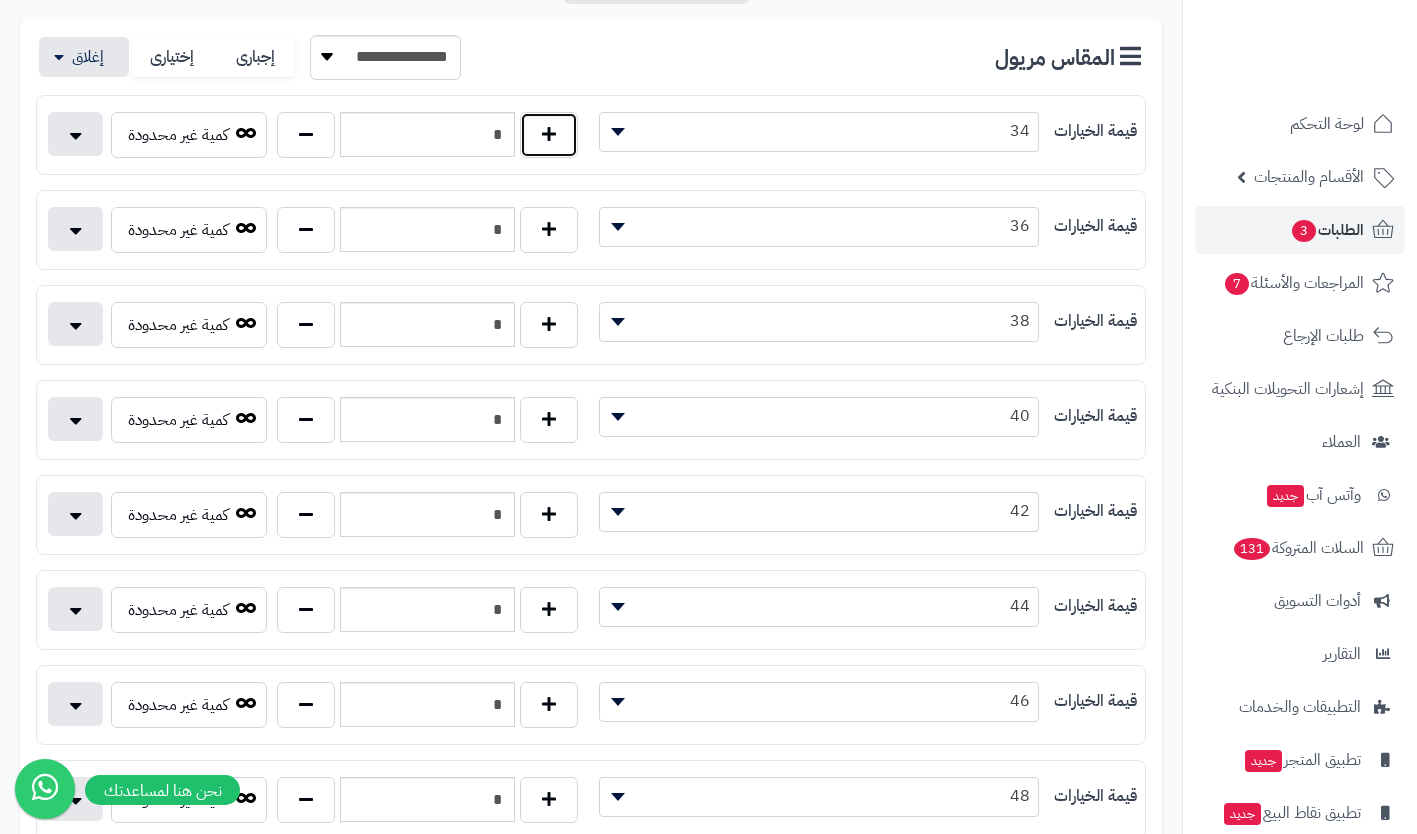 click at bounding box center (549, 135) 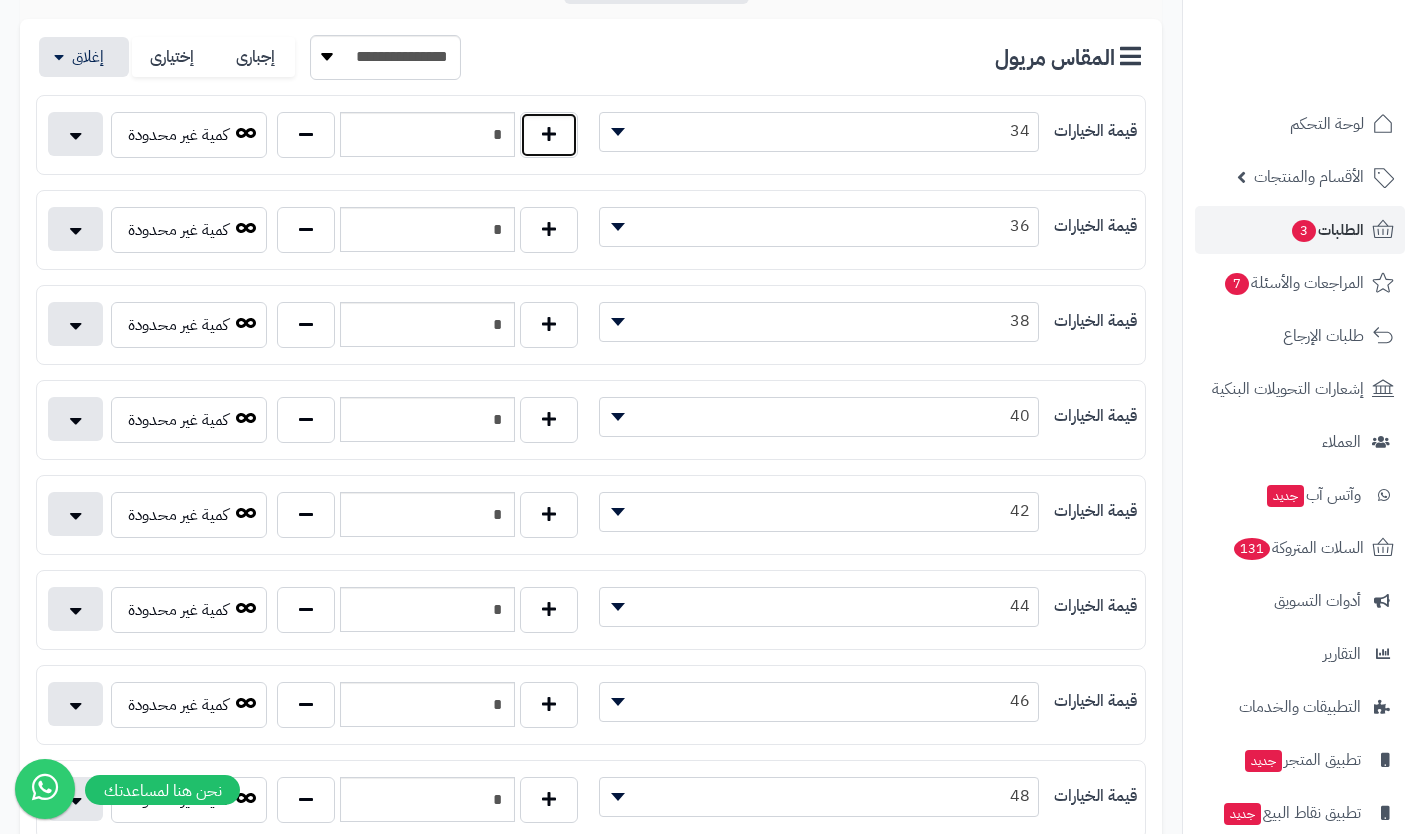 click at bounding box center (549, 135) 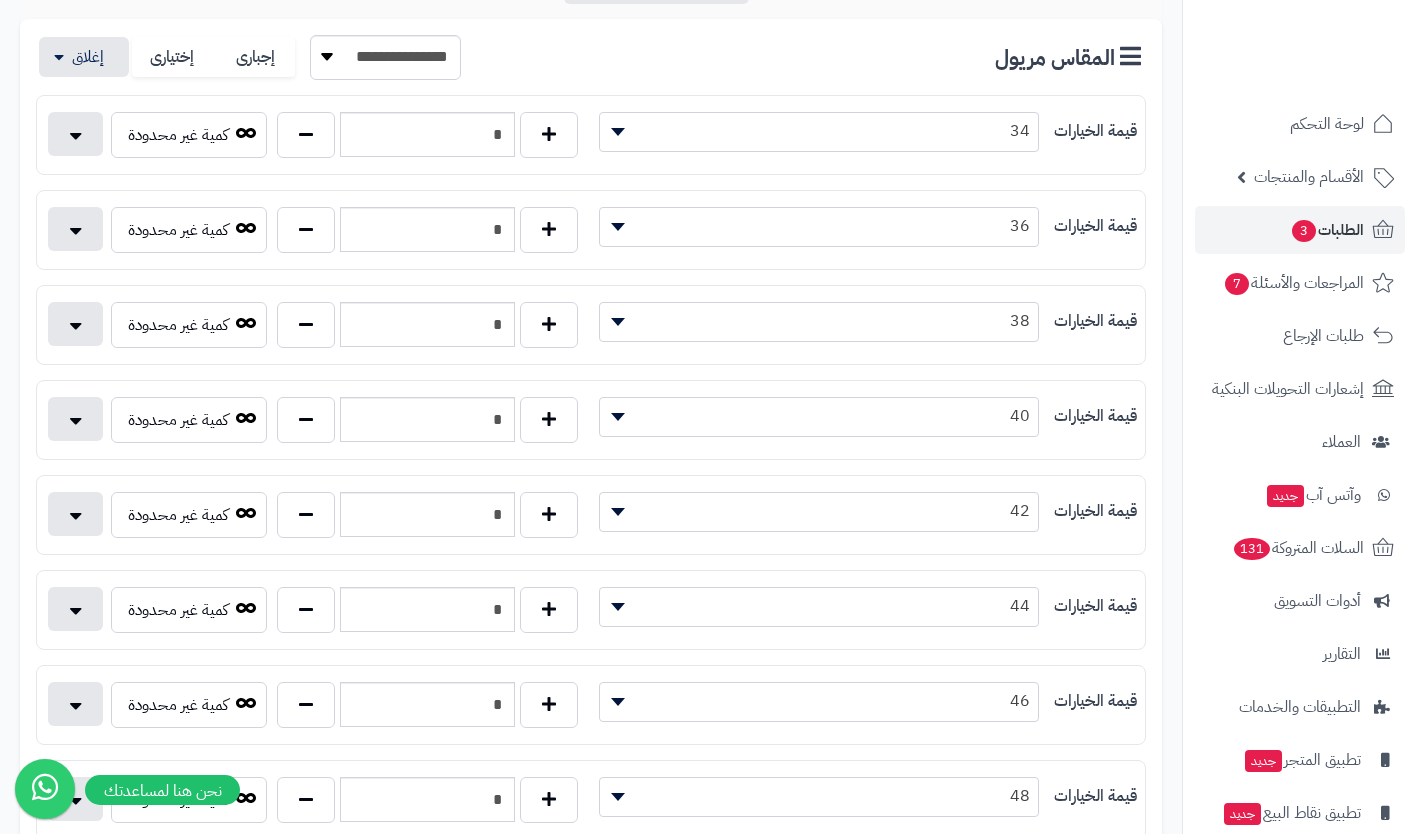 type on "*" 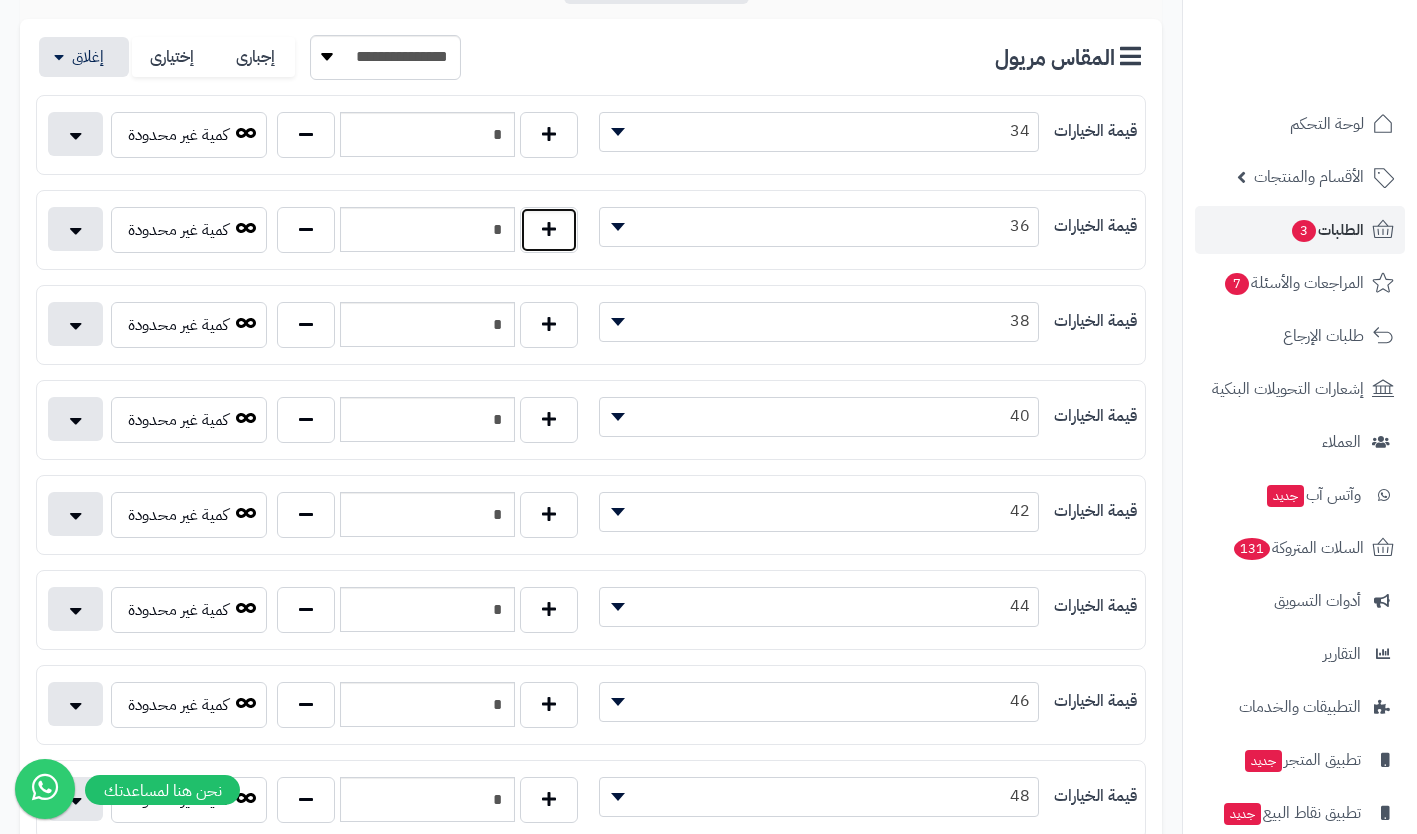 click at bounding box center (549, 230) 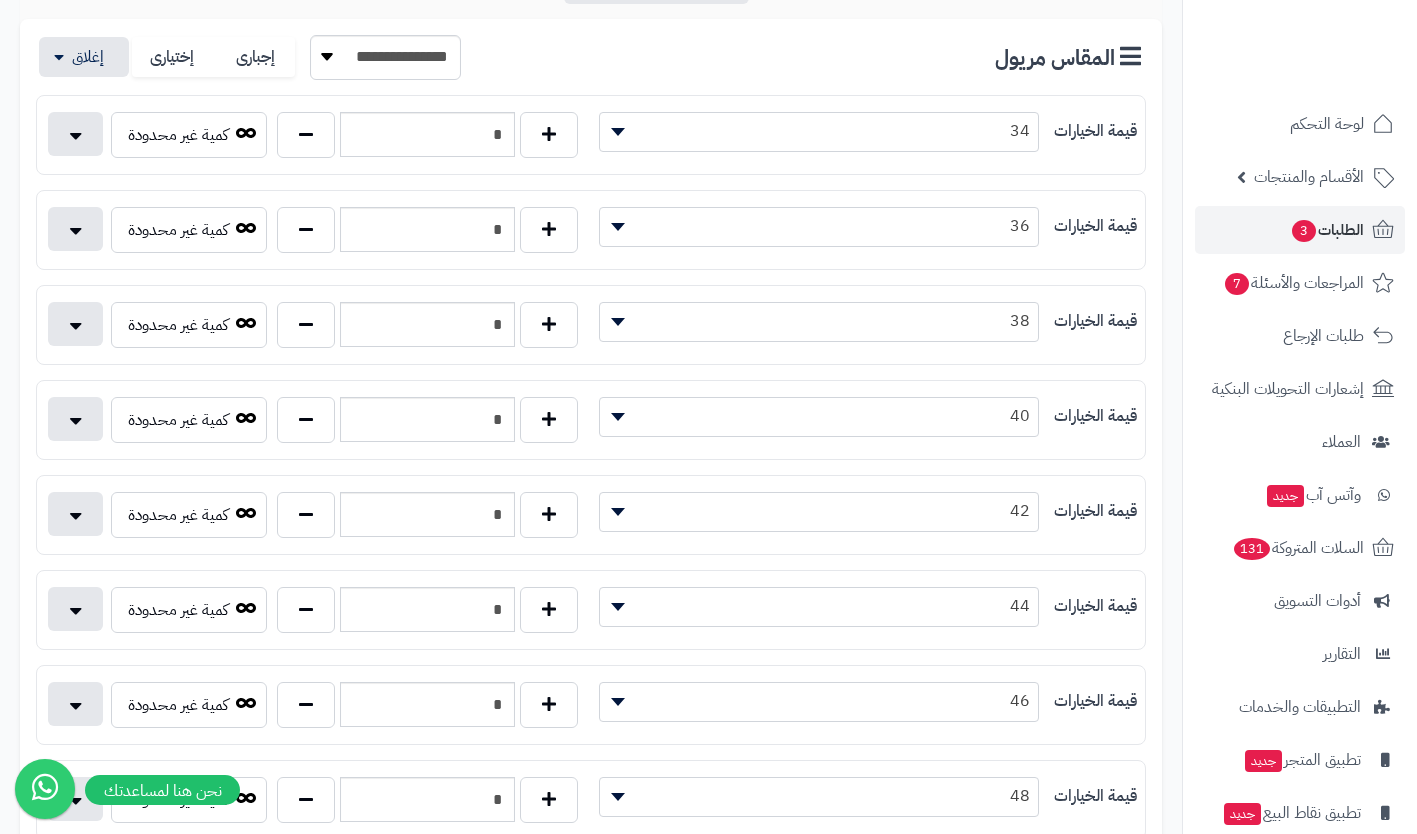 type on "*" 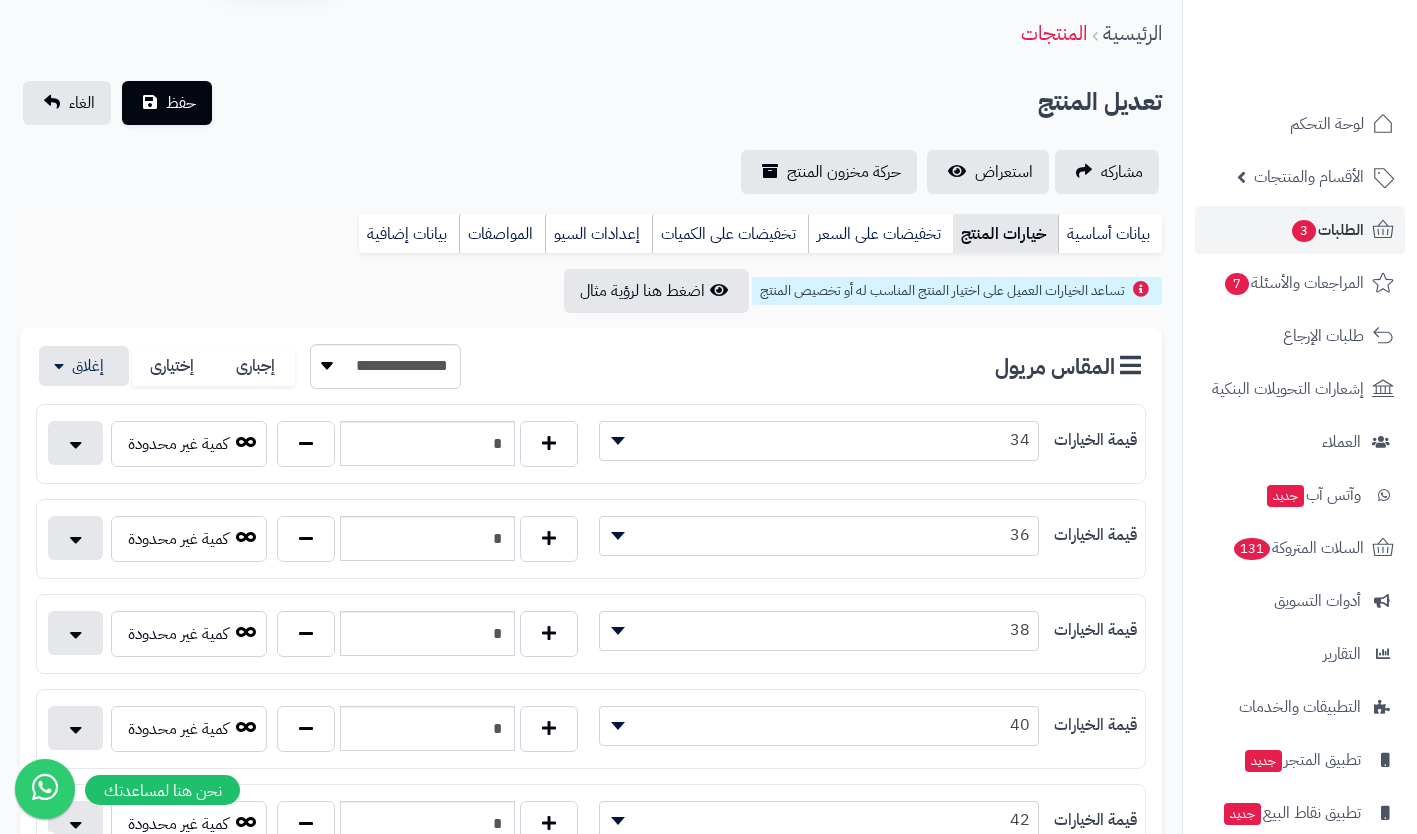 scroll, scrollTop: 62, scrollLeft: 0, axis: vertical 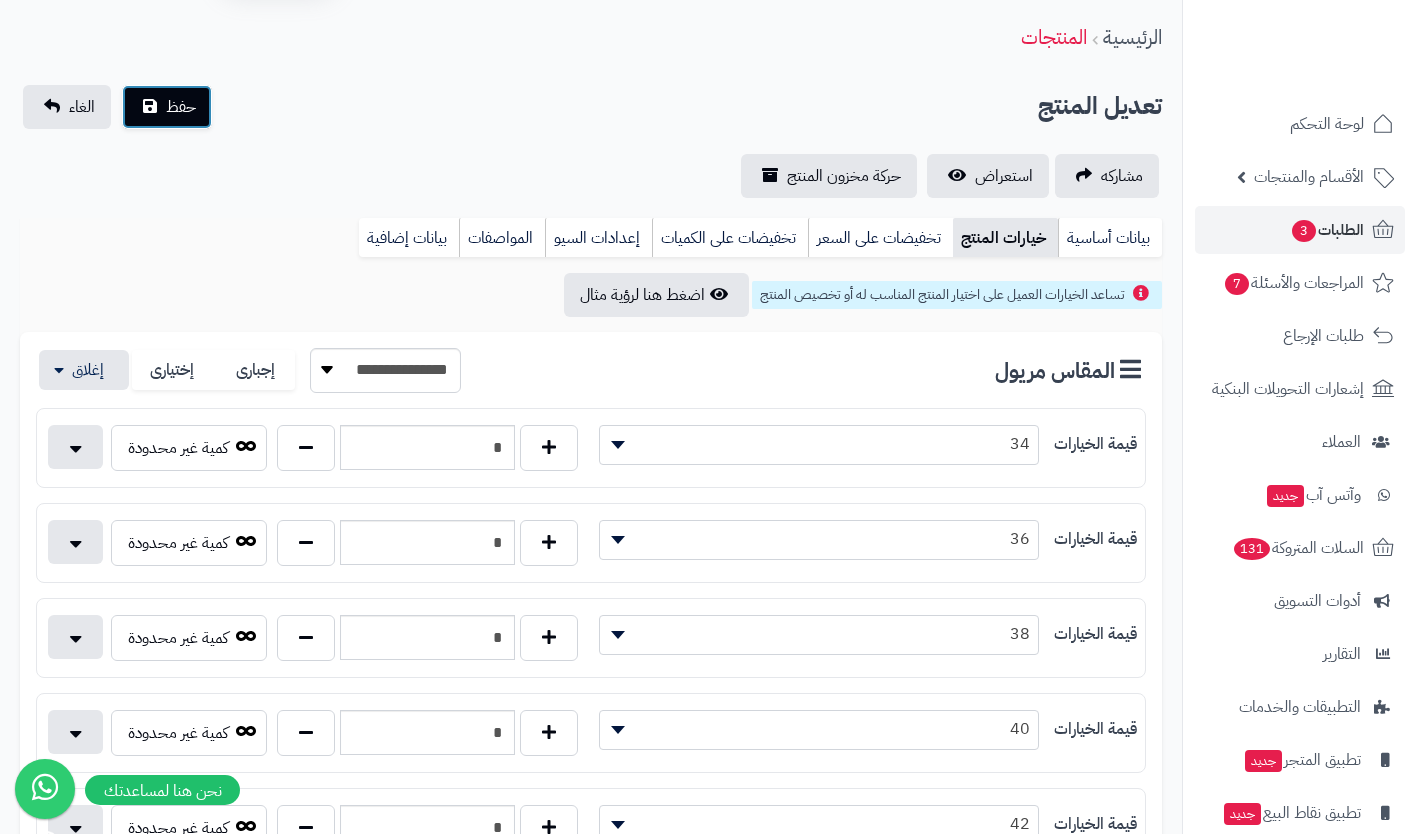 click on "حفظ" at bounding box center [181, 107] 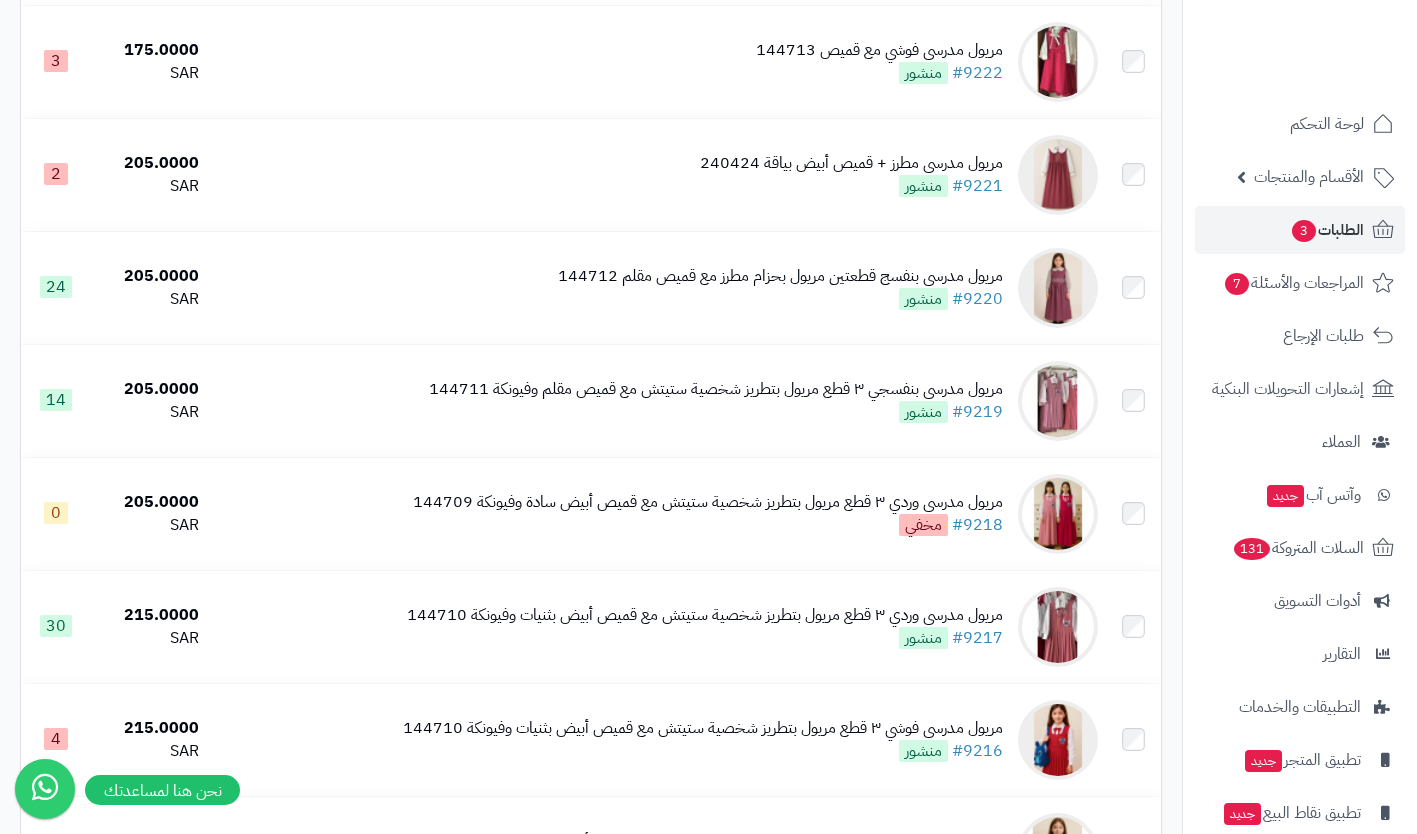 scroll, scrollTop: 1592, scrollLeft: 0, axis: vertical 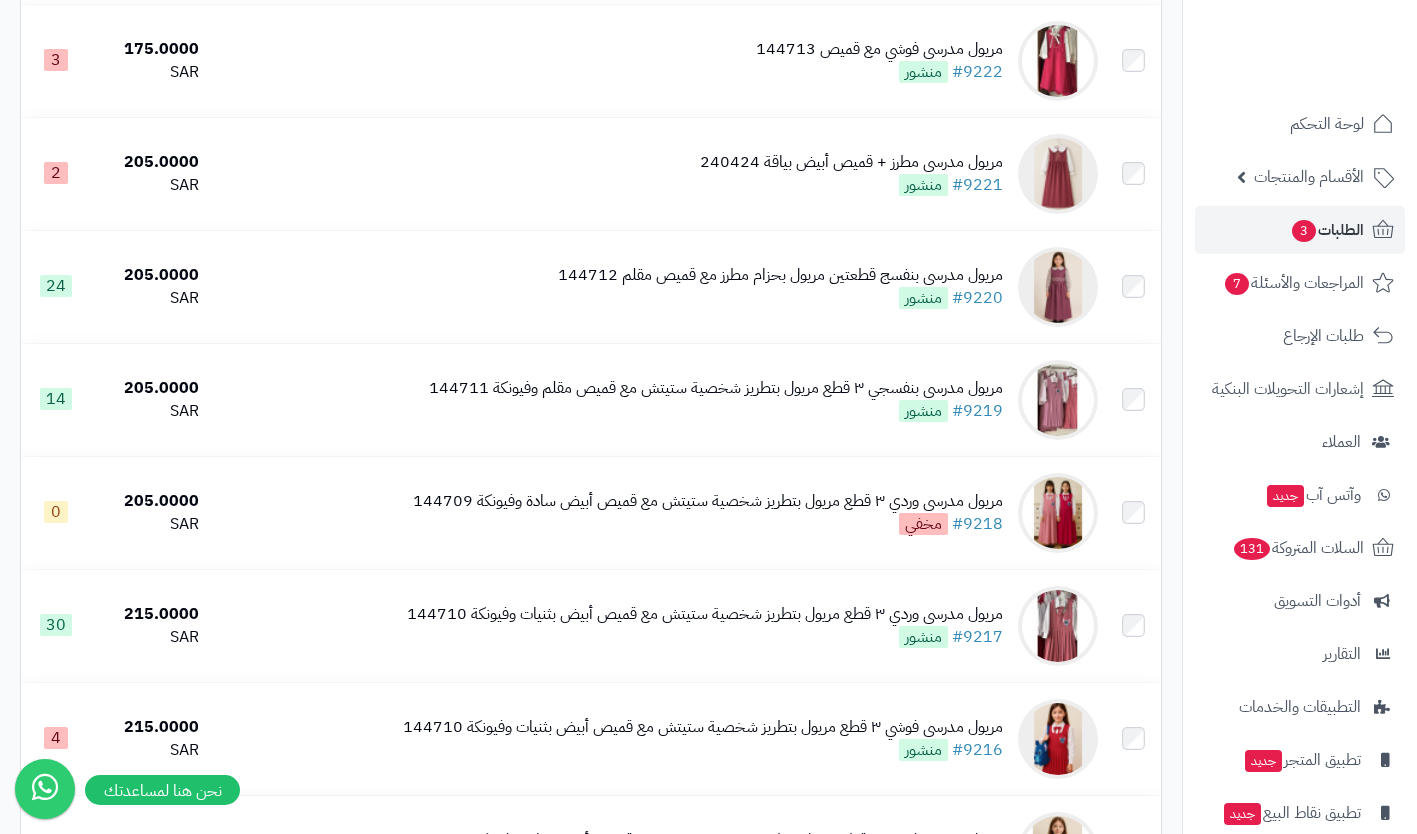 click on "مريول مدرسي بنفسجي ٣ قطع مريول بتطريز شخصية [PERSON] مع قميص مقلم وفيونكة 144711
#9219
منشور" at bounding box center [716, 400] 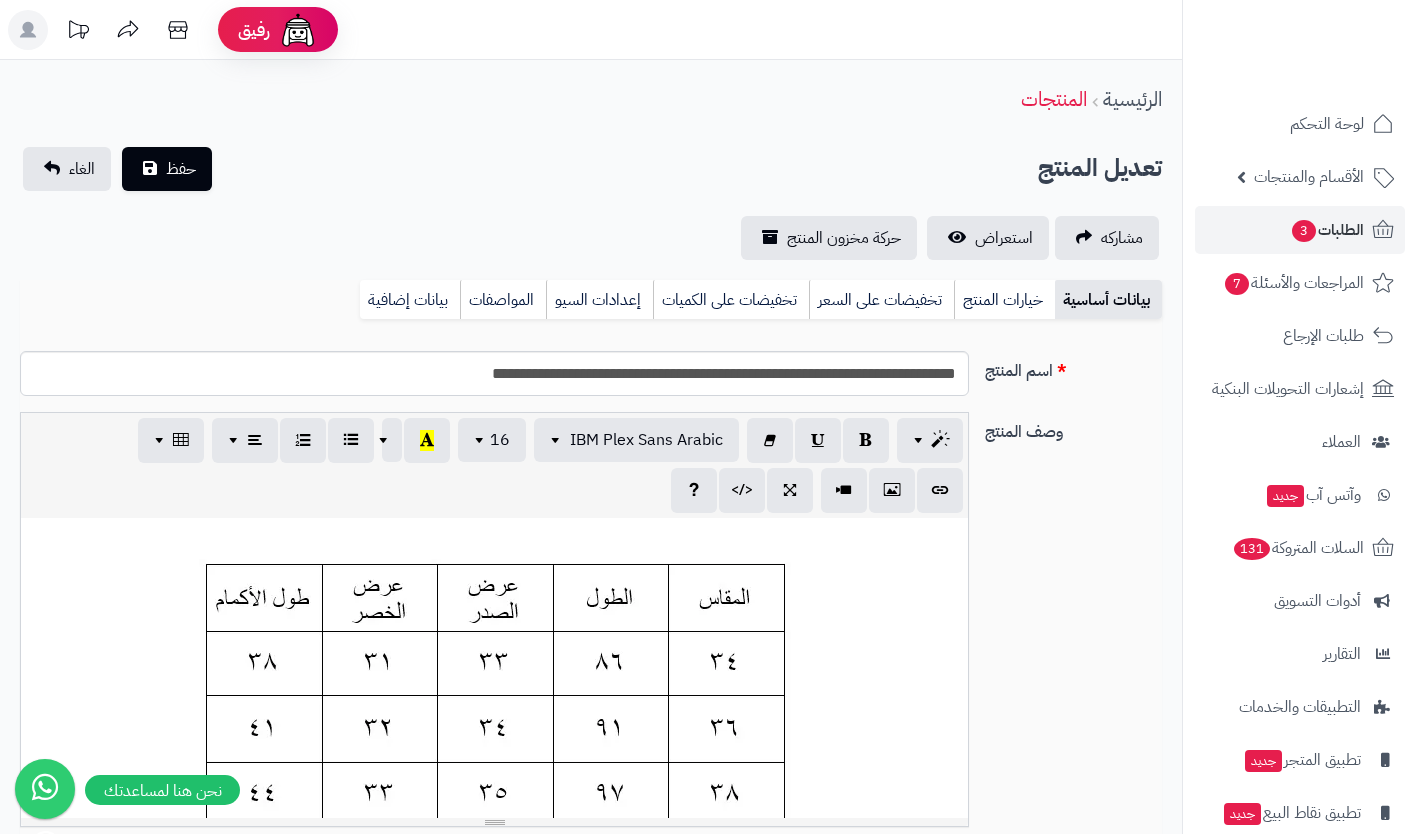 scroll, scrollTop: 0, scrollLeft: 0, axis: both 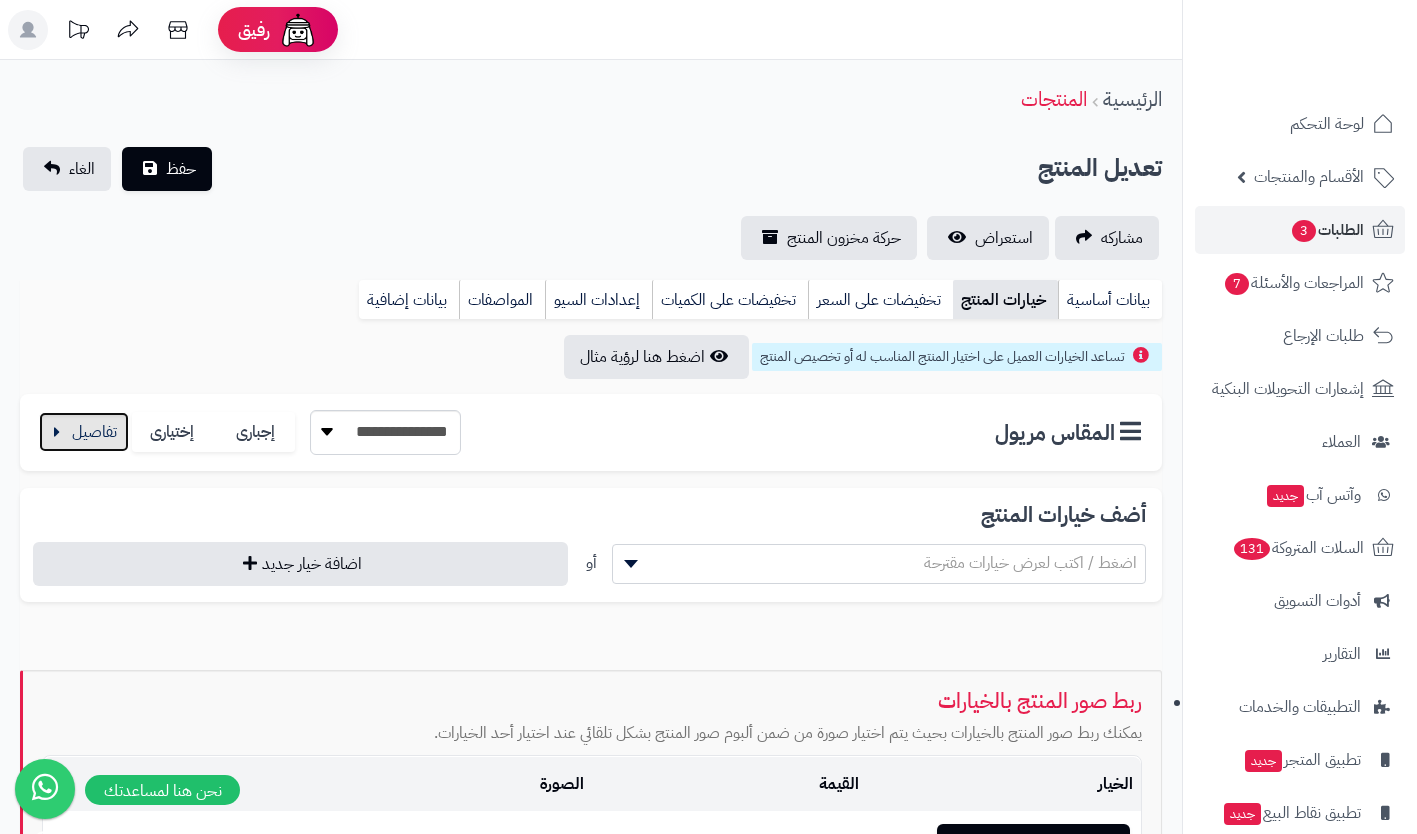 click at bounding box center (84, 432) 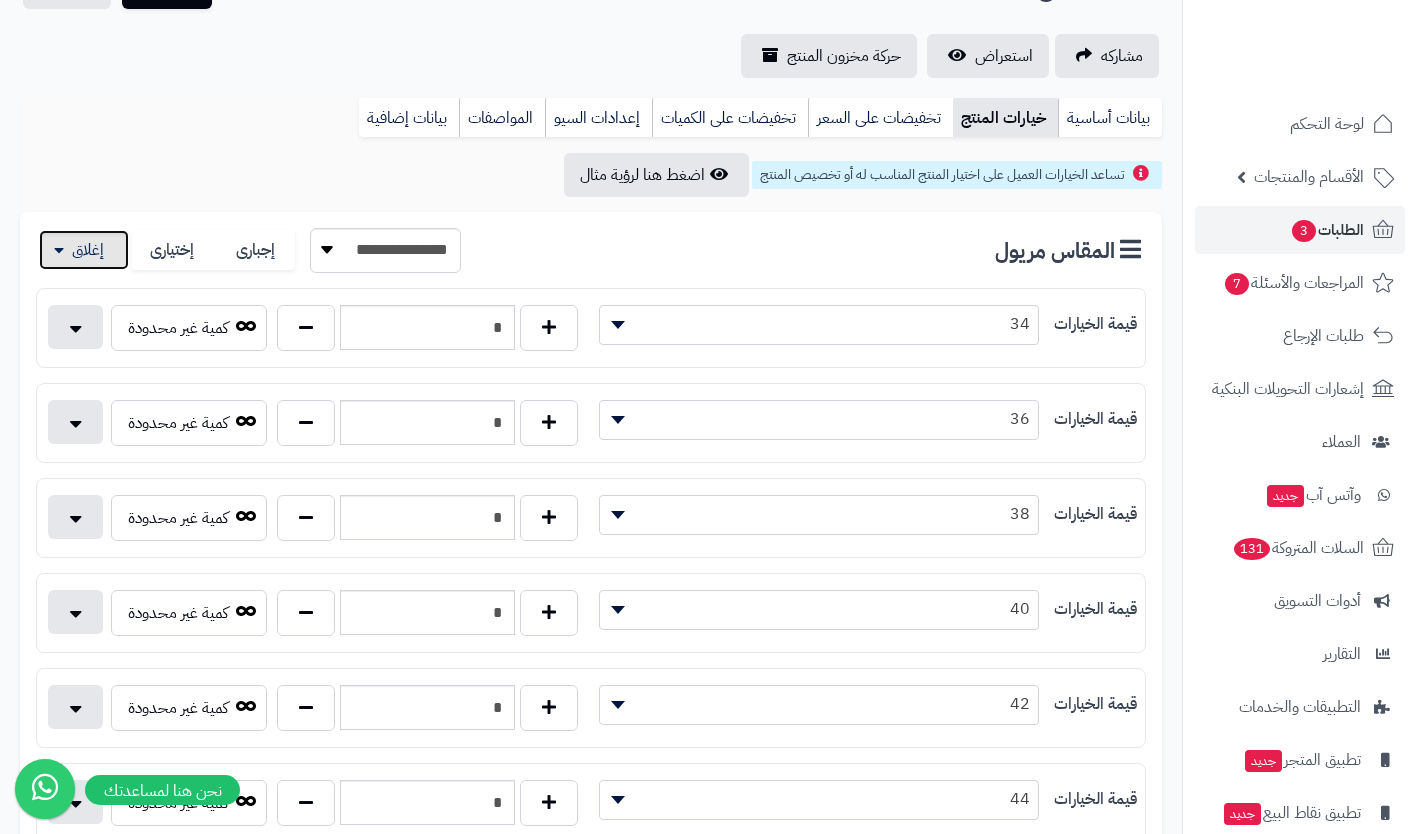 scroll, scrollTop: 193, scrollLeft: 0, axis: vertical 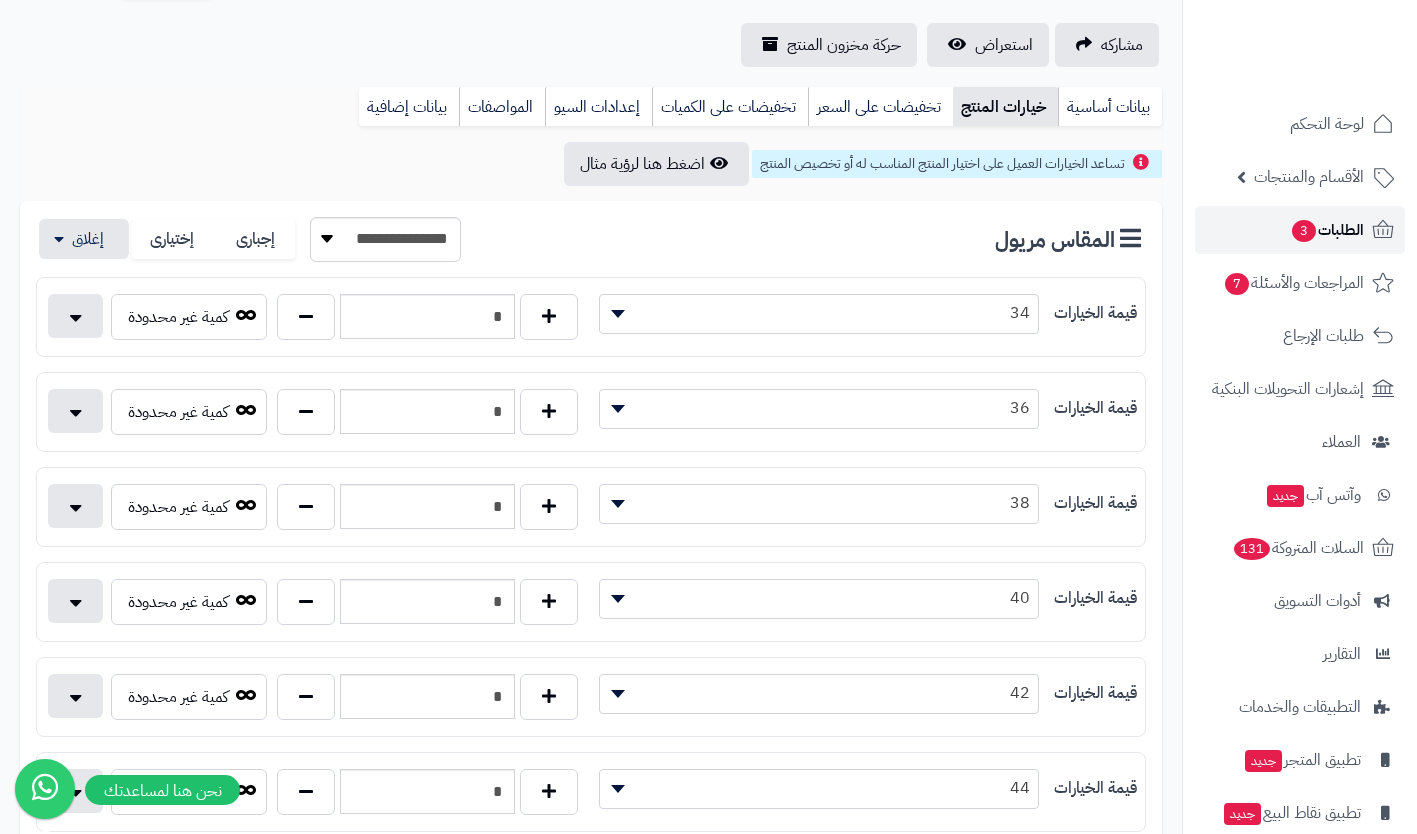 click on "الطلبات  3" at bounding box center (1327, 230) 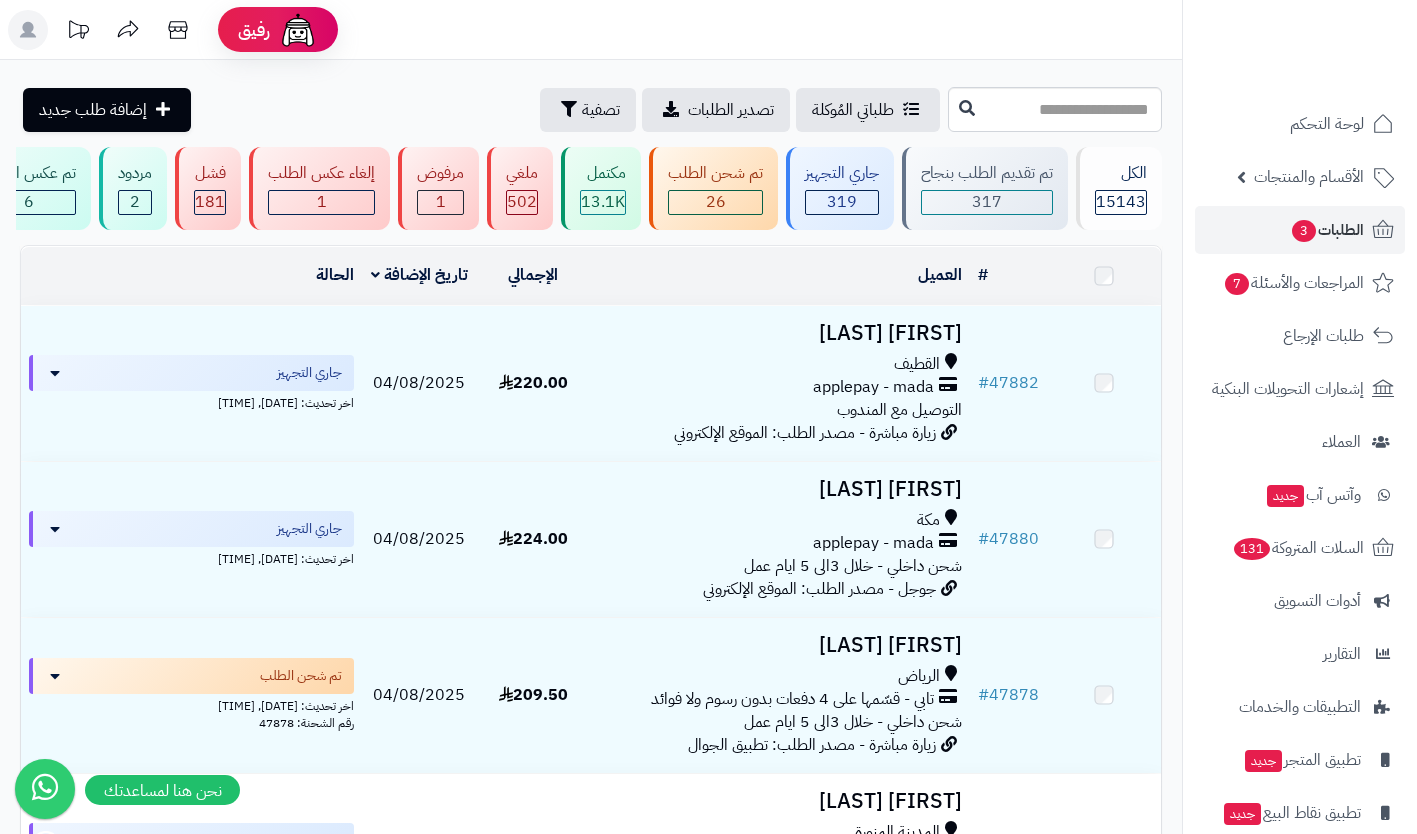 scroll, scrollTop: 0, scrollLeft: 0, axis: both 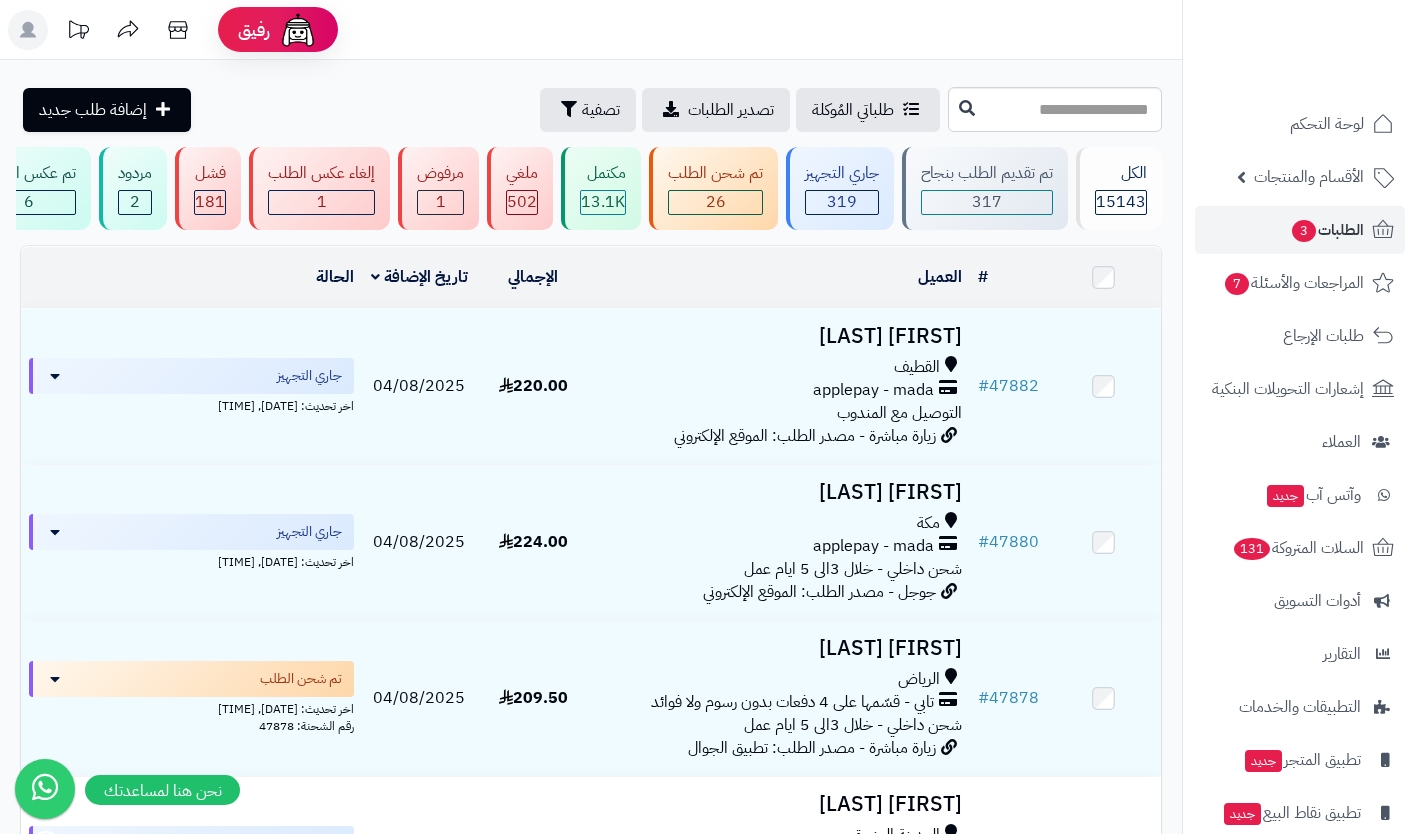 click on "التوصيل مع المندوب" at bounding box center [899, 413] 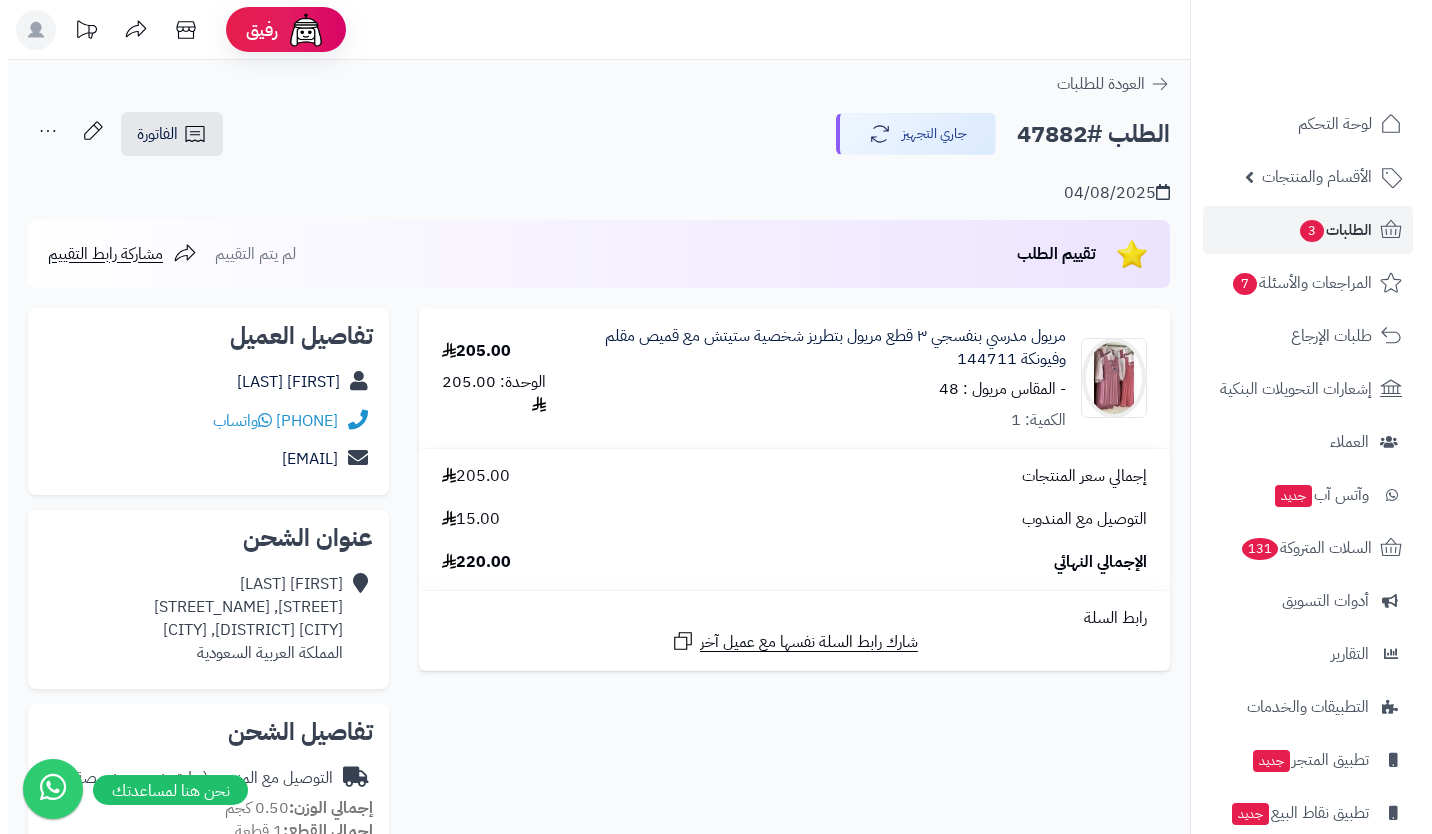 scroll, scrollTop: 0, scrollLeft: 0, axis: both 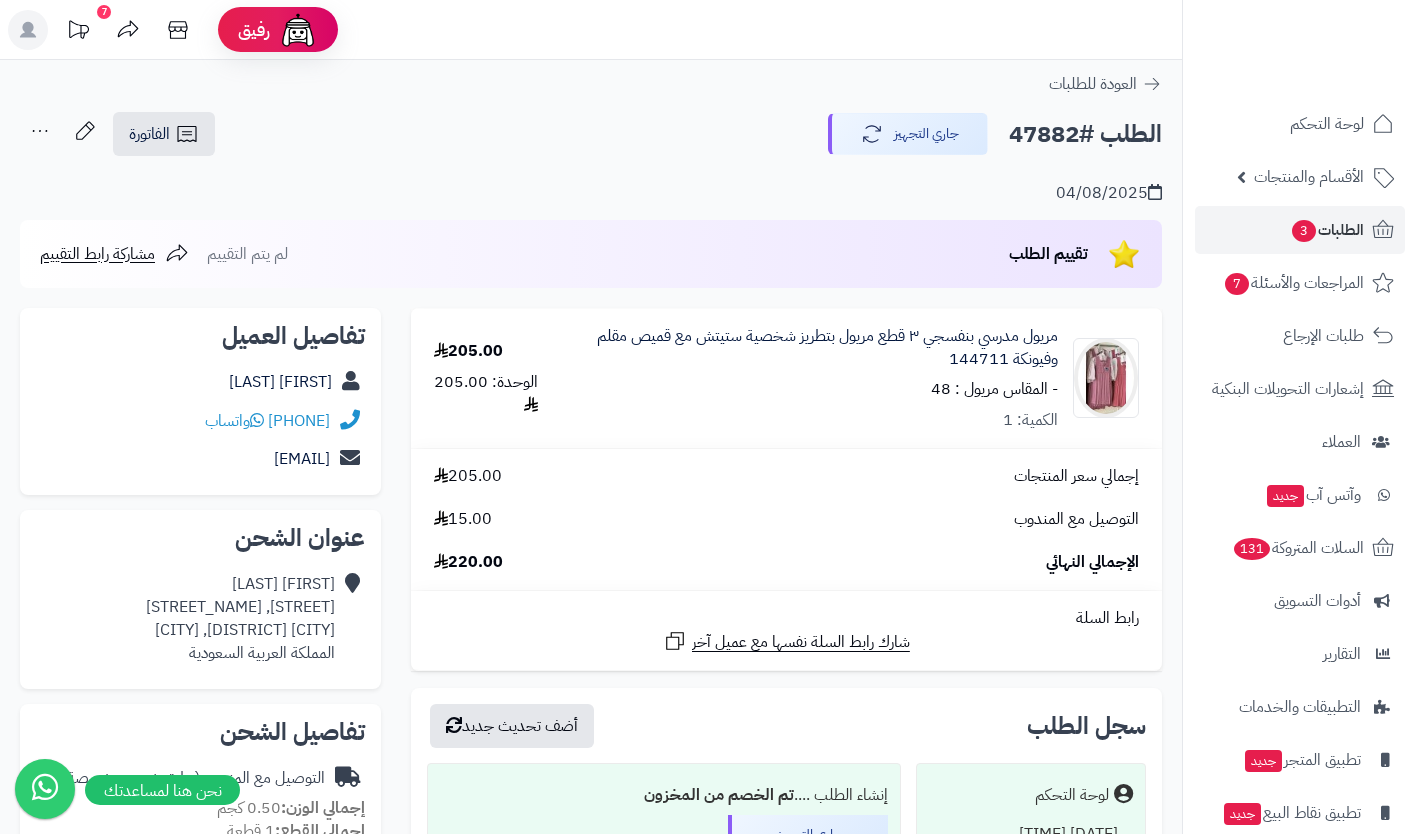 click 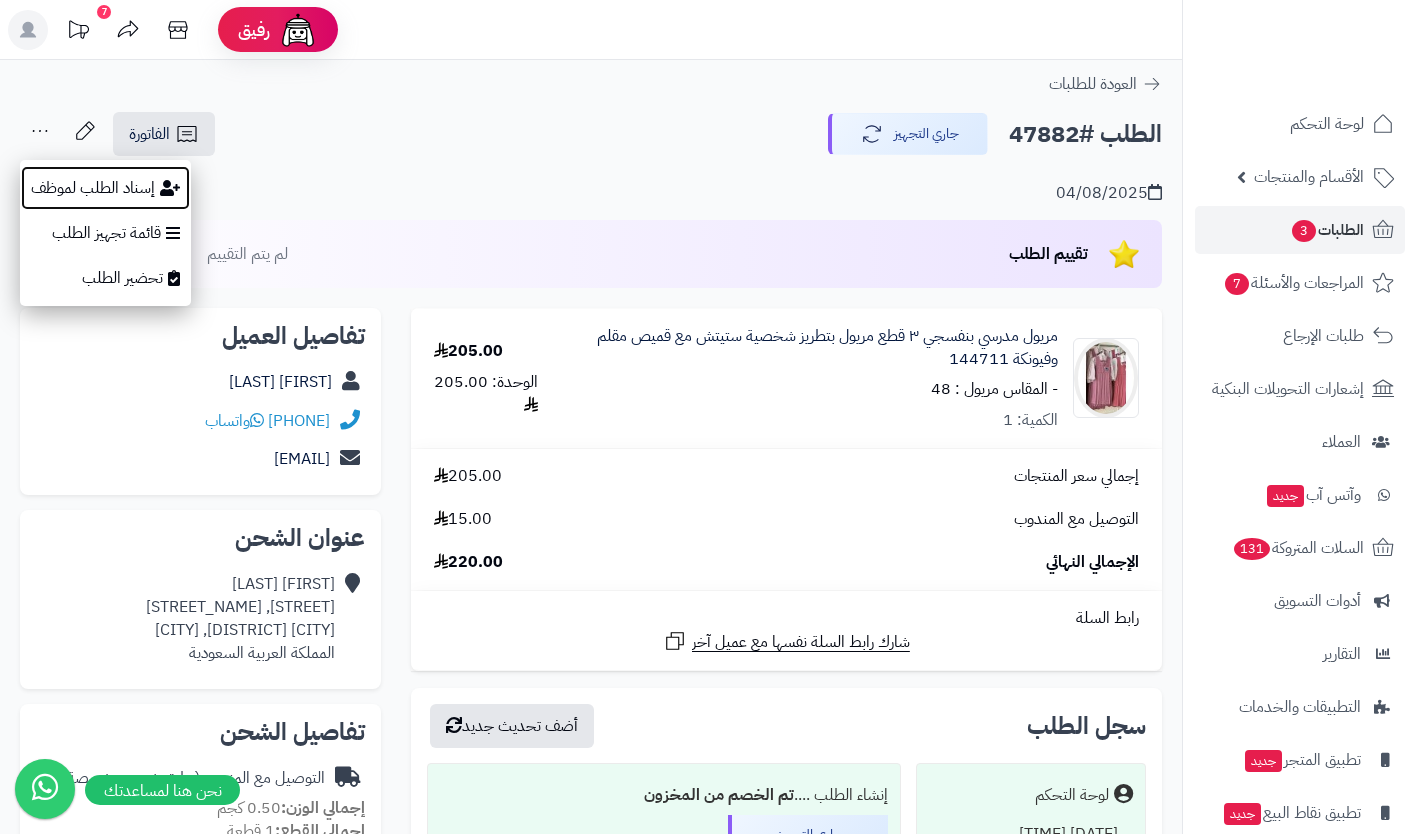 click on "إسناد الطلب لموظف" at bounding box center (105, 188) 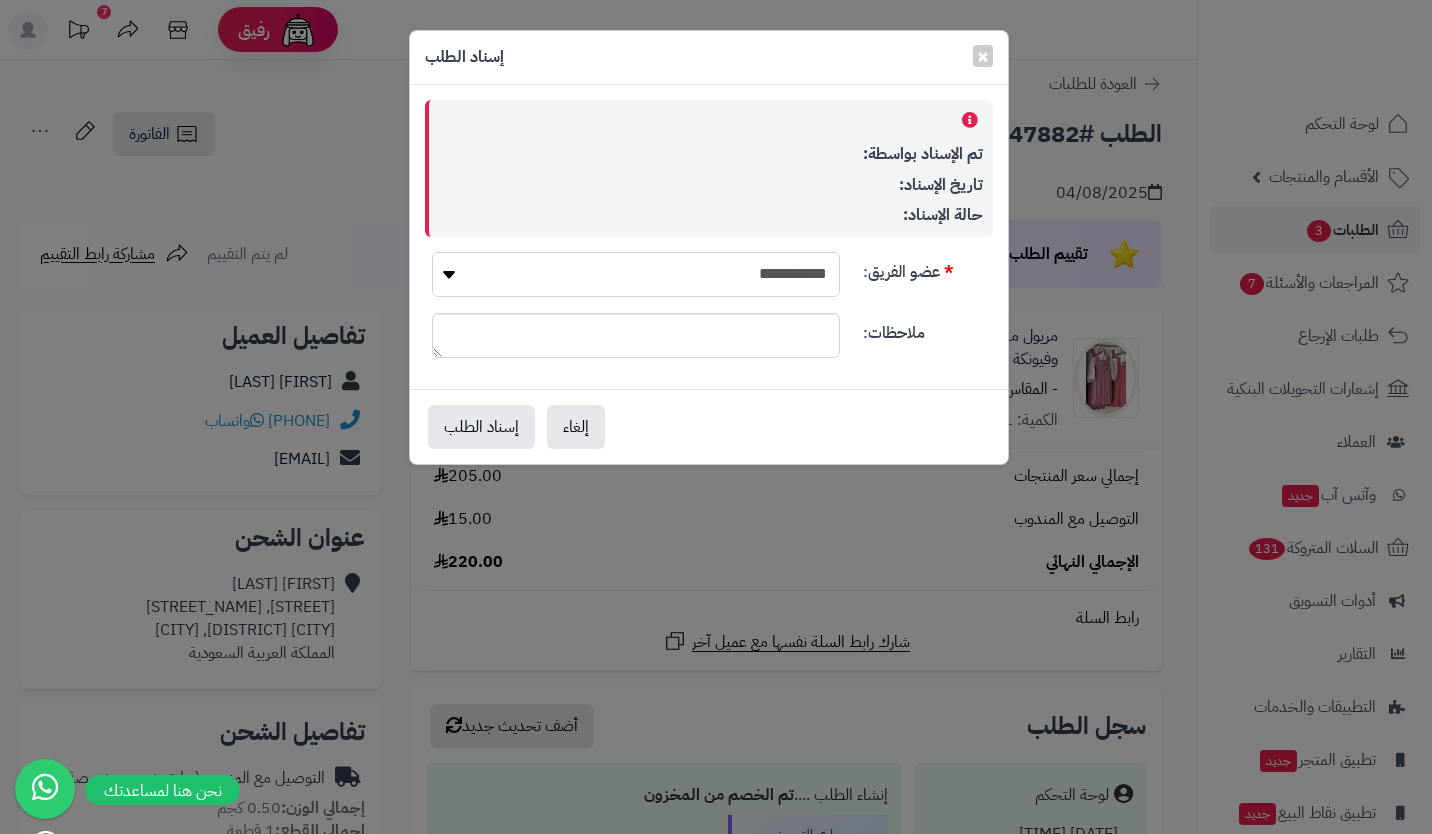 click on "**********" at bounding box center (636, 274) 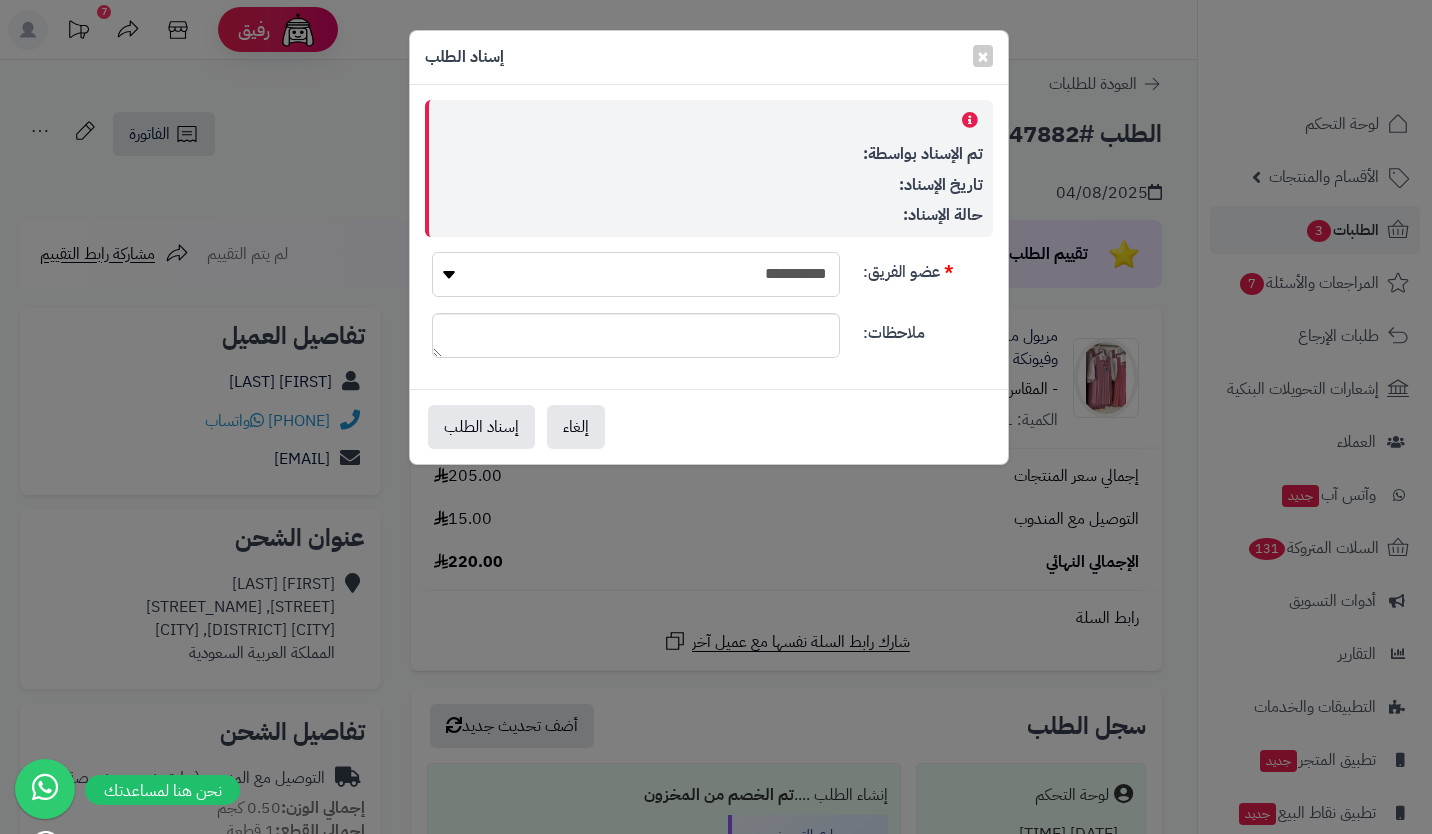 click on "**********" at bounding box center (636, 274) 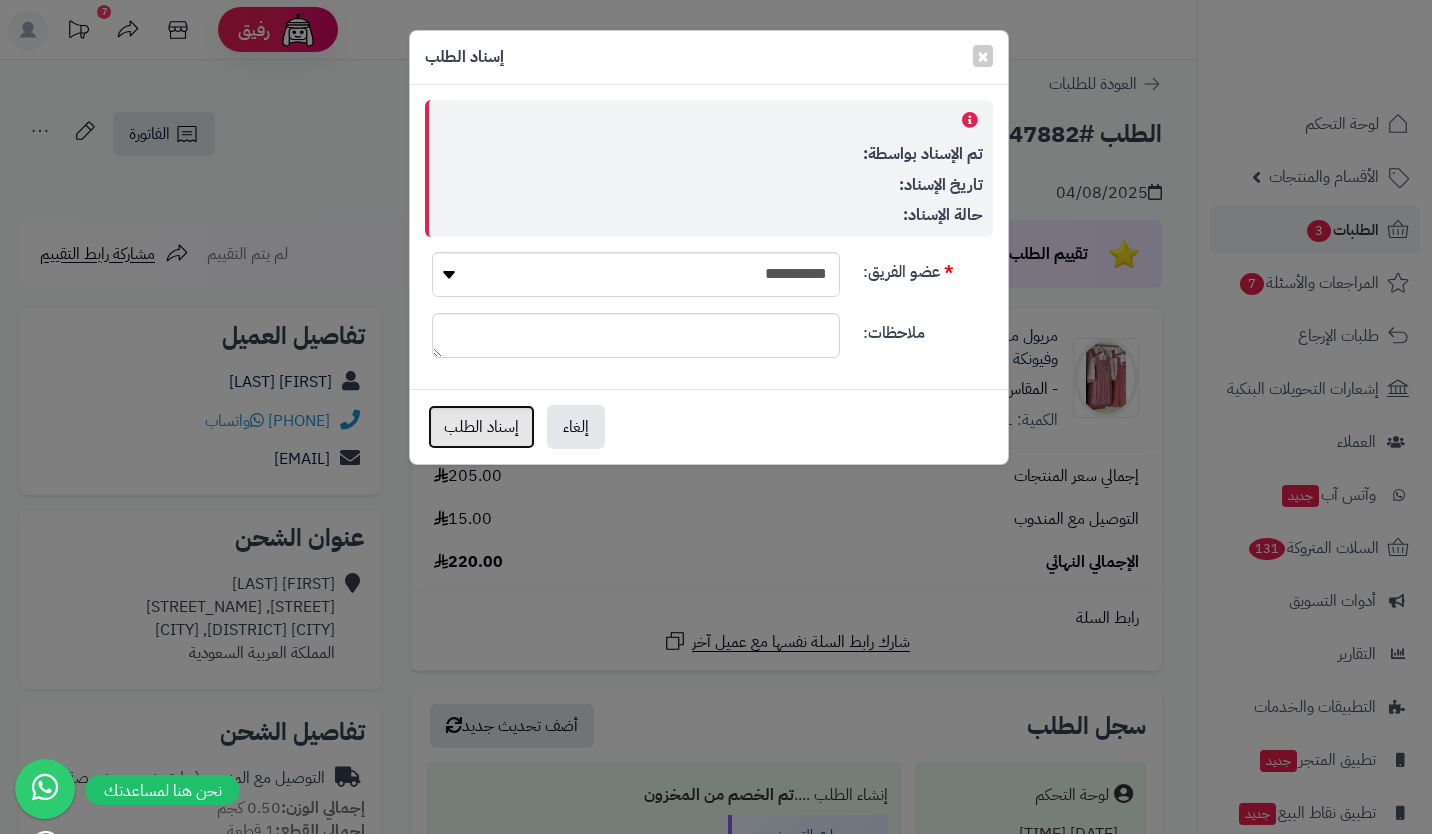 click on "إسناد الطلب" at bounding box center (481, 427) 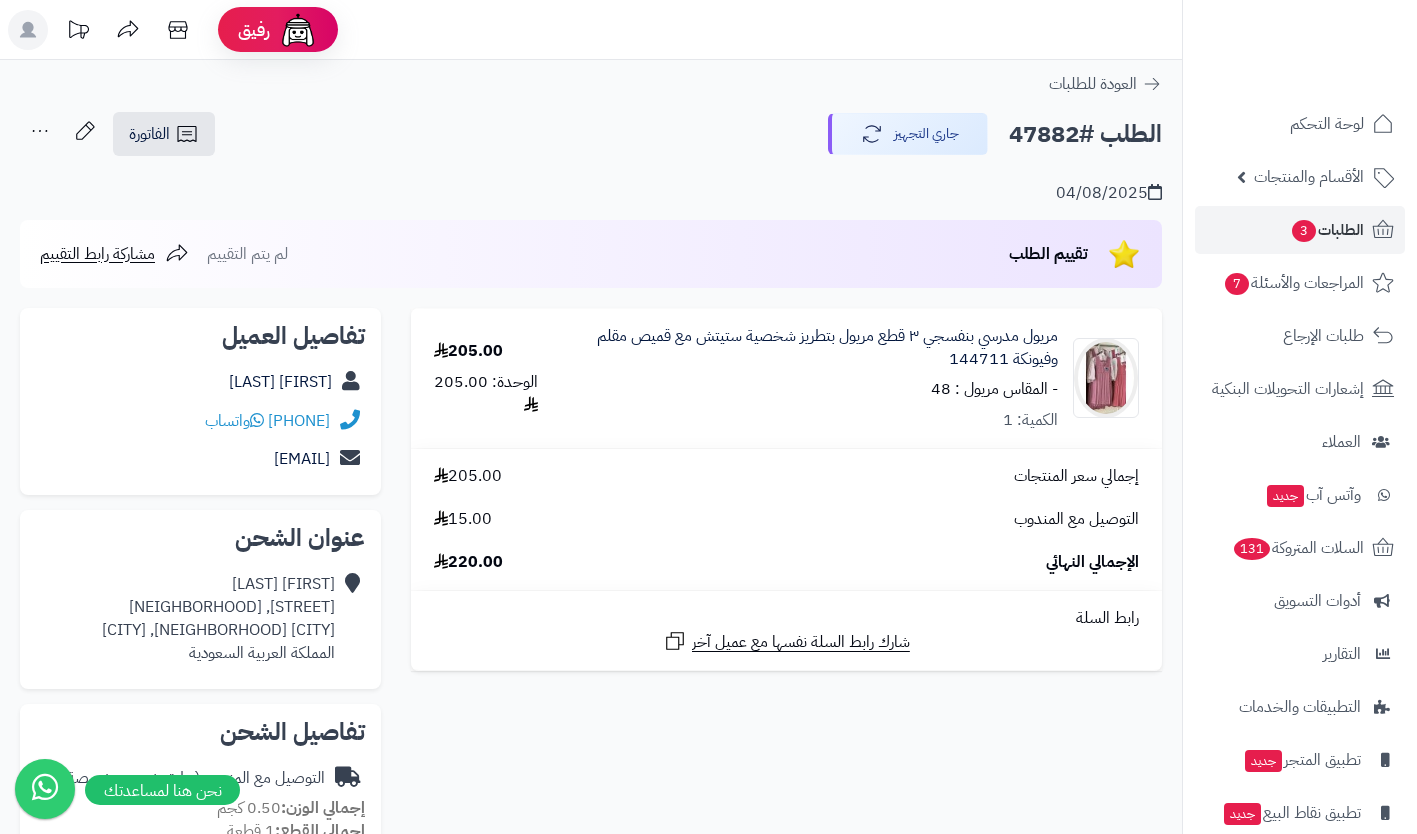 scroll, scrollTop: 0, scrollLeft: 0, axis: both 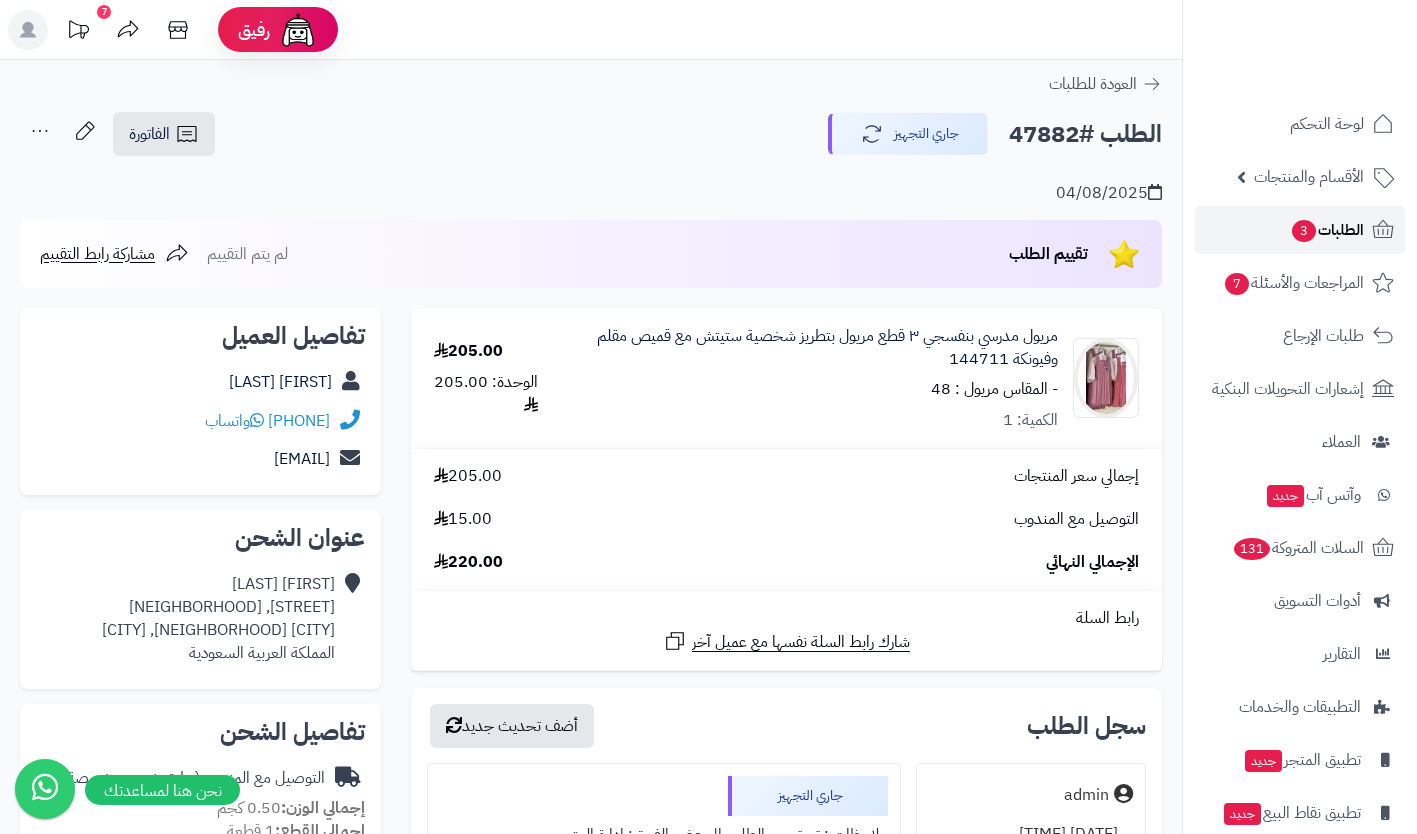 click on "الطلبات  3" at bounding box center [1327, 230] 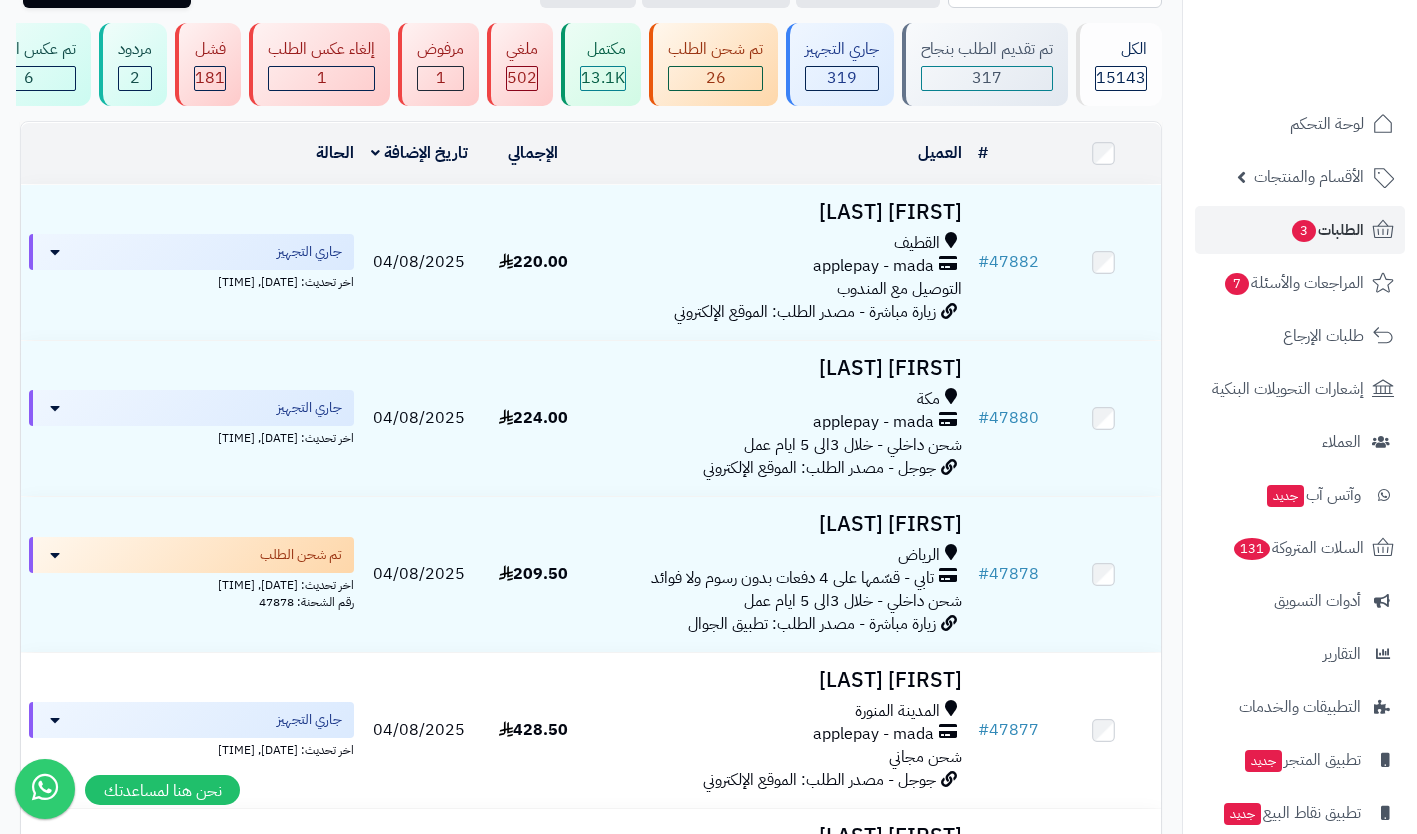 scroll, scrollTop: 130, scrollLeft: 0, axis: vertical 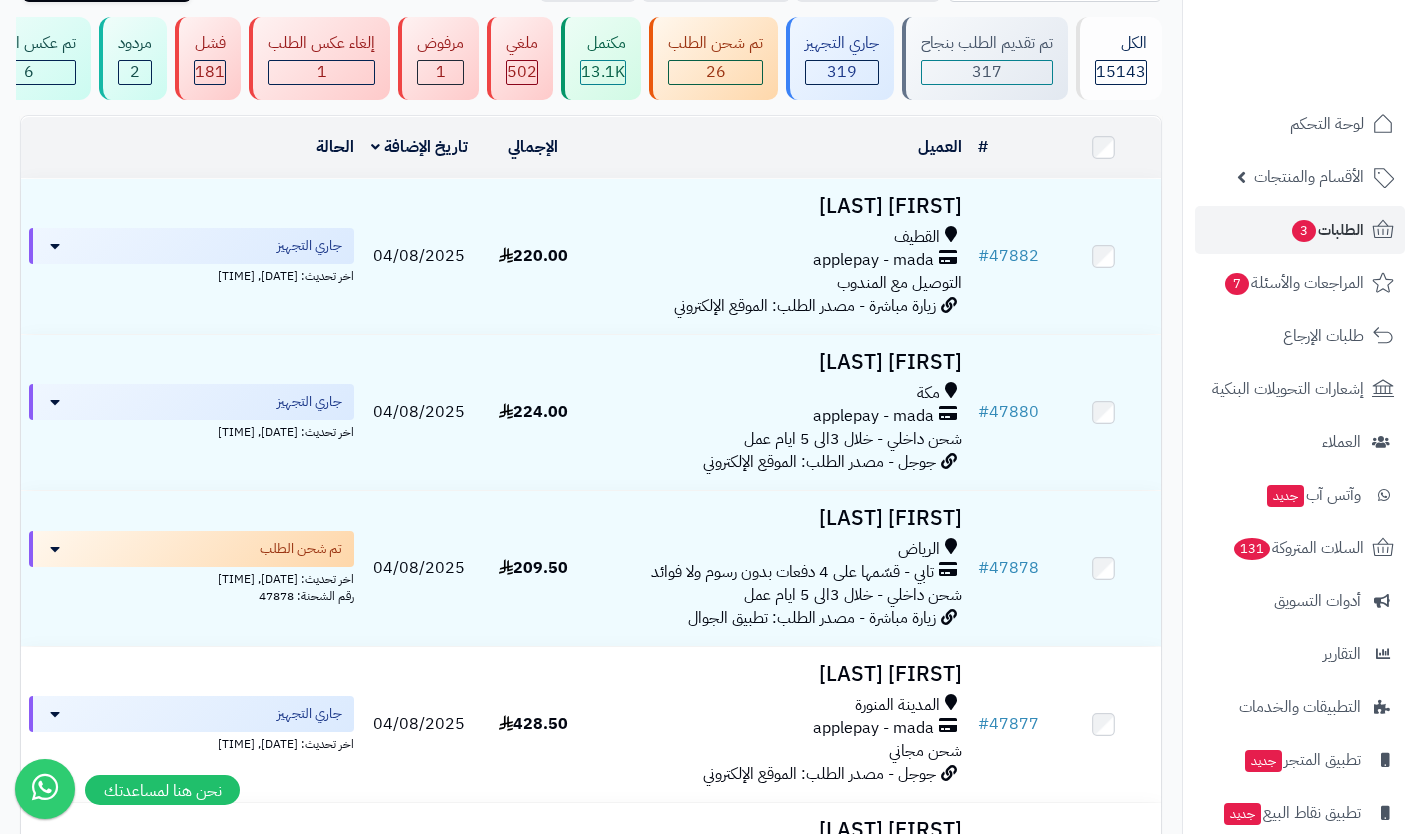 click on "شحن داخلي  - خلال 3الى 5 ايام عمل" at bounding box center [853, 439] 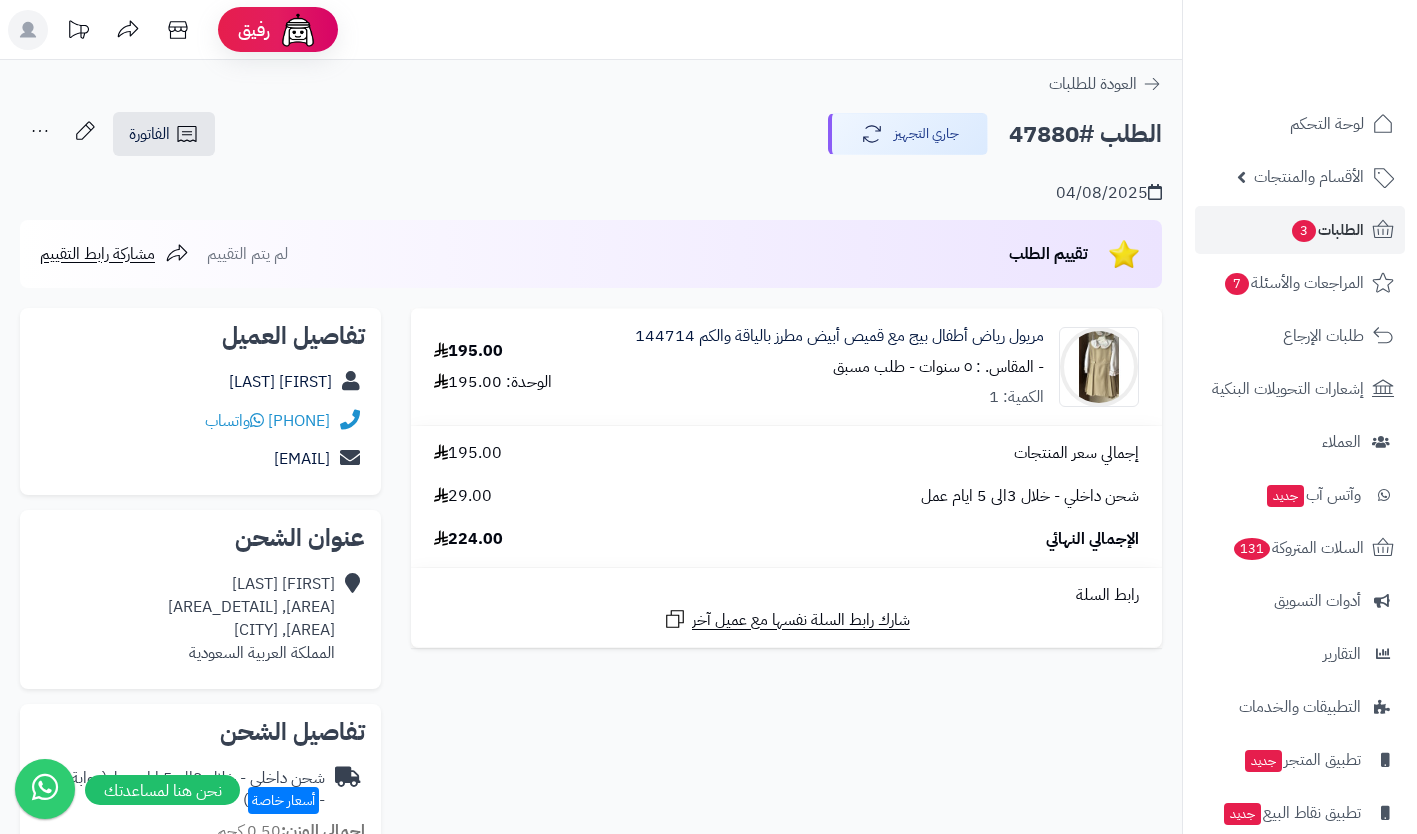 scroll, scrollTop: 0, scrollLeft: 0, axis: both 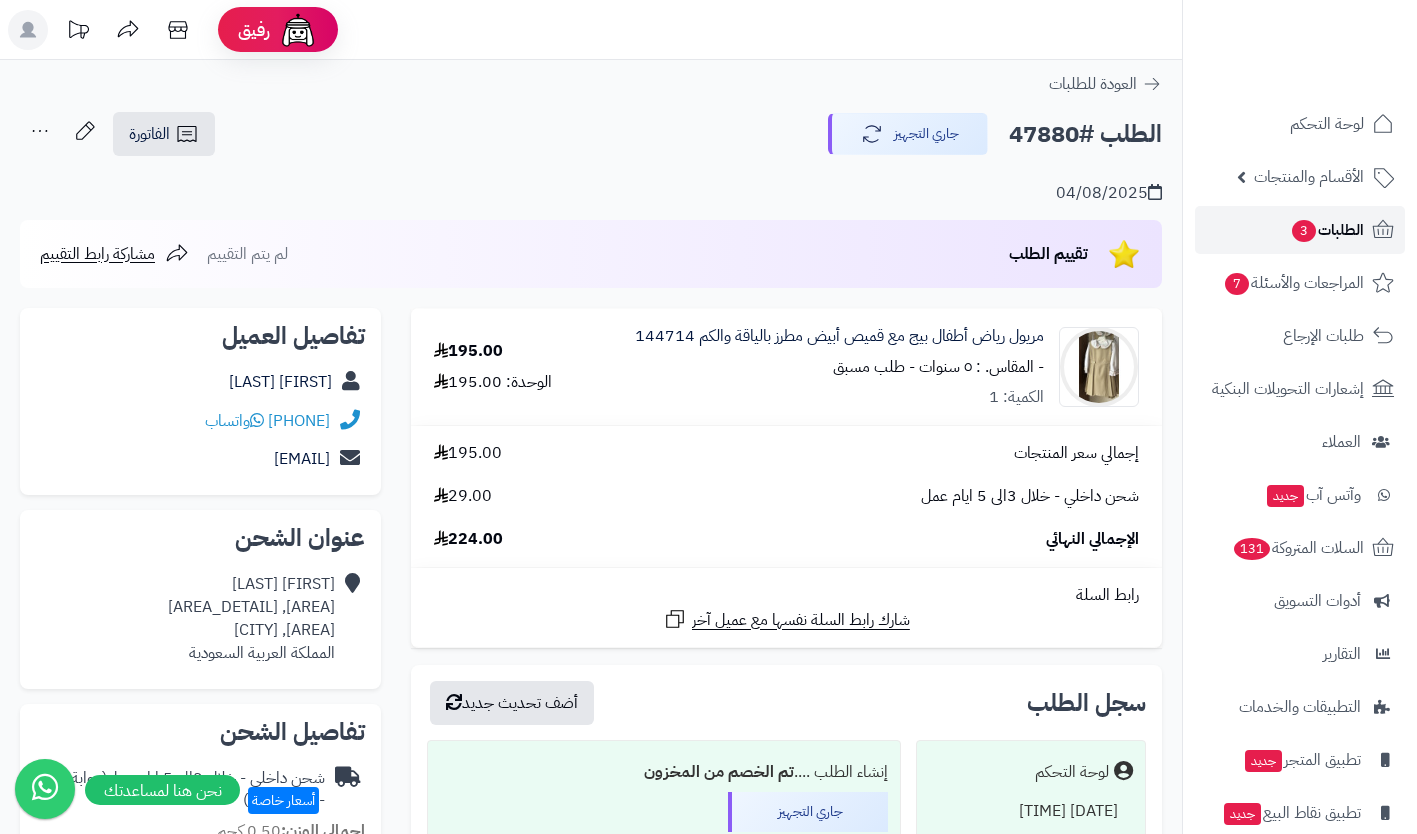 click on "3" at bounding box center [1304, 231] 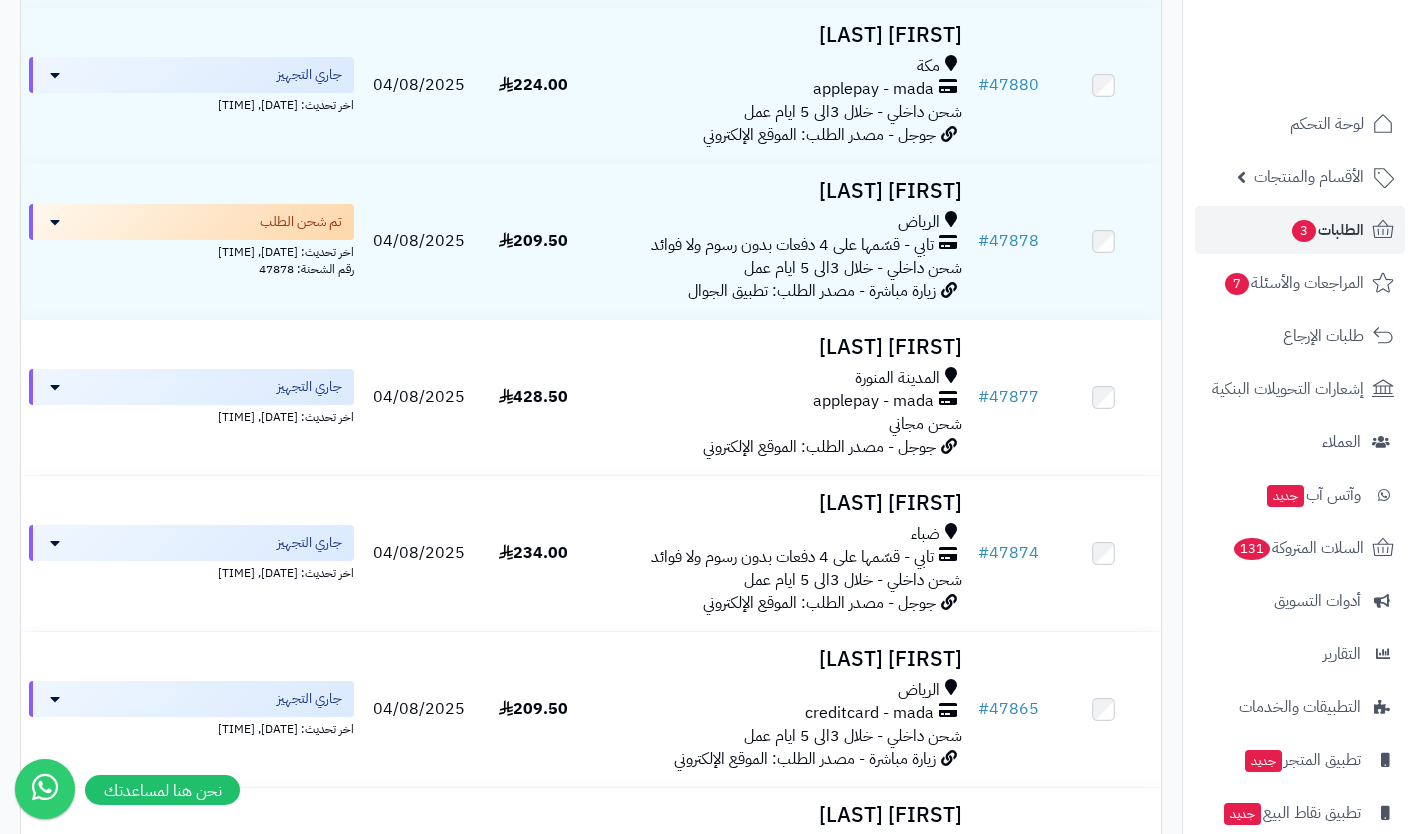 scroll, scrollTop: 463, scrollLeft: 0, axis: vertical 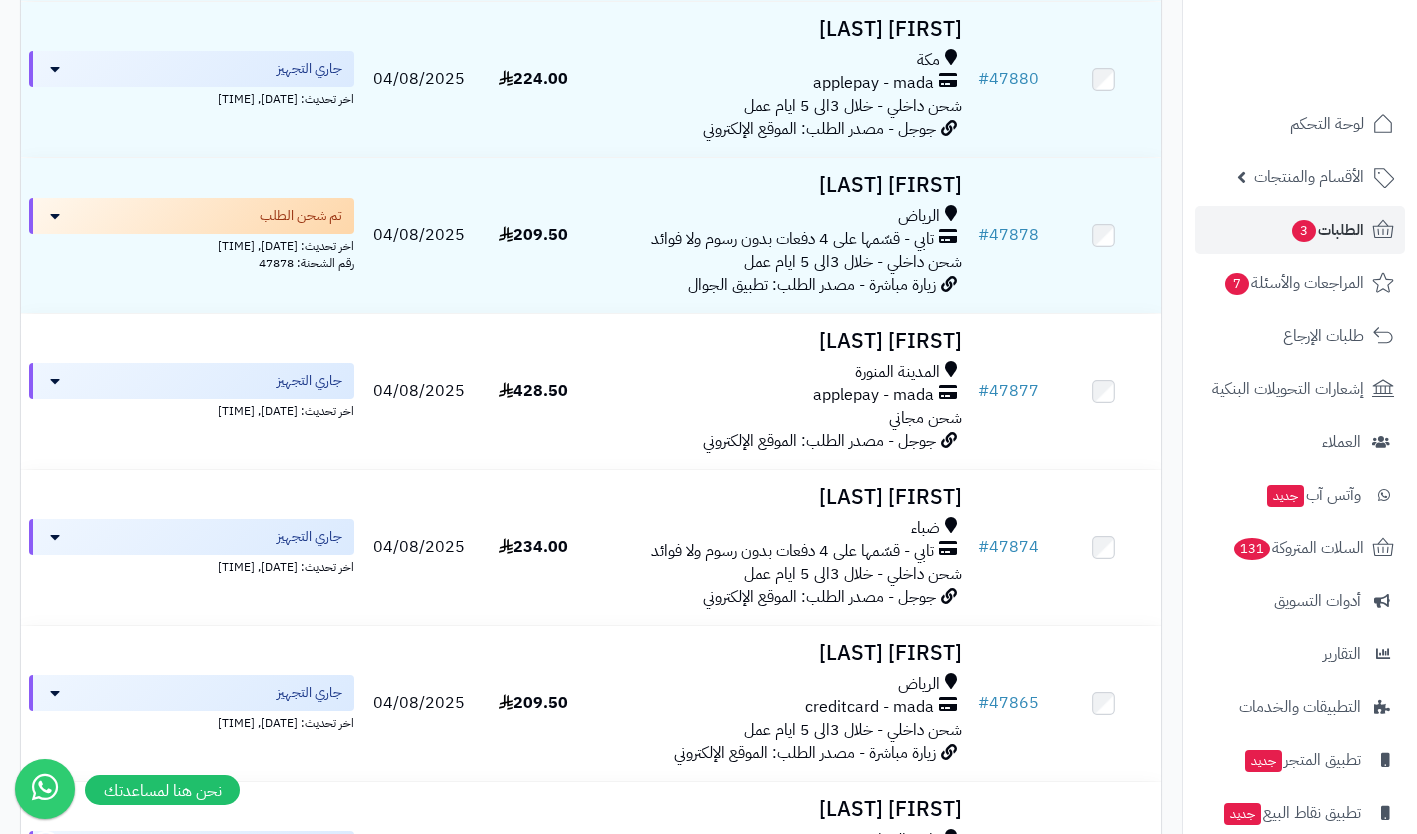 click on "جوجل       -
مصدر الطلب:
الموقع الإلكتروني" at bounding box center (819, 441) 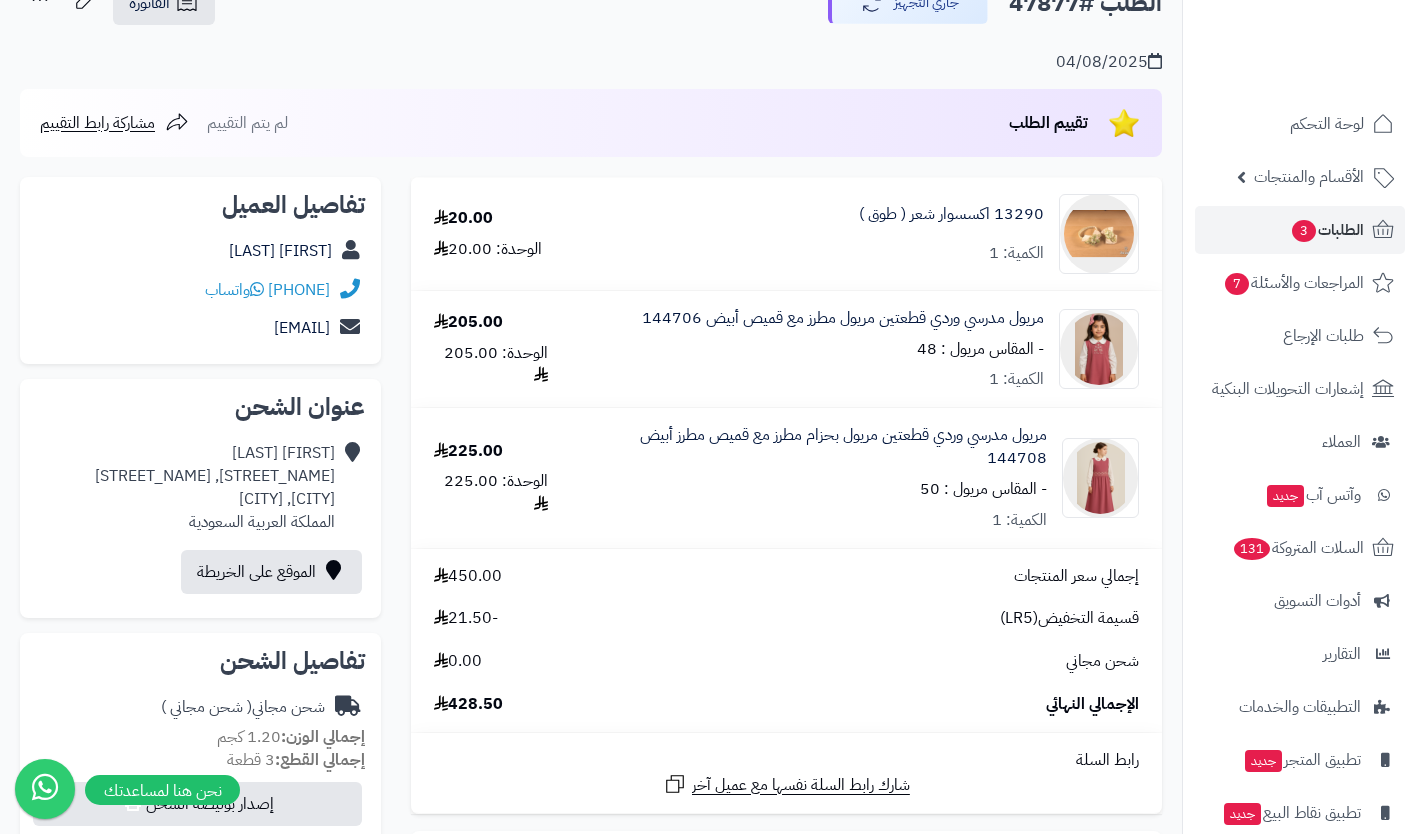 scroll, scrollTop: 142, scrollLeft: 0, axis: vertical 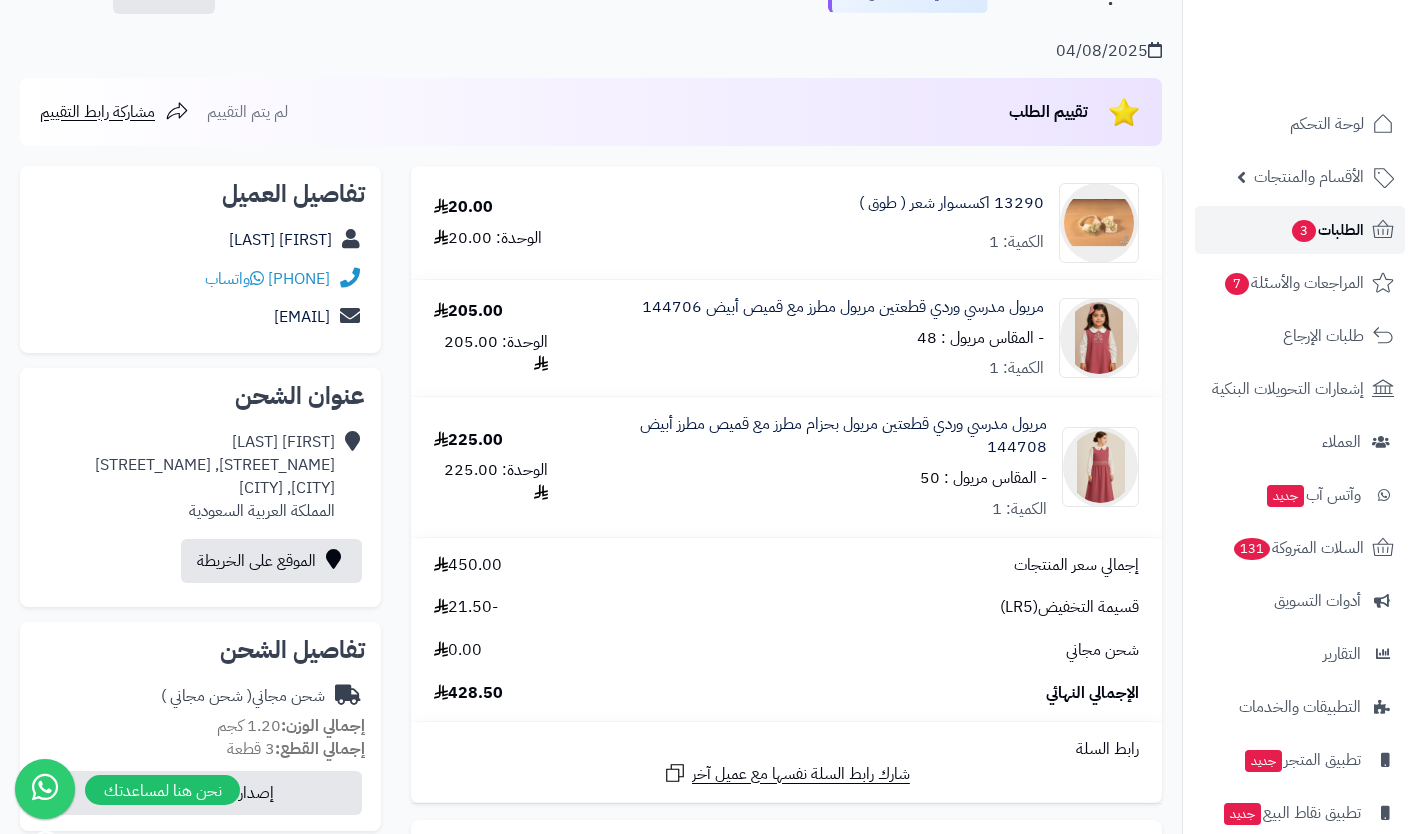 click on "الطلبات  3" at bounding box center [1327, 230] 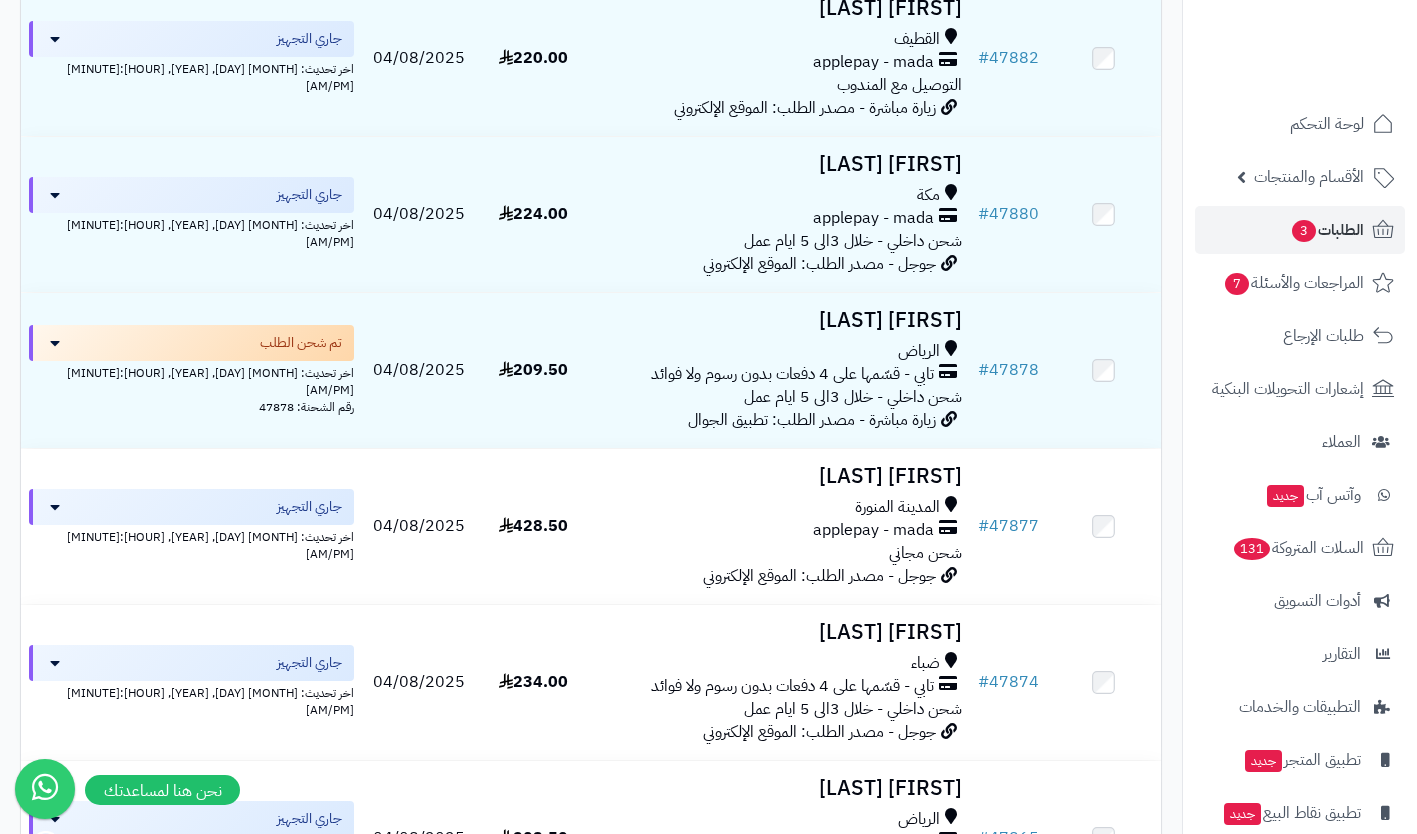 scroll, scrollTop: 310, scrollLeft: 0, axis: vertical 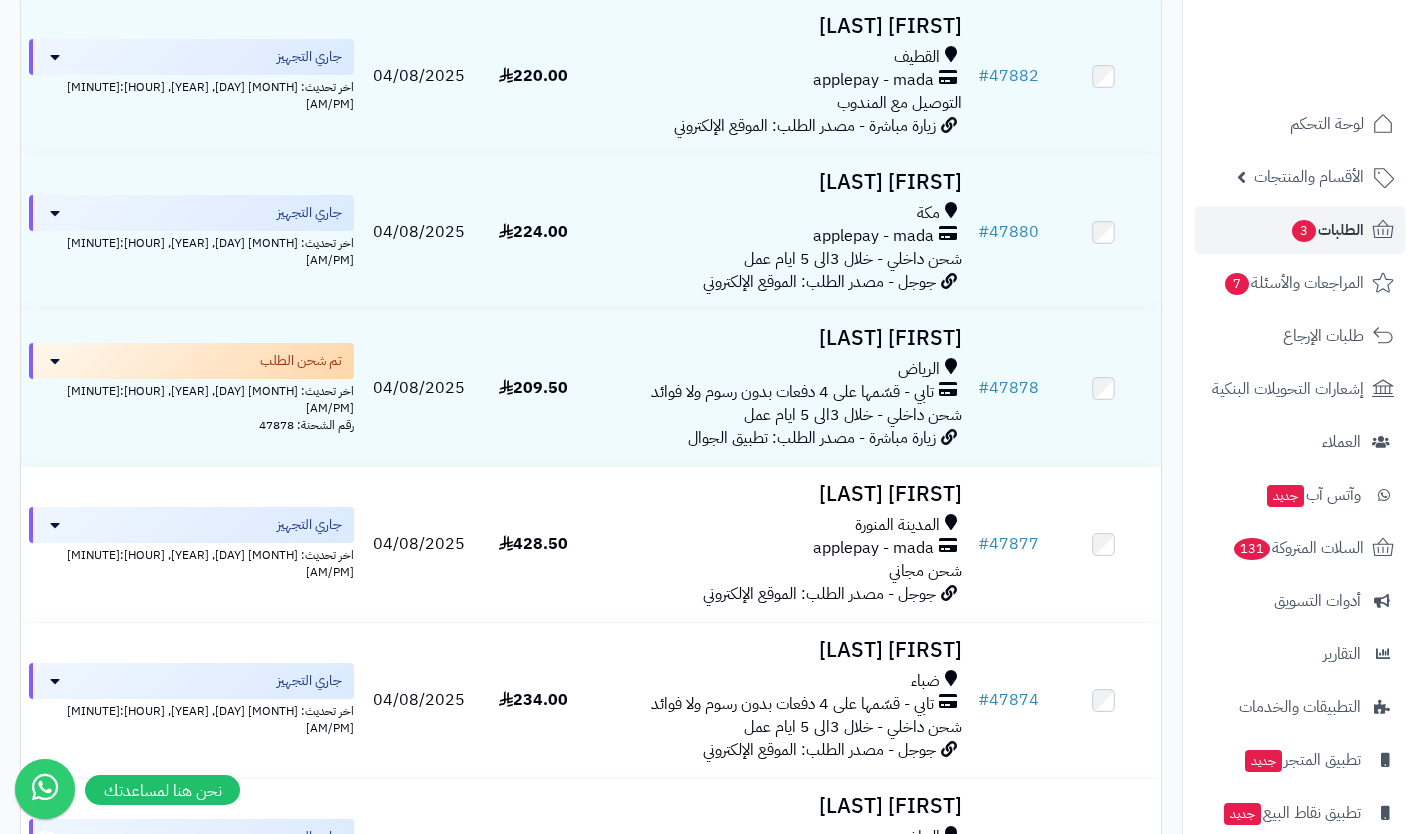 click on "شحن داخلي  - خلال 3الى 5 ايام عمل" at bounding box center (853, 415) 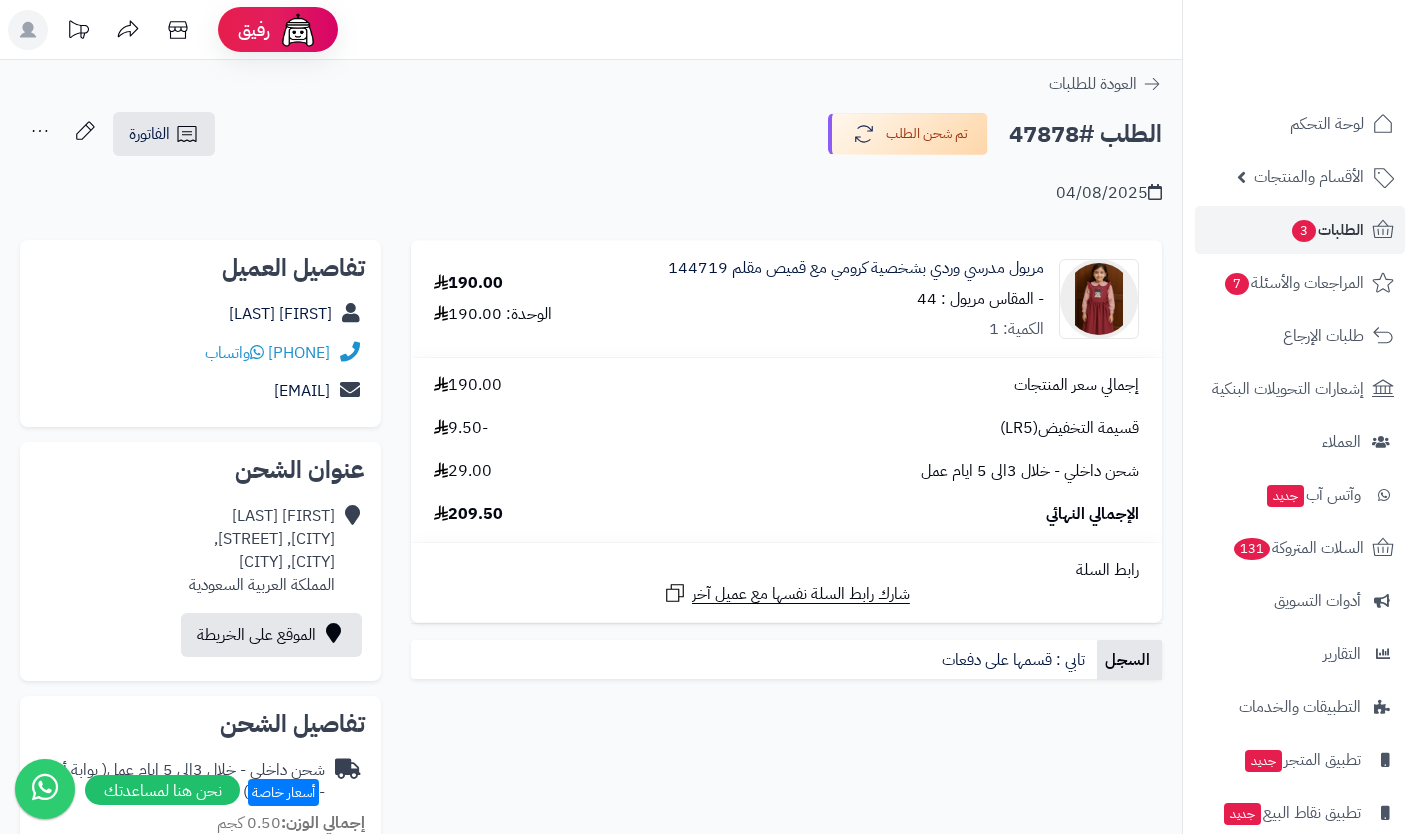 scroll, scrollTop: 0, scrollLeft: 0, axis: both 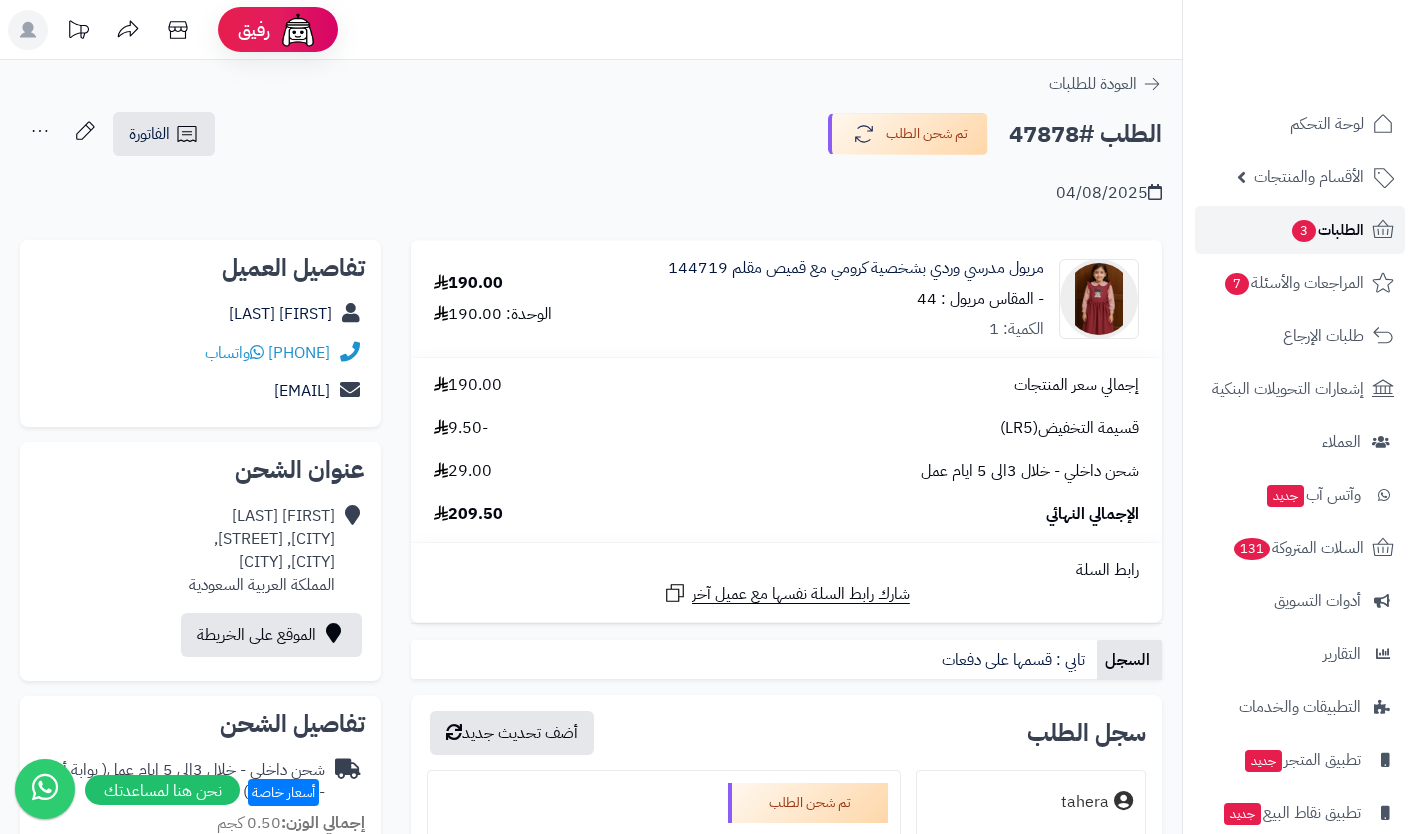 click on "الطلبات  3" at bounding box center (1327, 230) 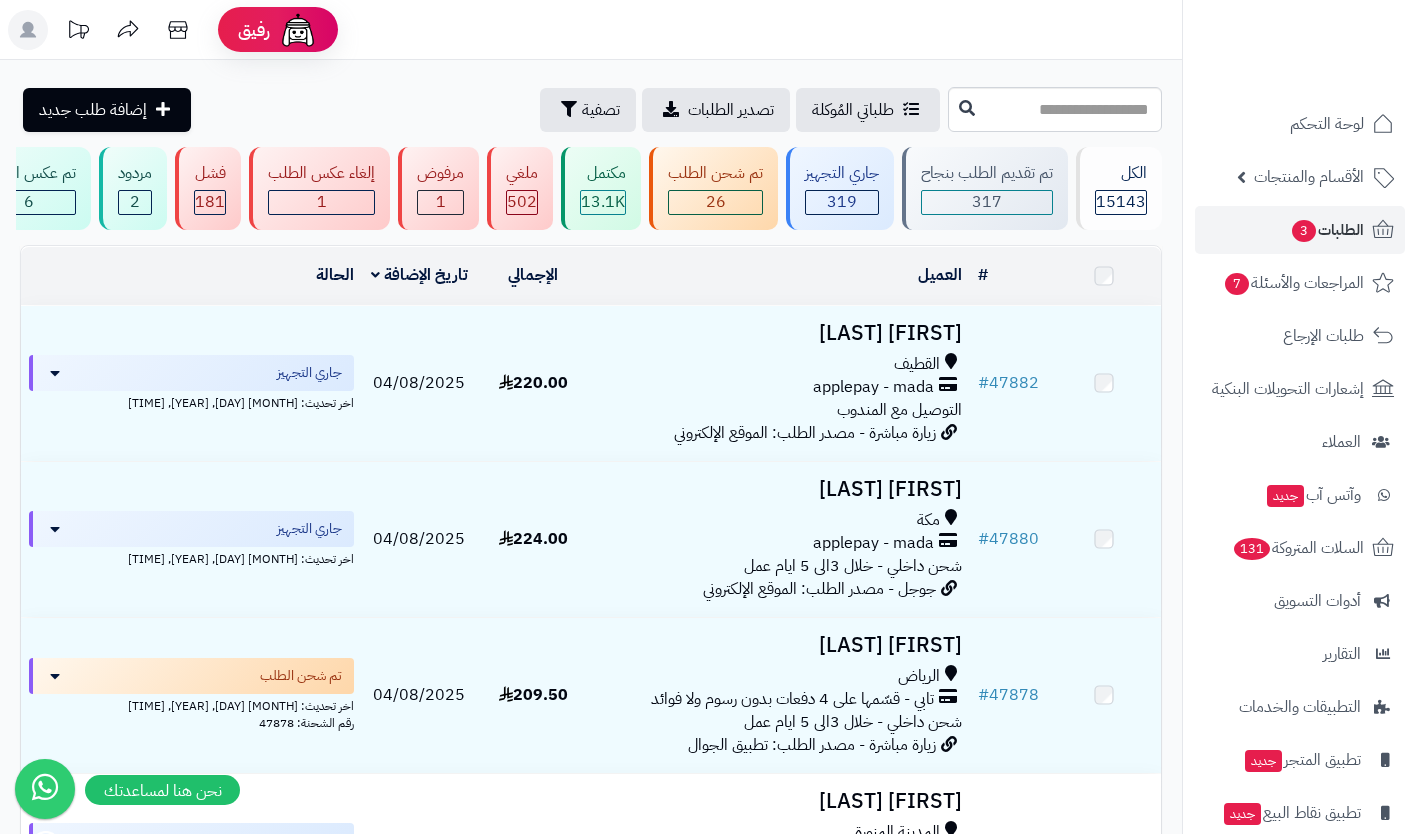 scroll, scrollTop: 0, scrollLeft: 0, axis: both 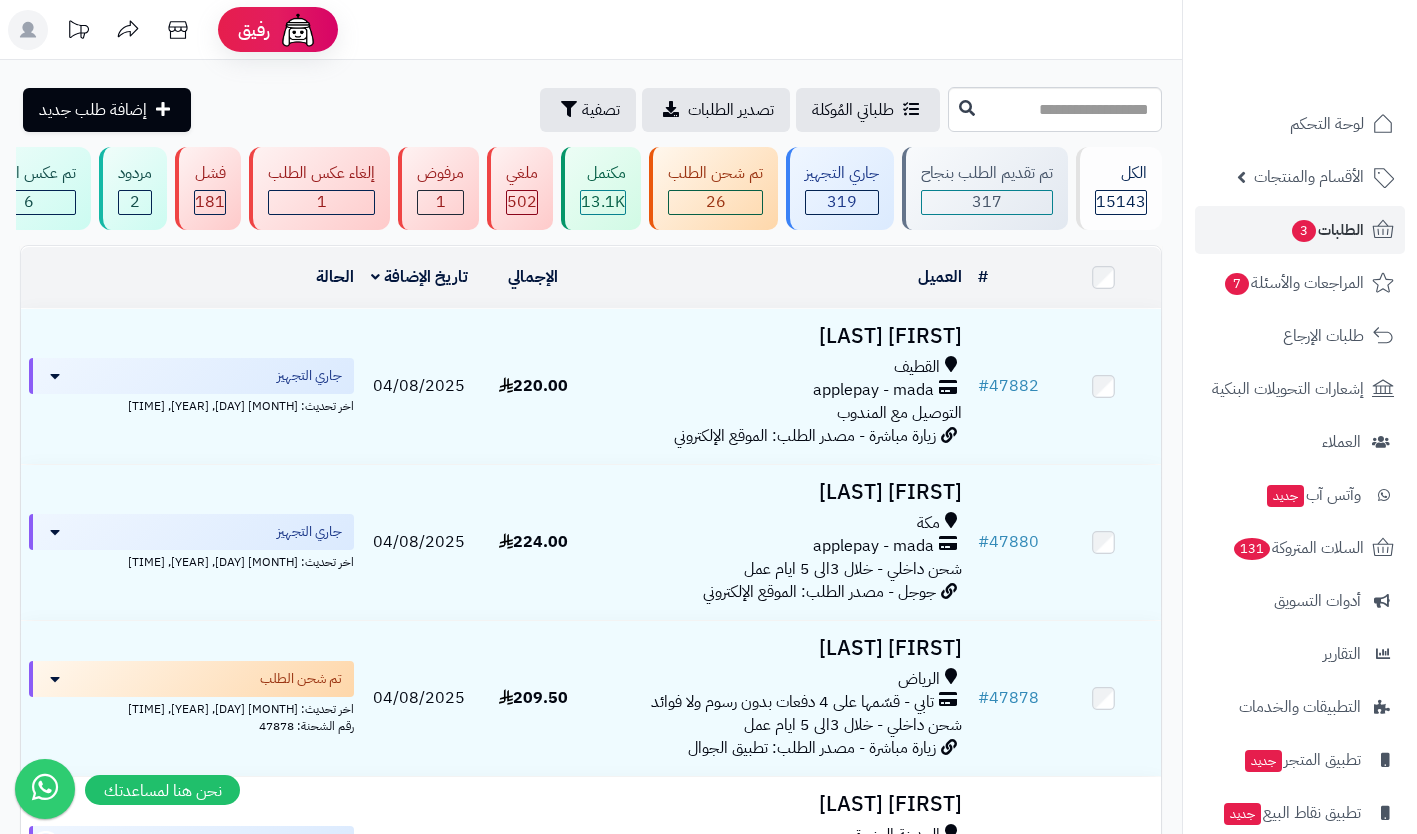 click on "applepay - mada" at bounding box center (873, 546) 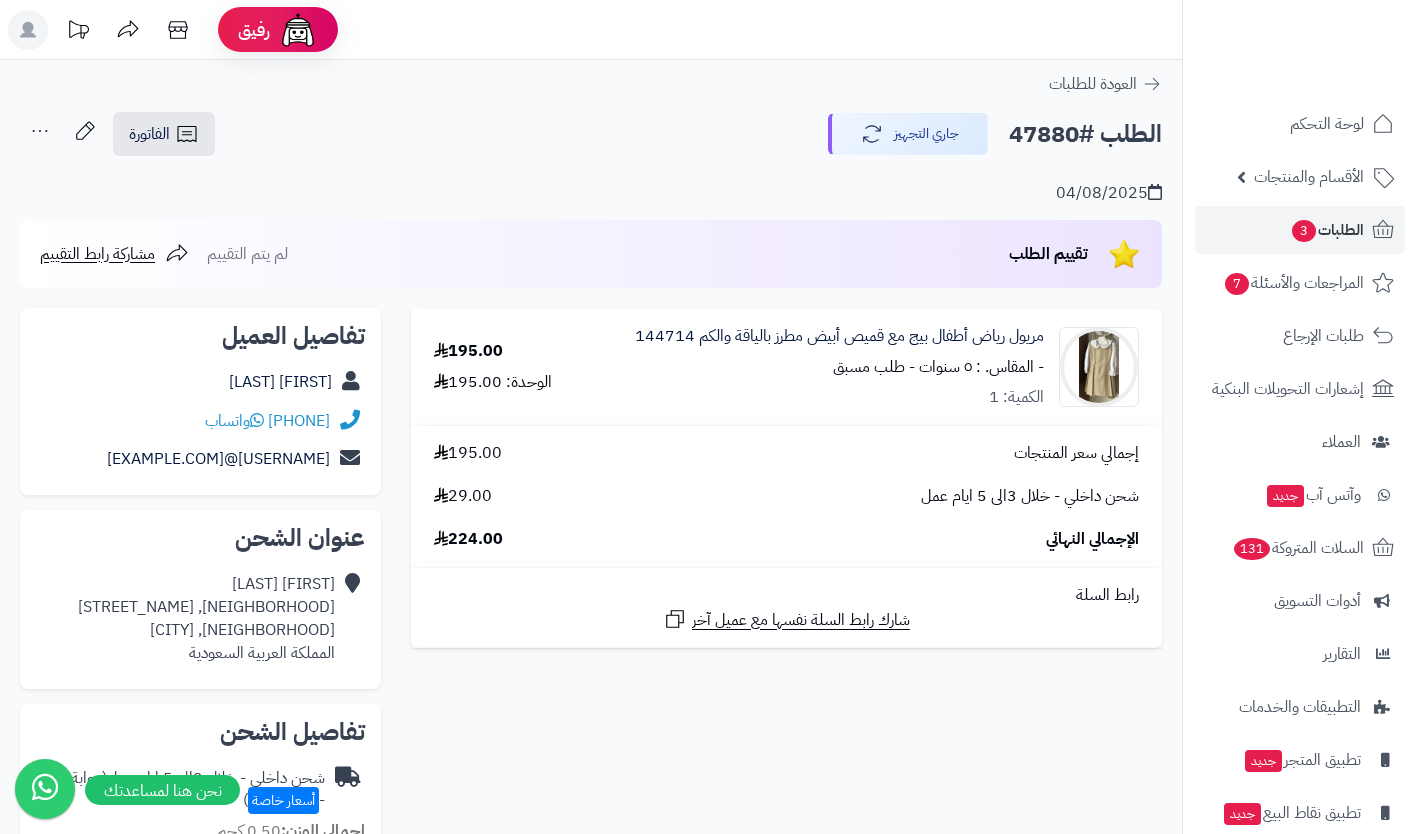 scroll, scrollTop: 0, scrollLeft: 0, axis: both 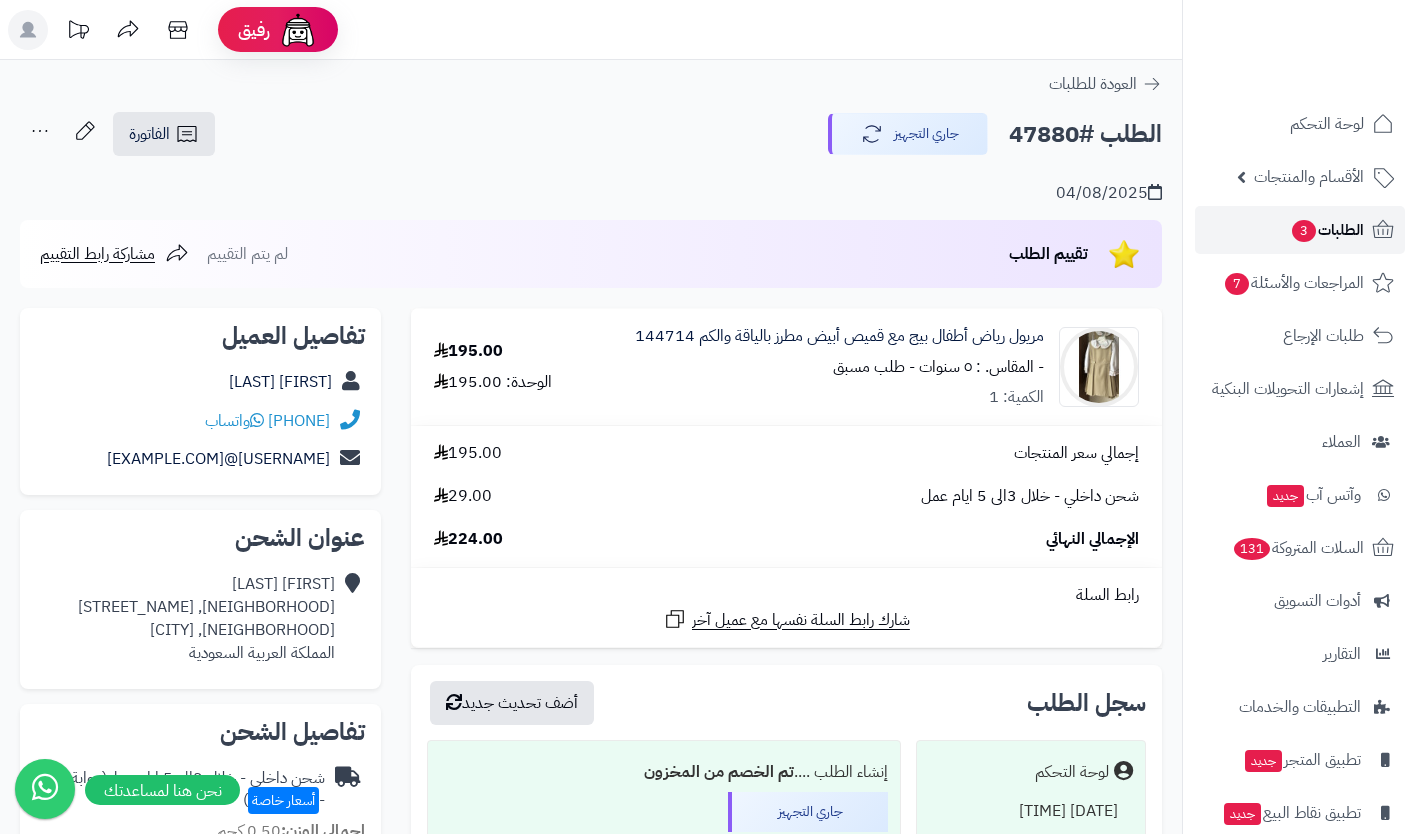 click on "الطلبات  3" at bounding box center (1327, 230) 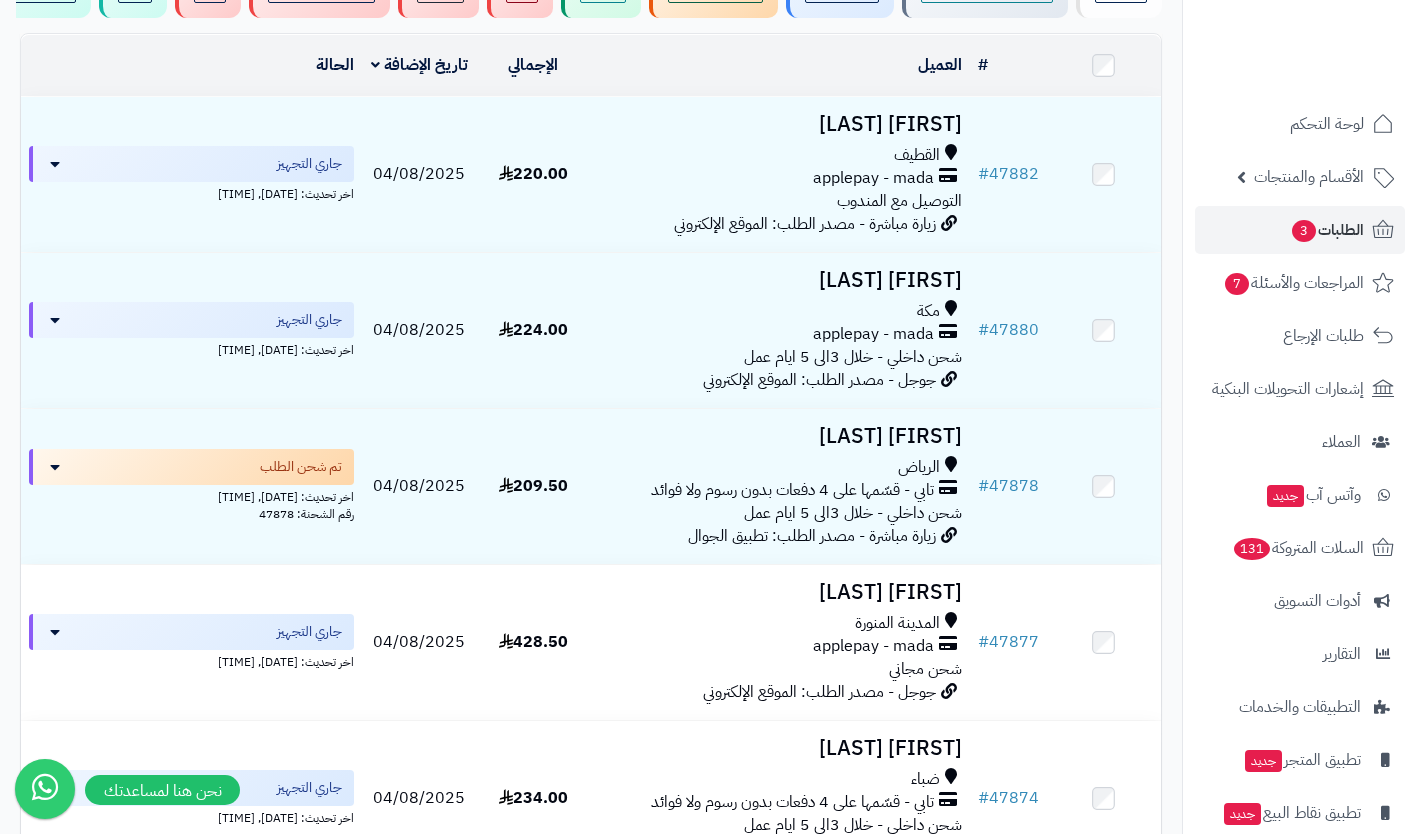 scroll, scrollTop: 214, scrollLeft: 0, axis: vertical 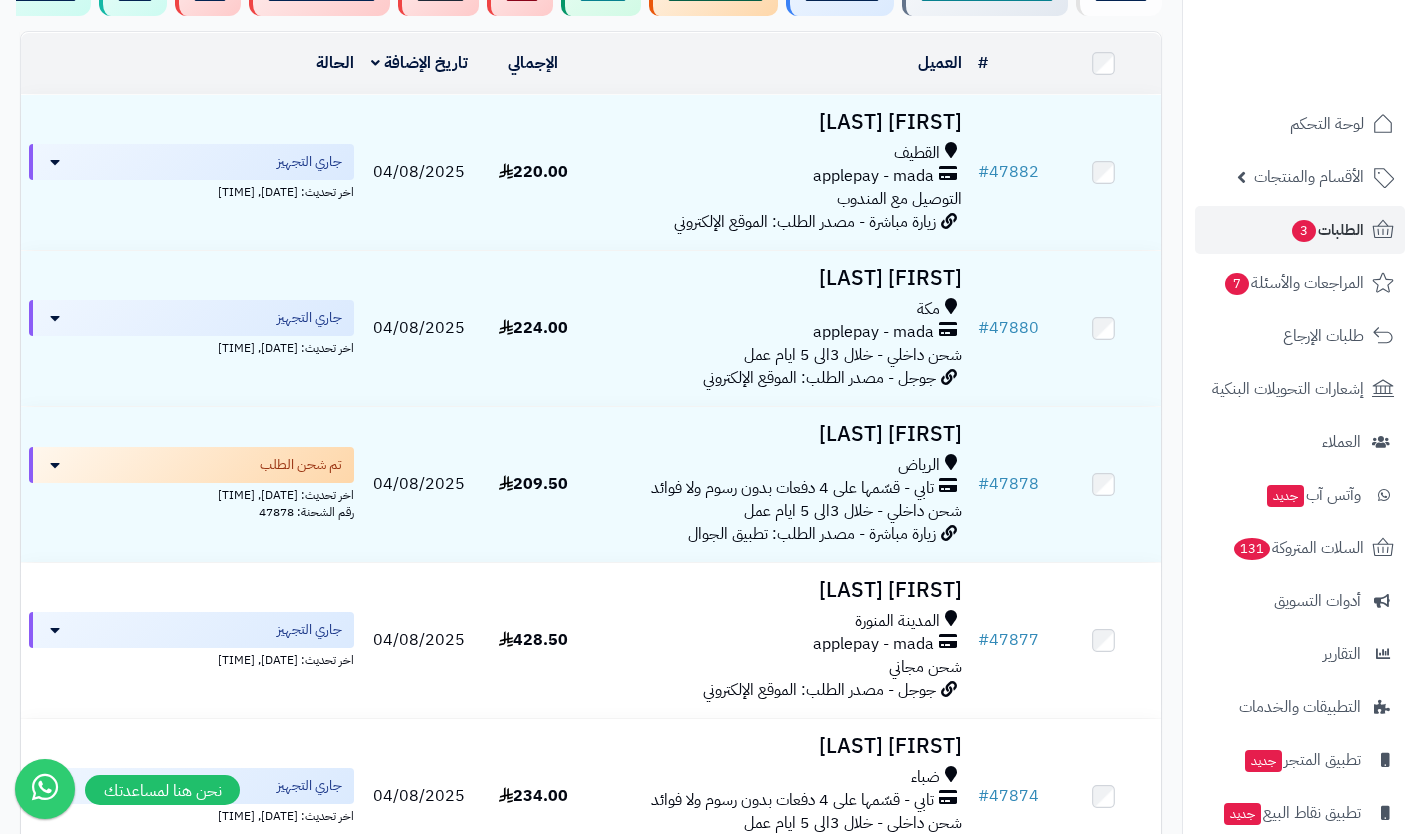 click on "المدينة المنورة" at bounding box center (897, 621) 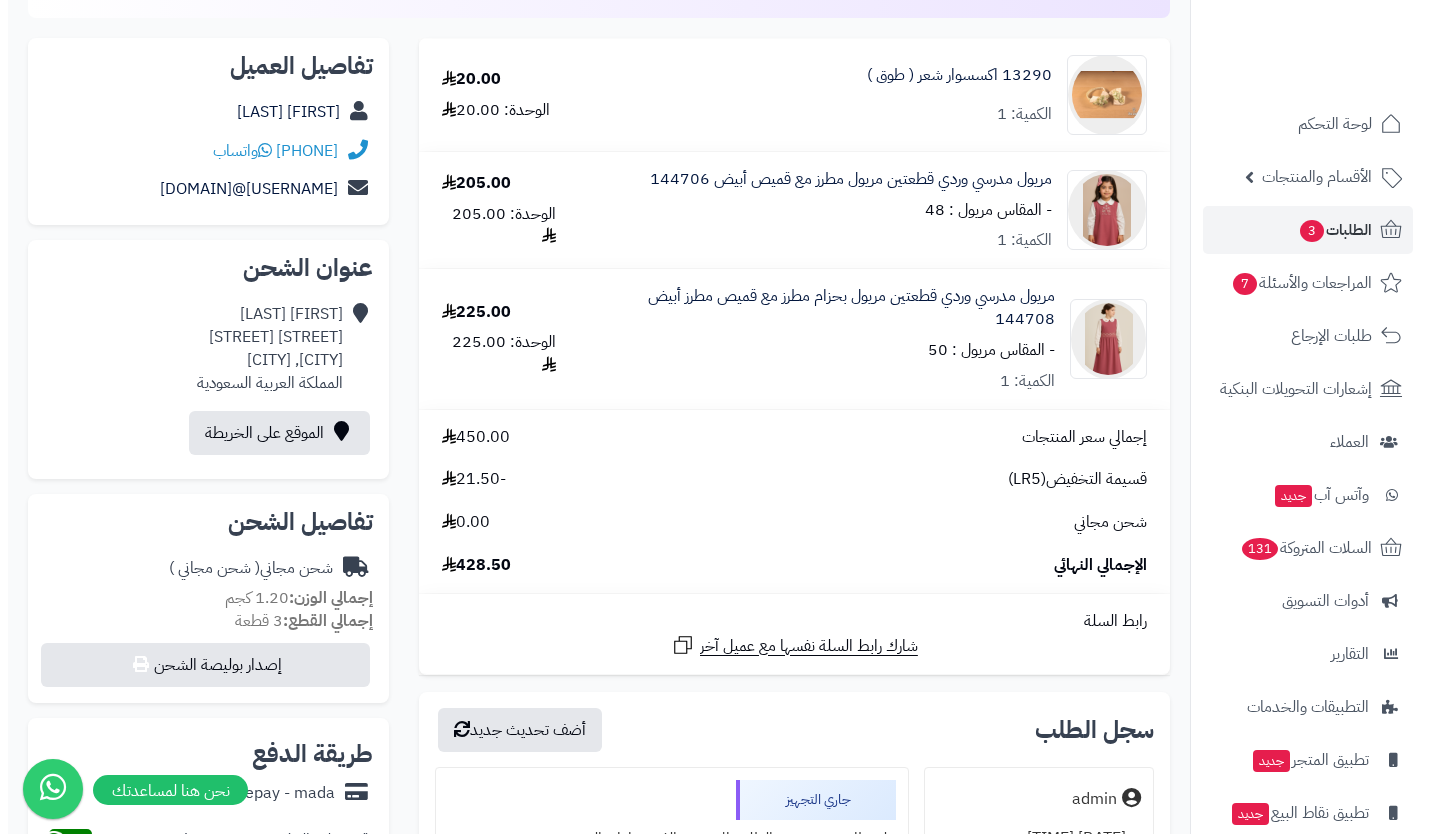 scroll, scrollTop: 277, scrollLeft: 0, axis: vertical 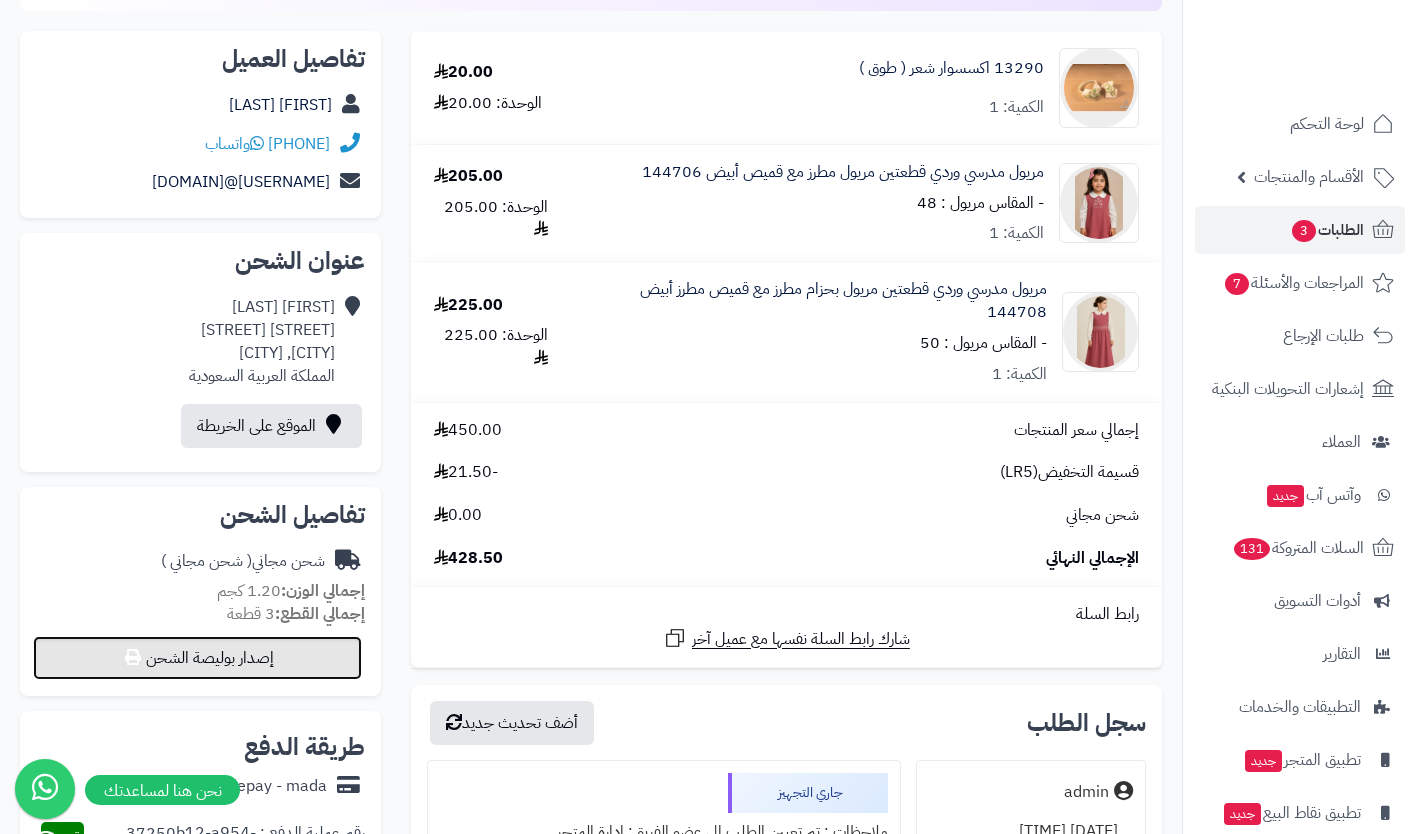 click on "إصدار بوليصة الشحن" at bounding box center (197, 658) 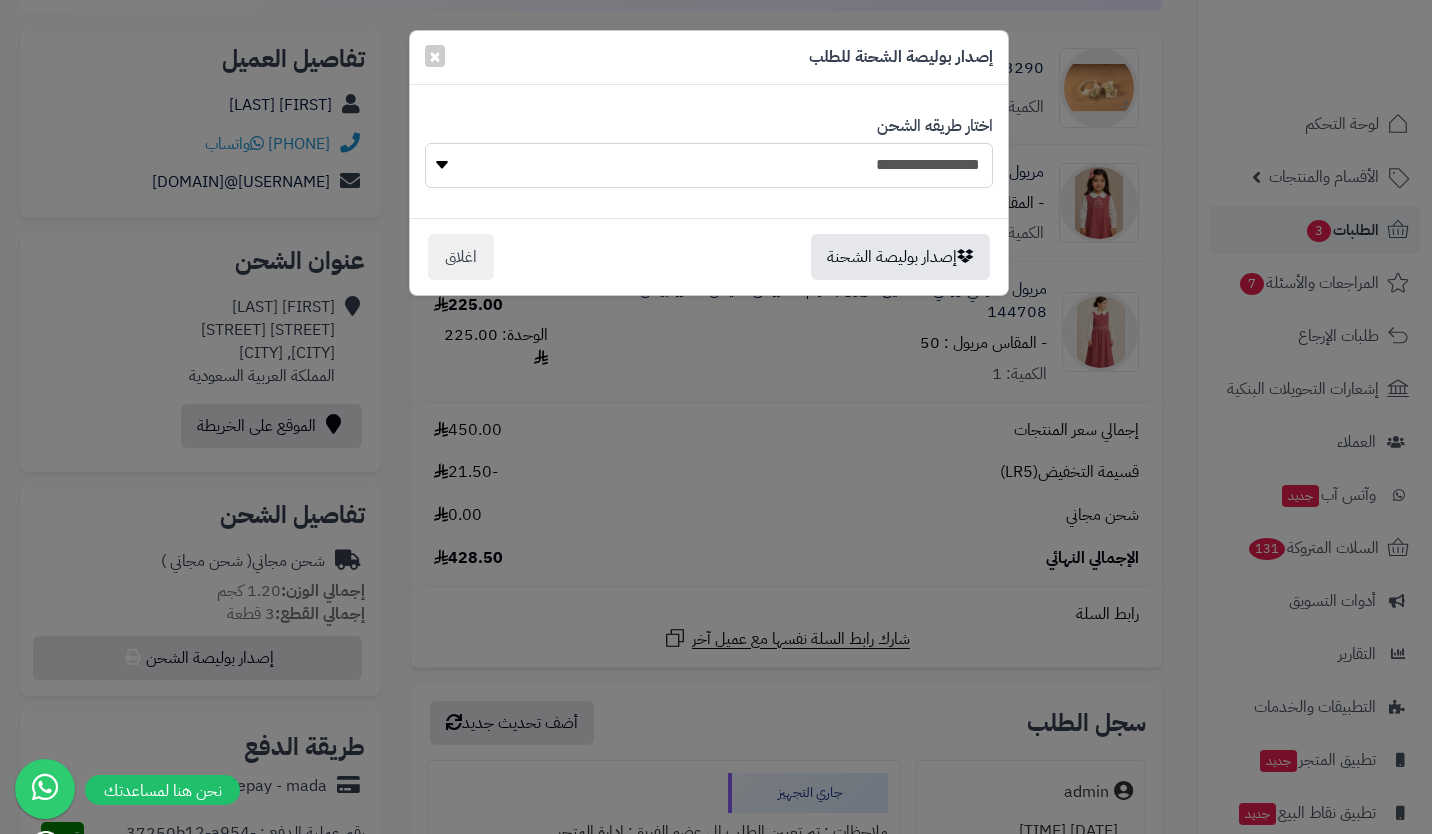 click on "**********" at bounding box center (709, 165) 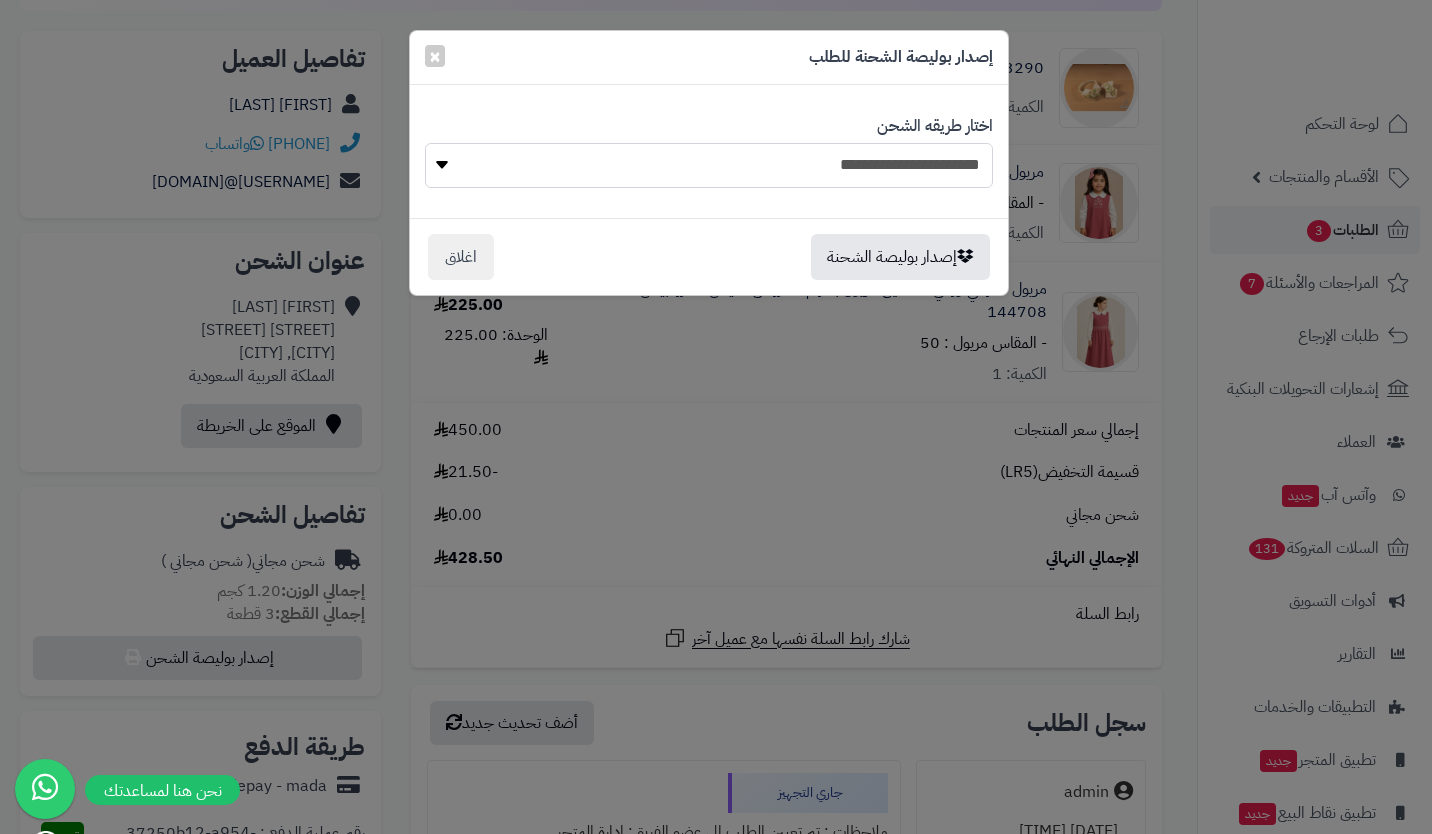 click on "**********" at bounding box center [709, 165] 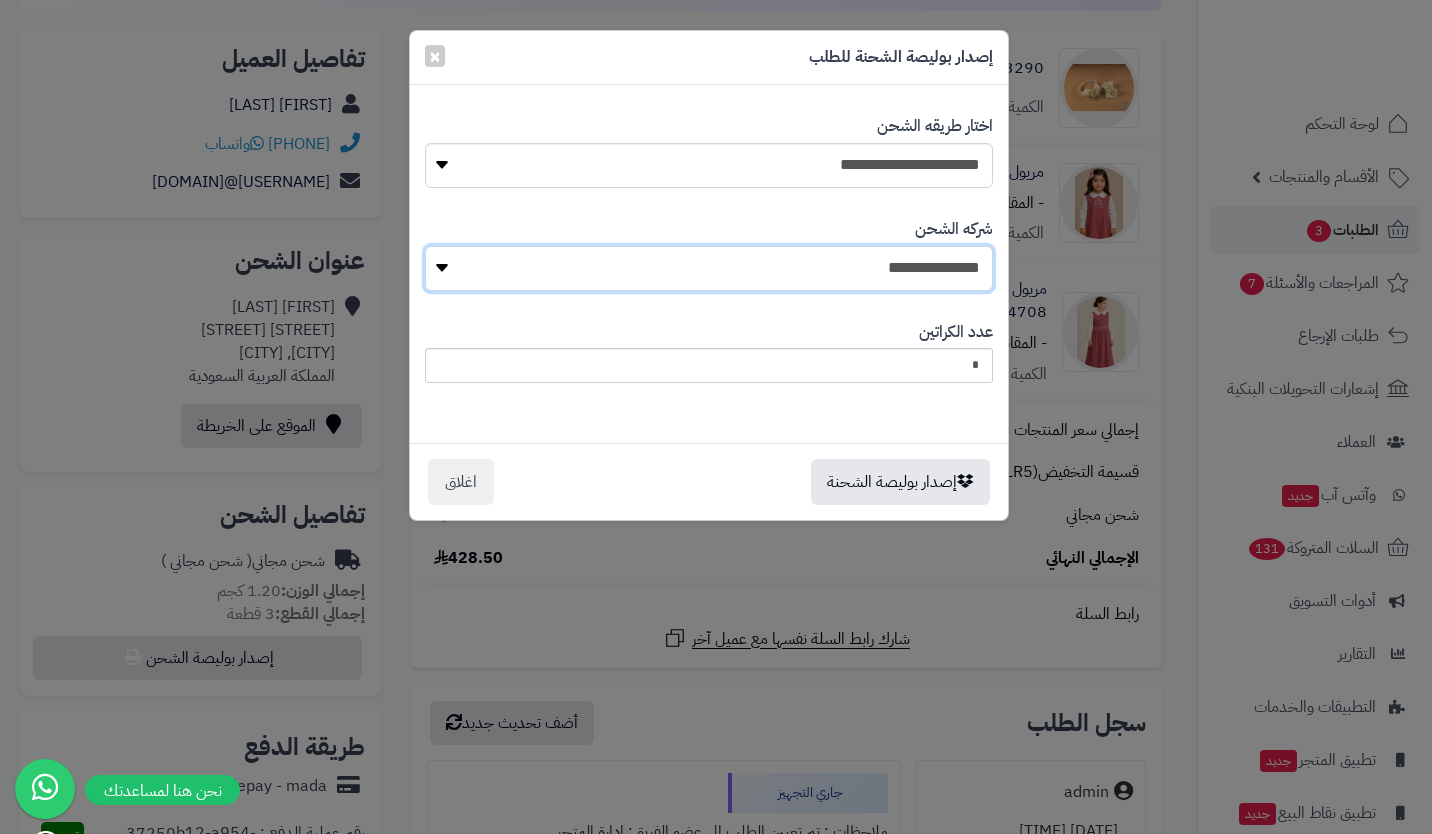 click on "**********" at bounding box center [709, 268] 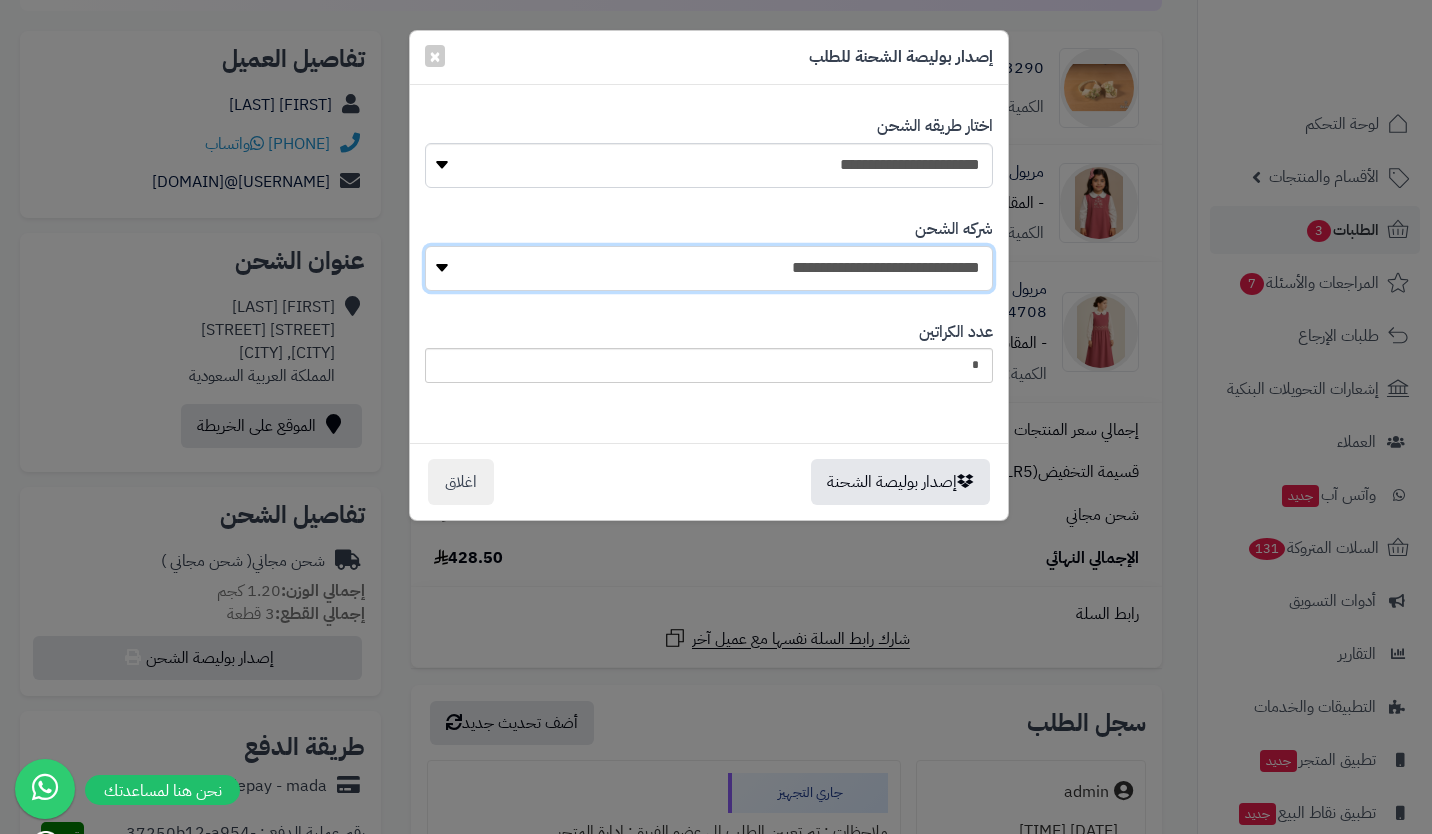 click on "**********" at bounding box center [709, 268] 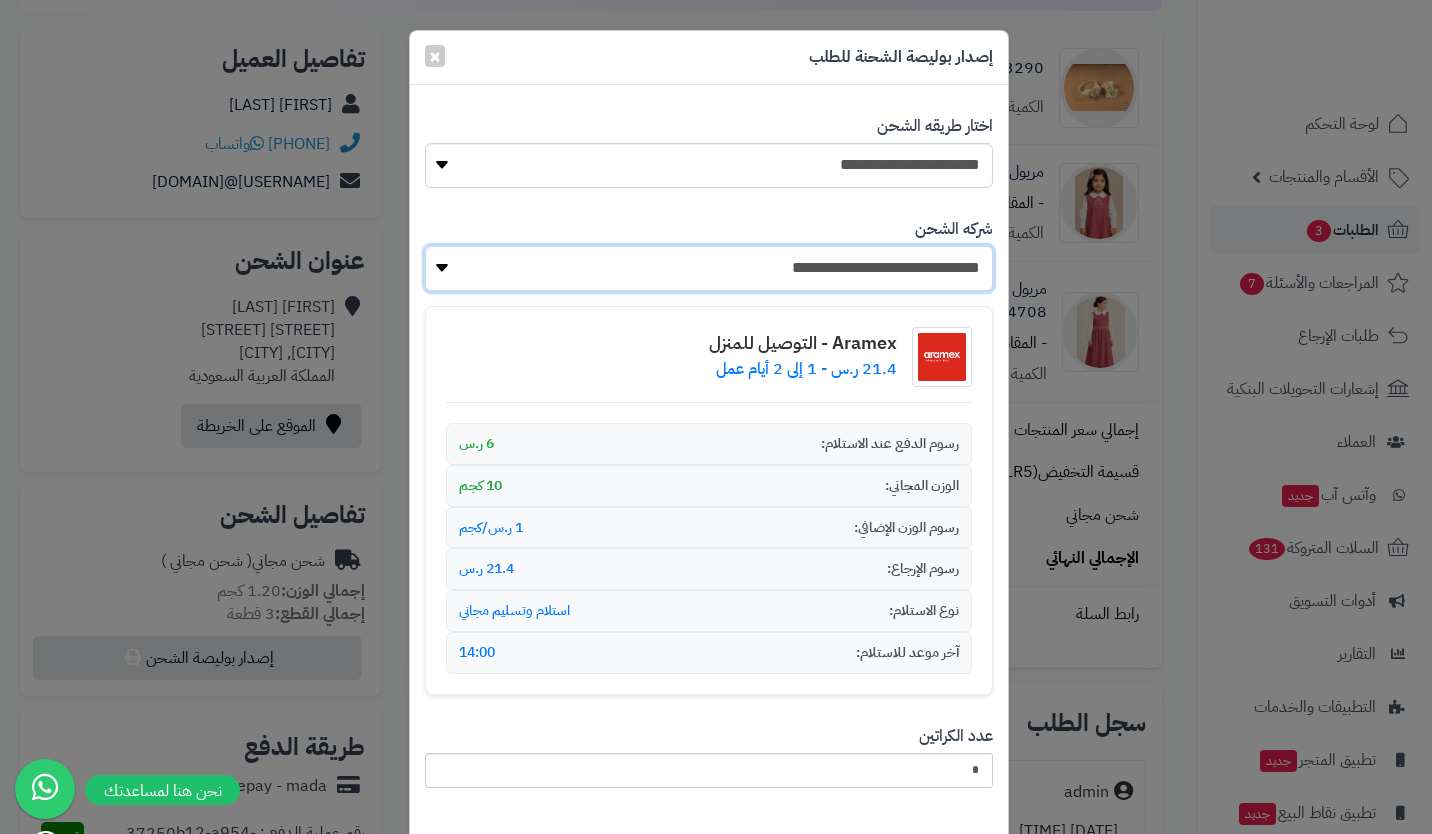 scroll, scrollTop: 122, scrollLeft: 0, axis: vertical 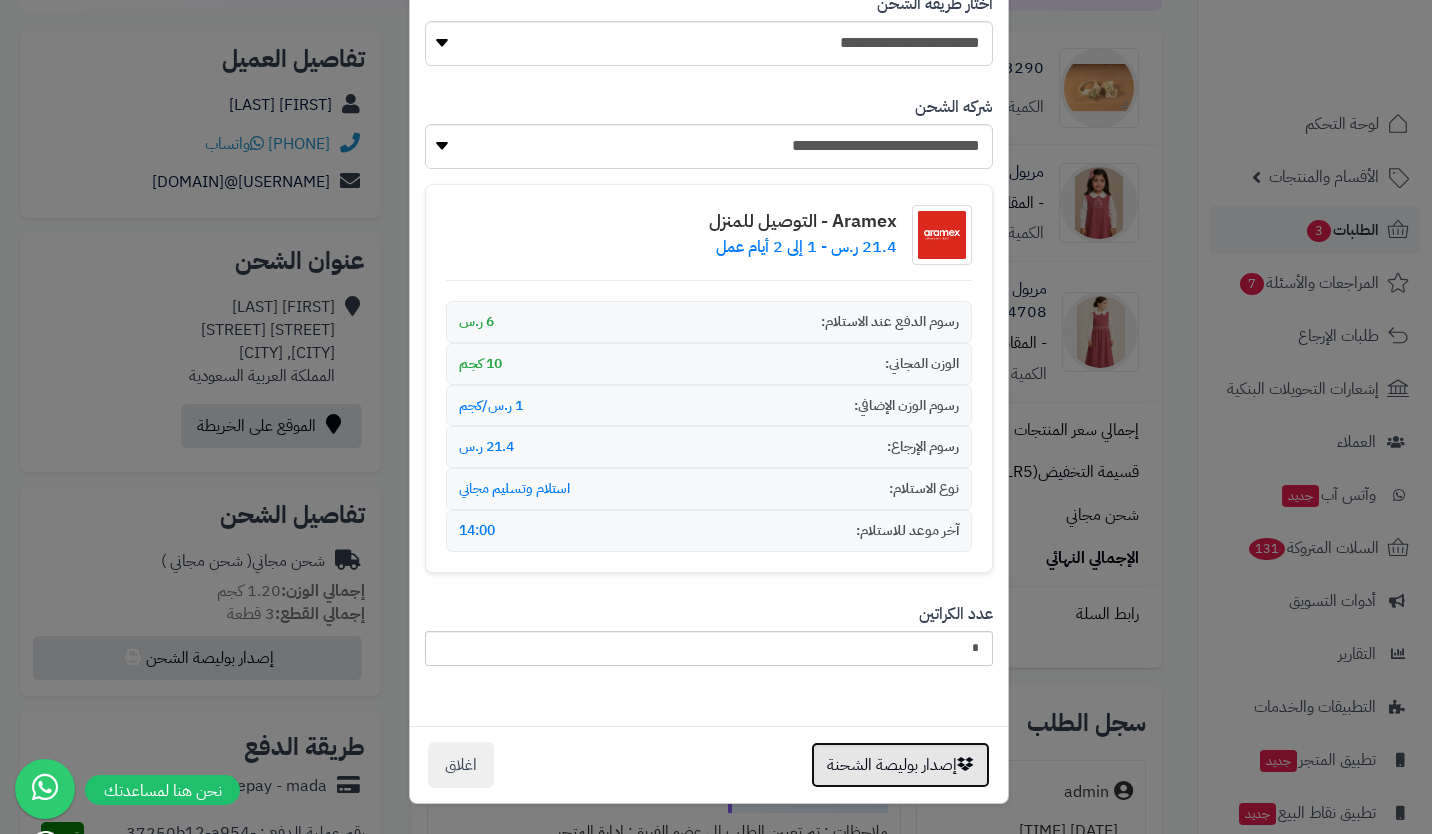 click on "إصدار بوليصة الشحنة" at bounding box center (900, 765) 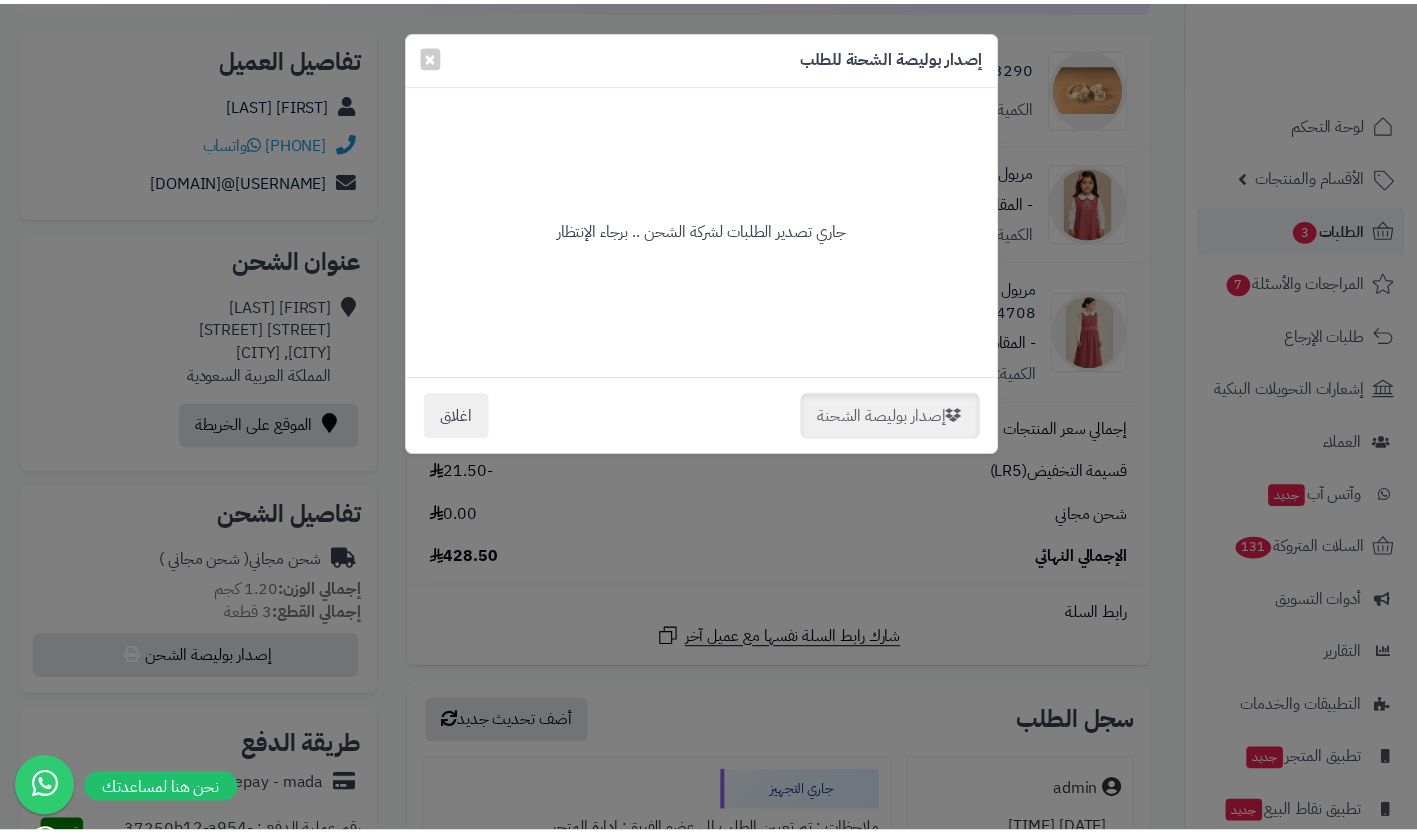 scroll, scrollTop: 0, scrollLeft: 0, axis: both 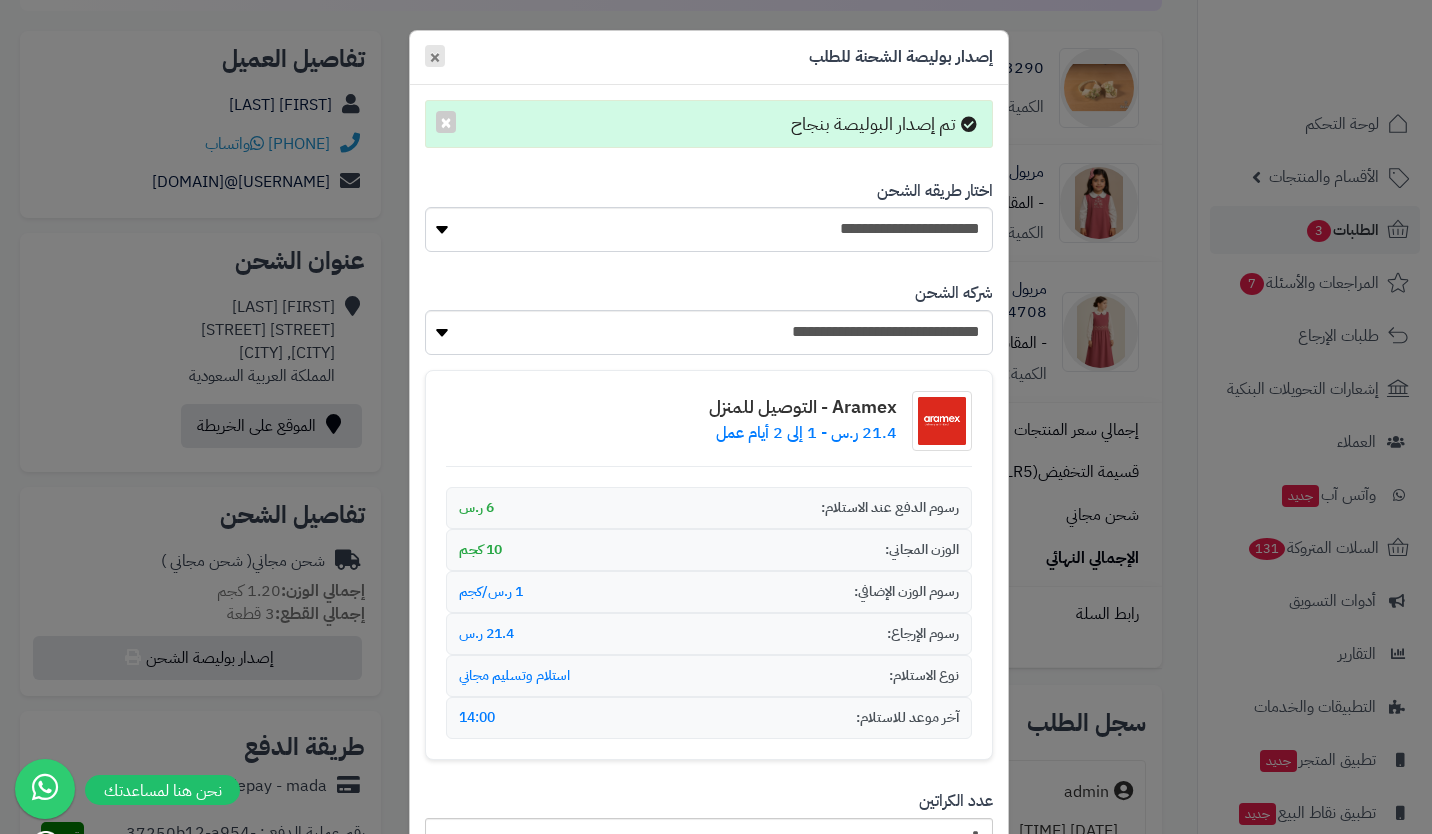 click on "×" at bounding box center (435, 56) 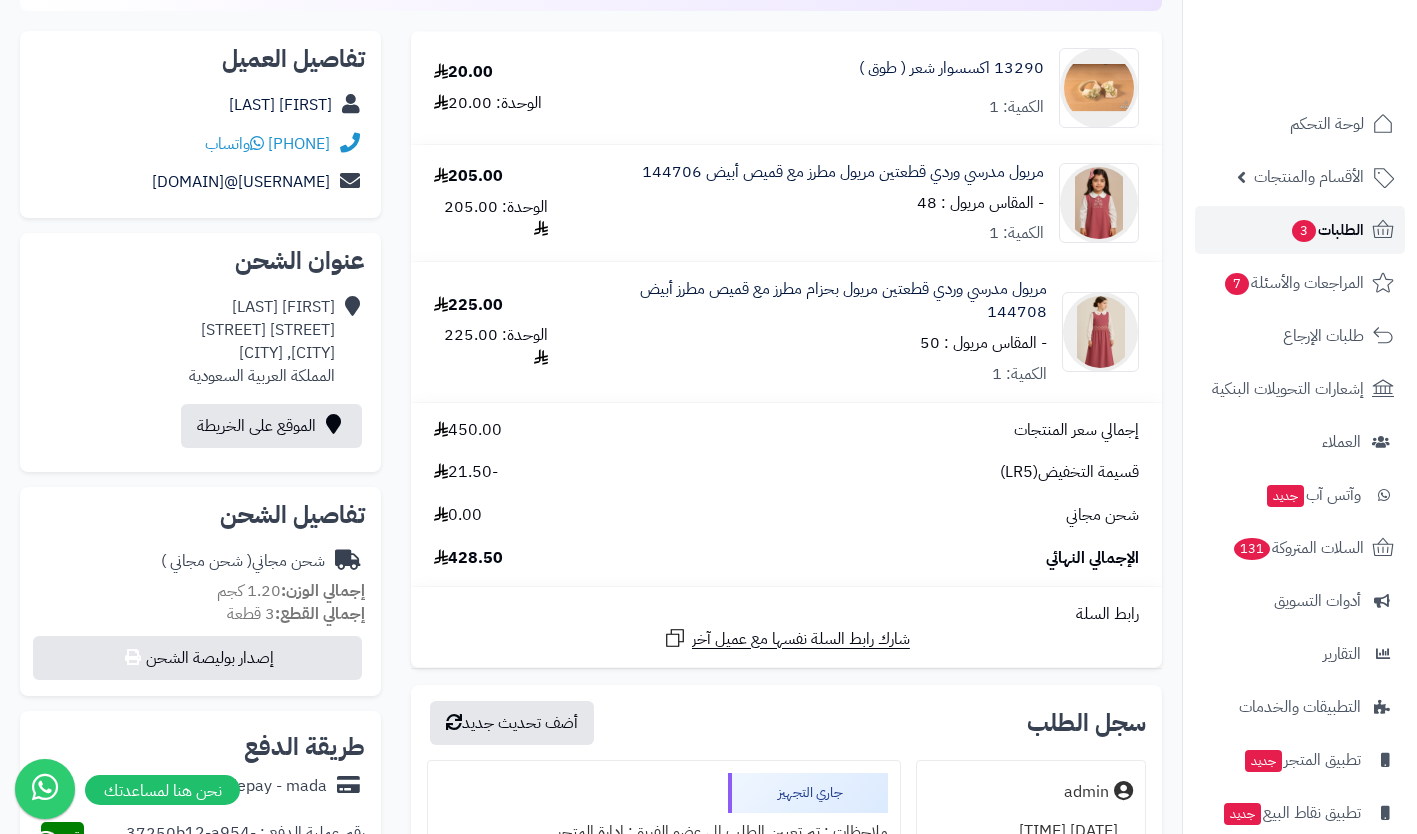 click on "الطلبات  3" at bounding box center [1327, 230] 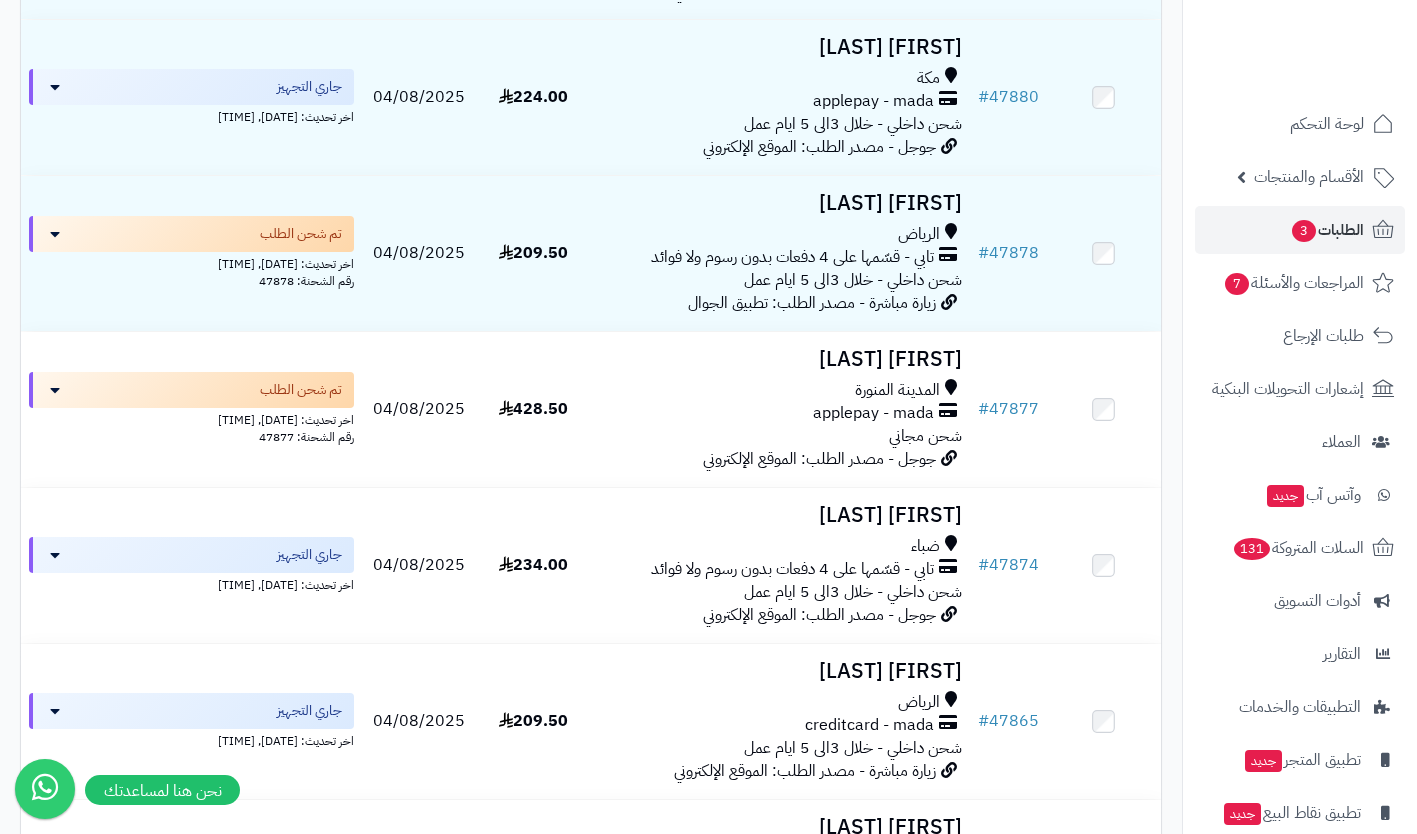 scroll, scrollTop: 453, scrollLeft: 0, axis: vertical 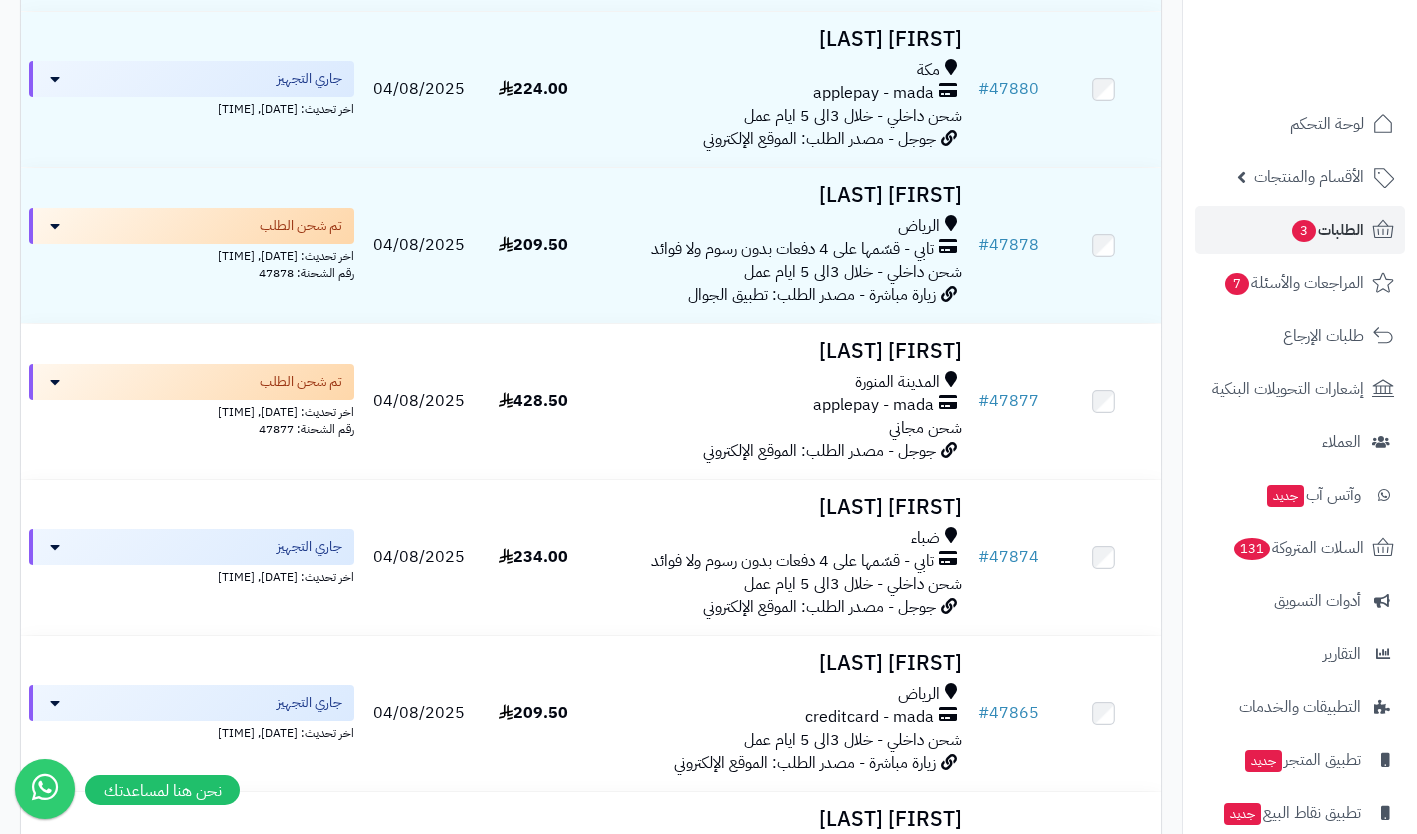 click on "تابي - قسّمها على 4 دفعات بدون رسوم ولا فوائد" at bounding box center [792, 561] 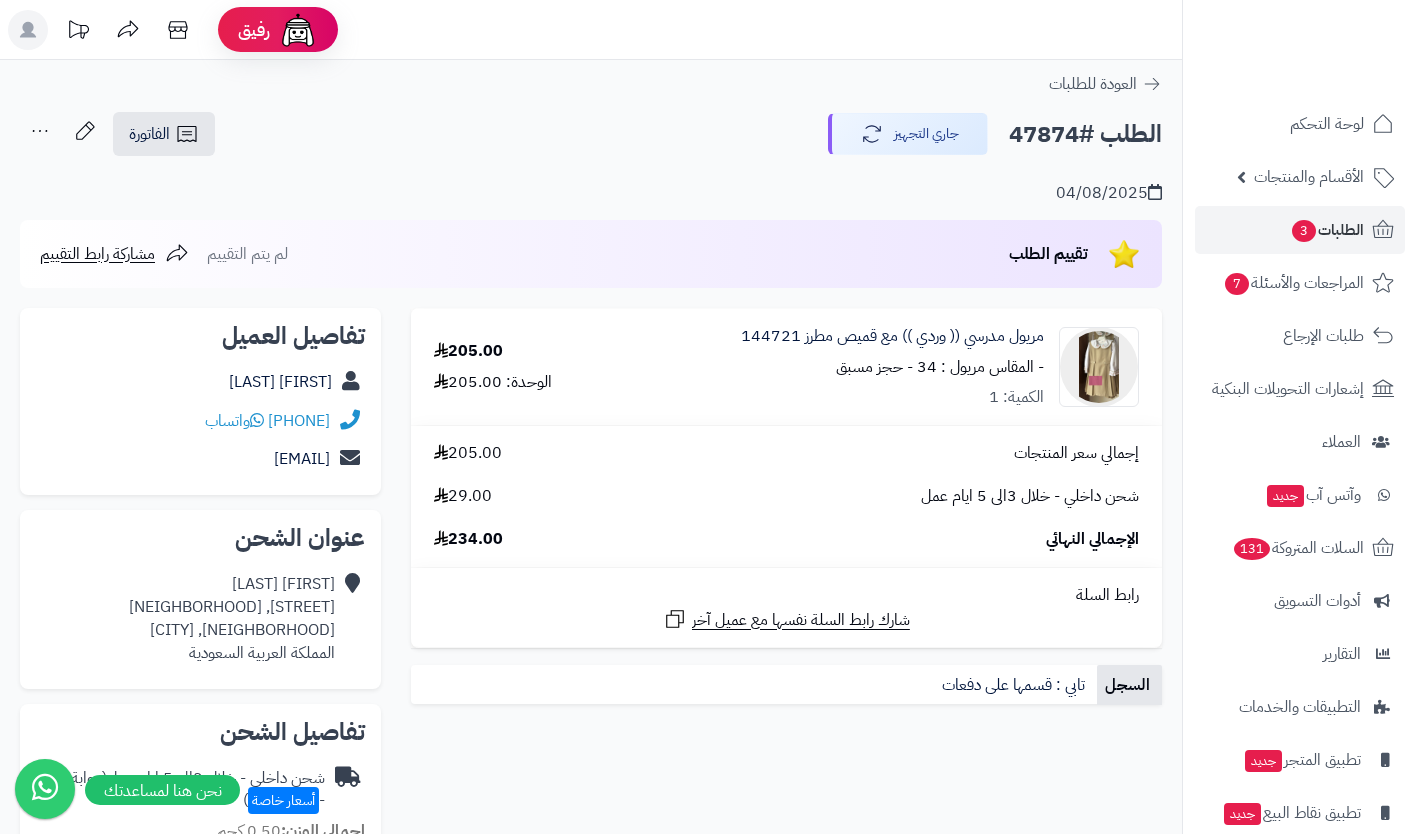 scroll, scrollTop: 0, scrollLeft: 0, axis: both 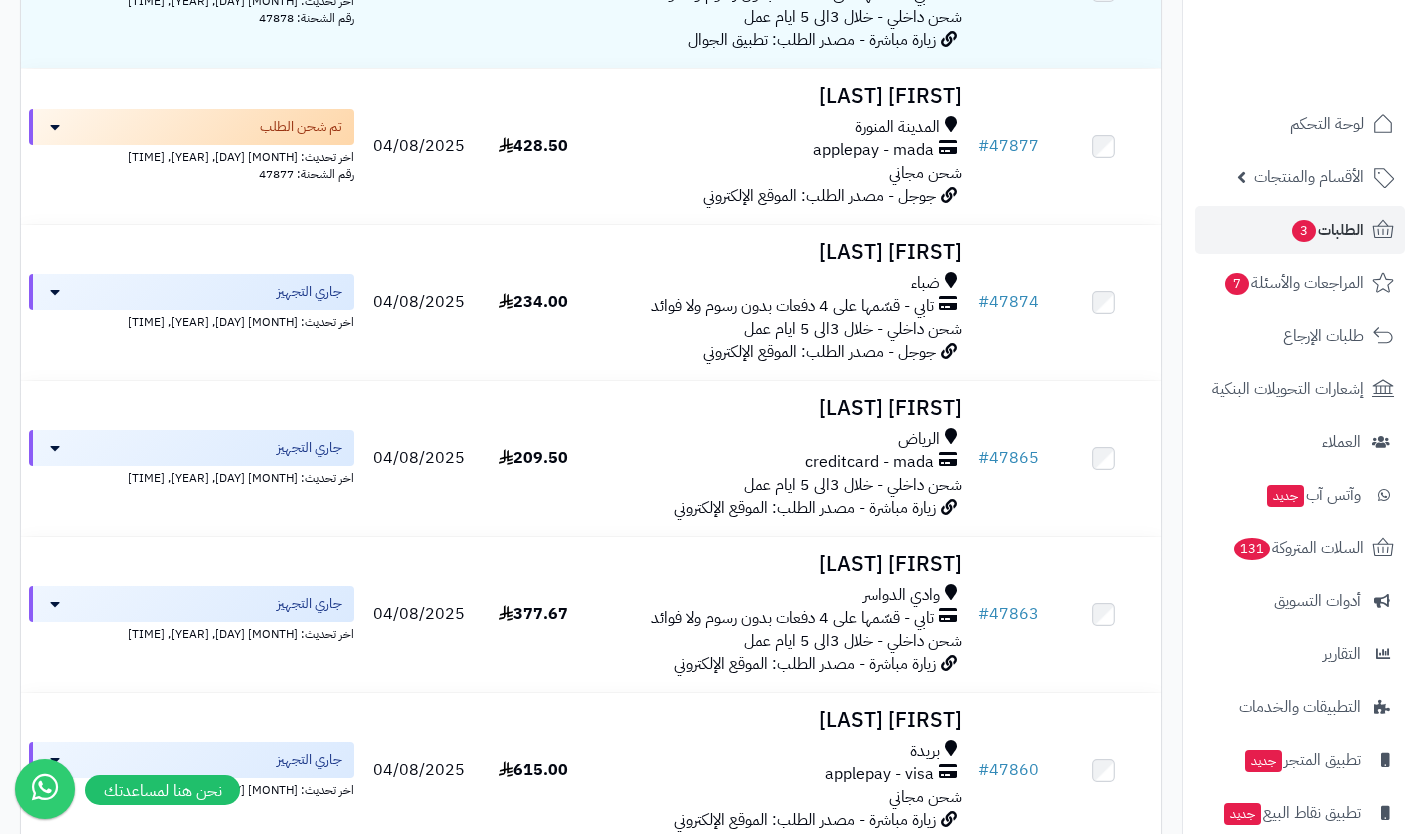 click on "creditcard - mada" at bounding box center [869, 462] 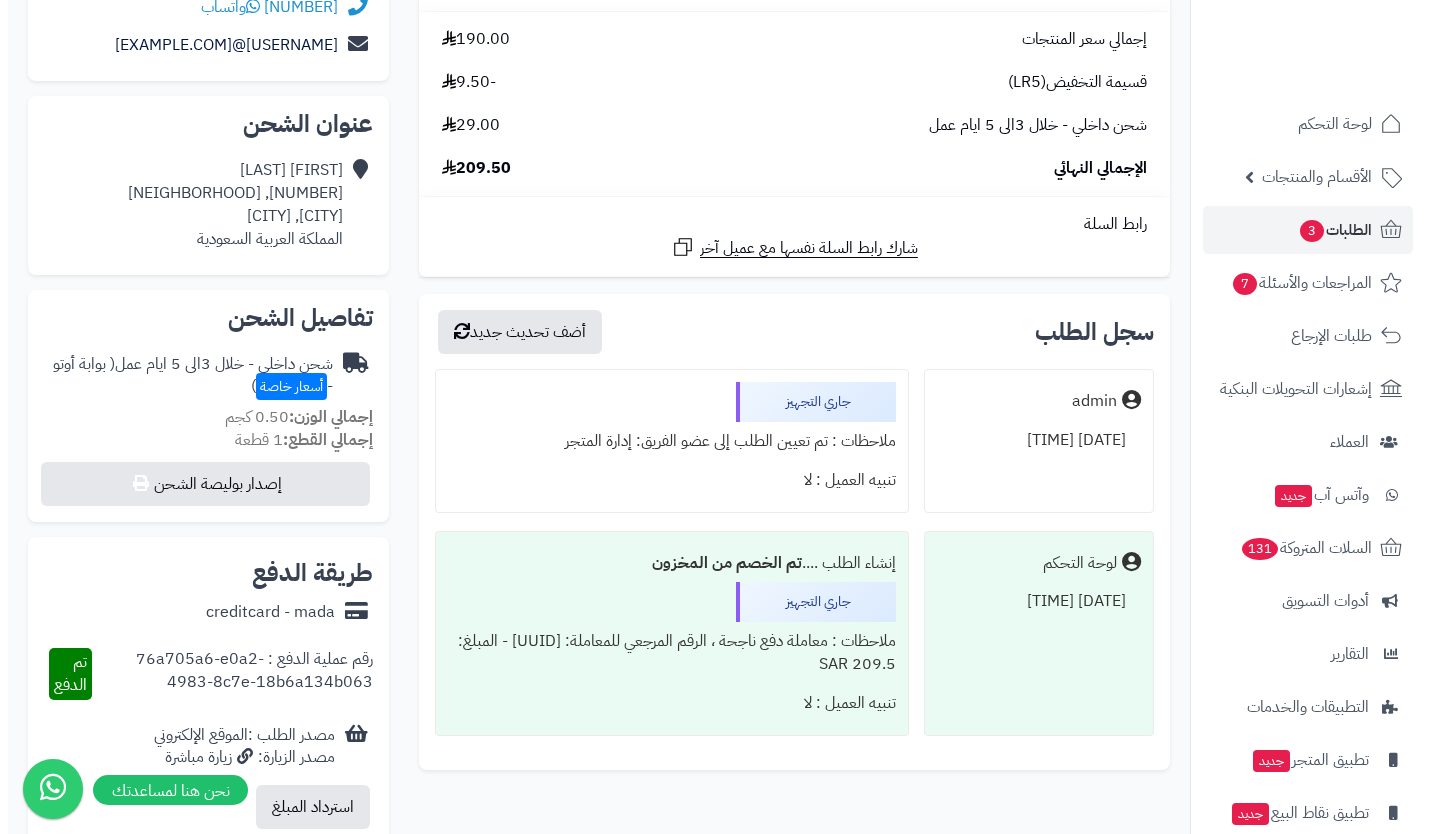 scroll, scrollTop: 411, scrollLeft: 0, axis: vertical 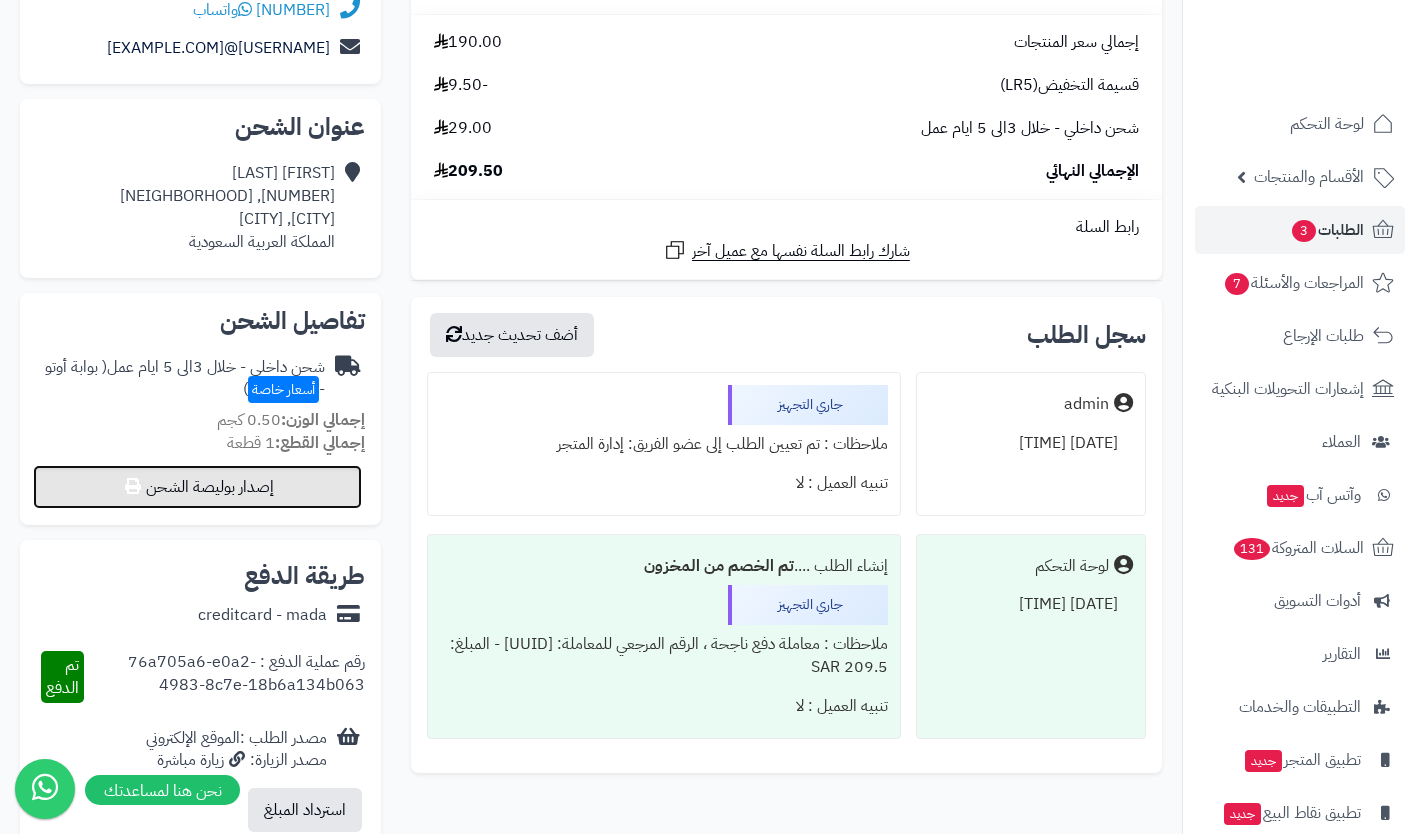 click on "إصدار بوليصة الشحن" at bounding box center [197, 487] 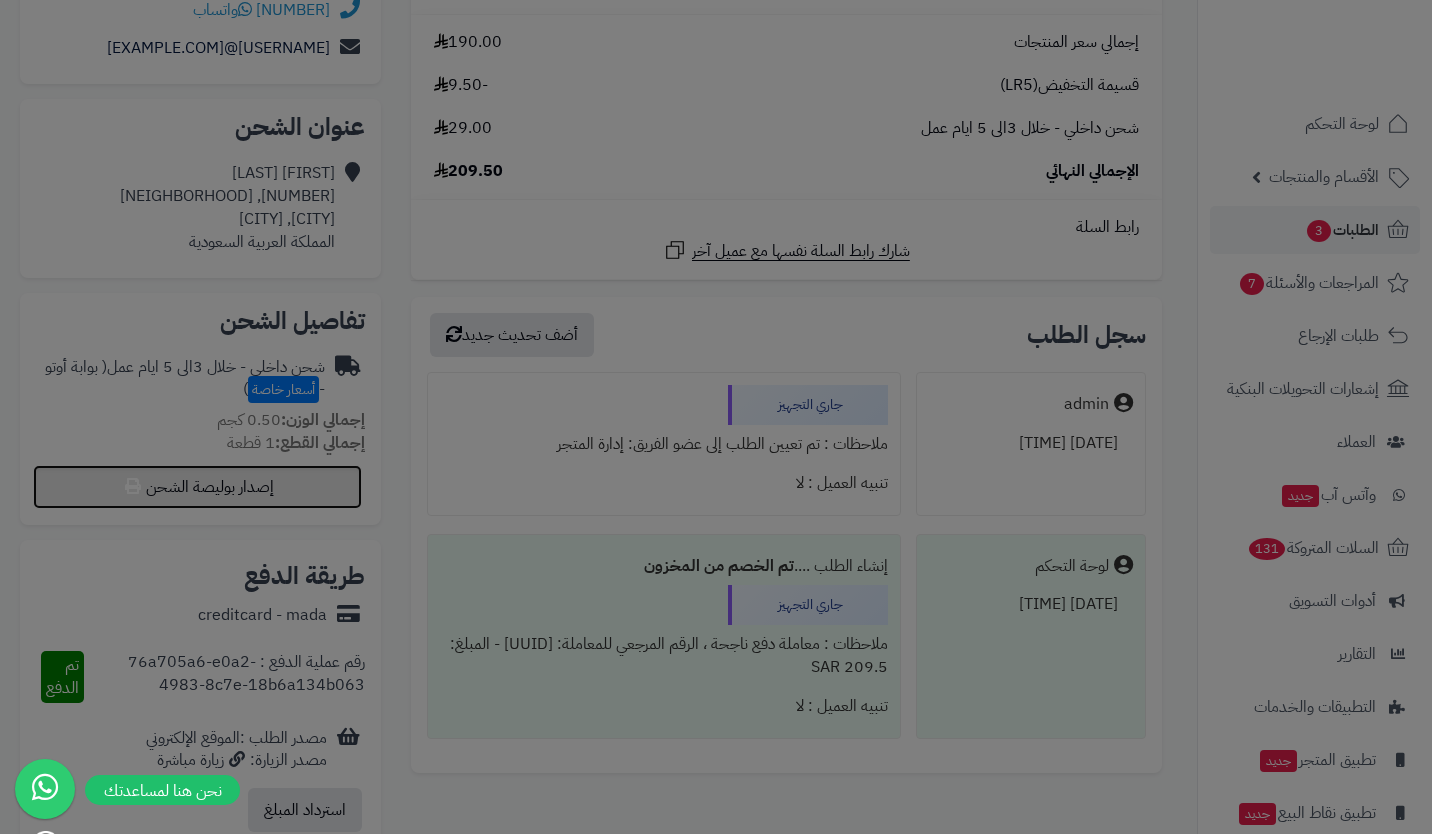 select on "***" 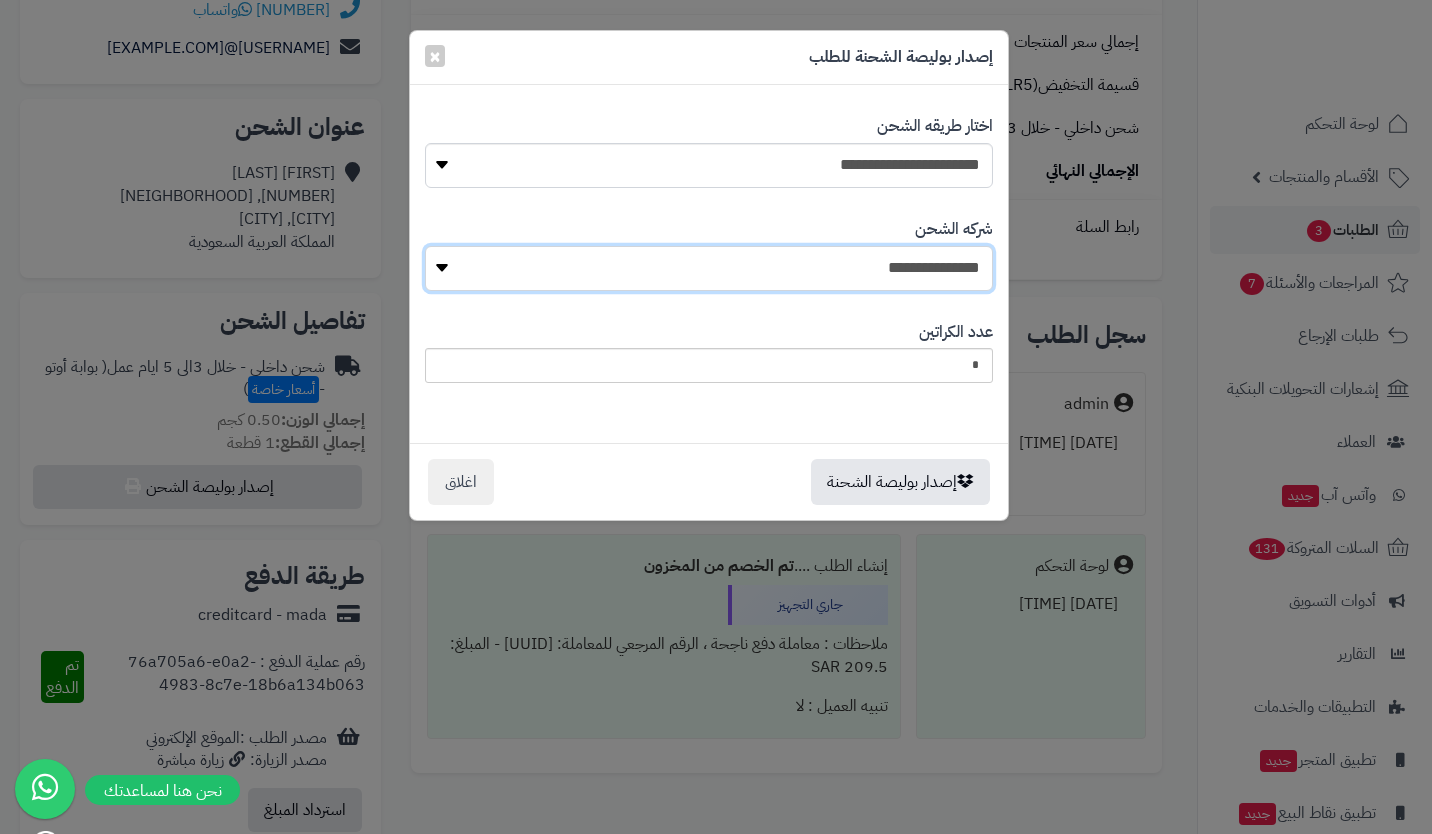click on "**********" at bounding box center (709, 268) 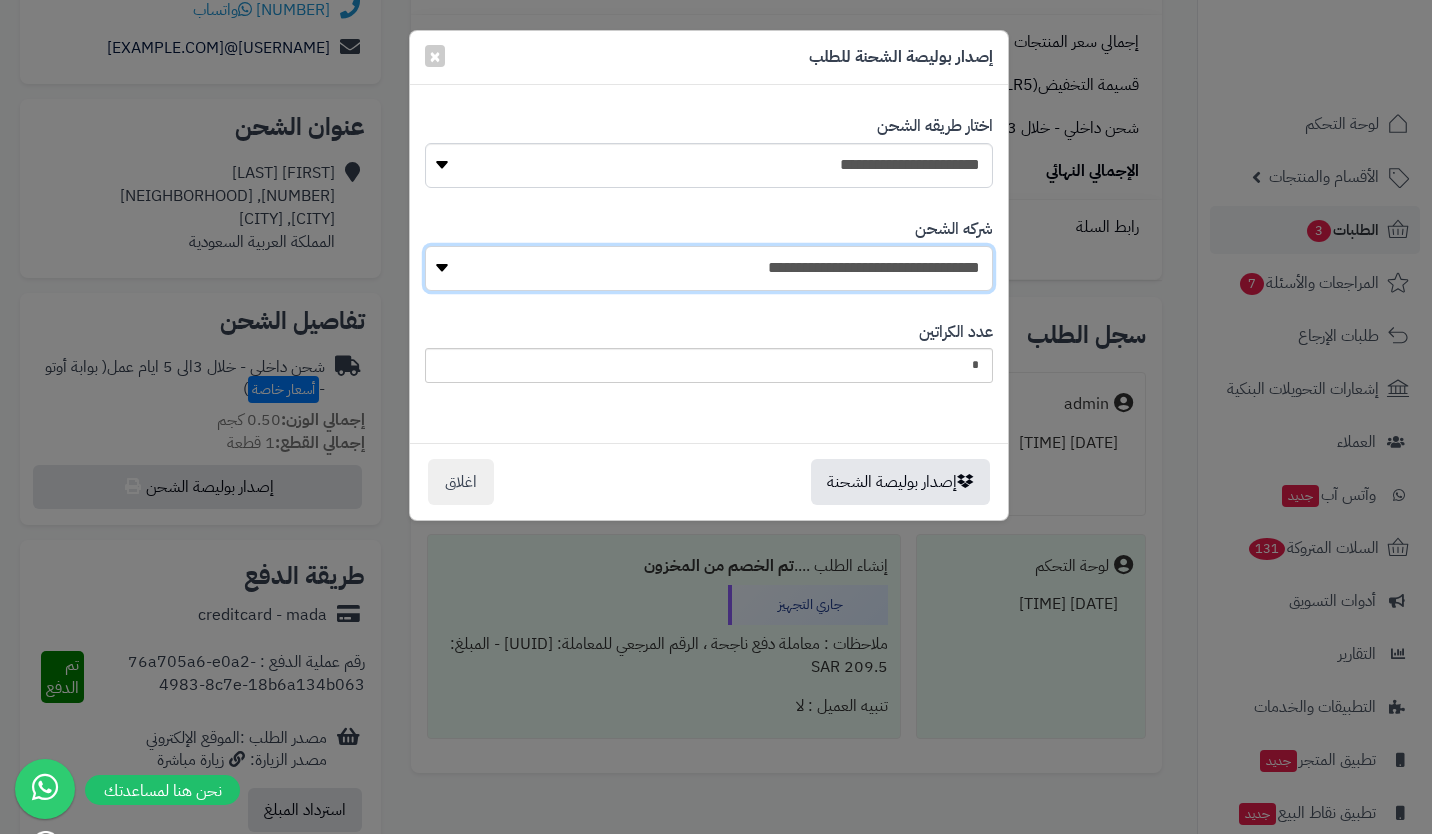 click on "**********" at bounding box center (709, 268) 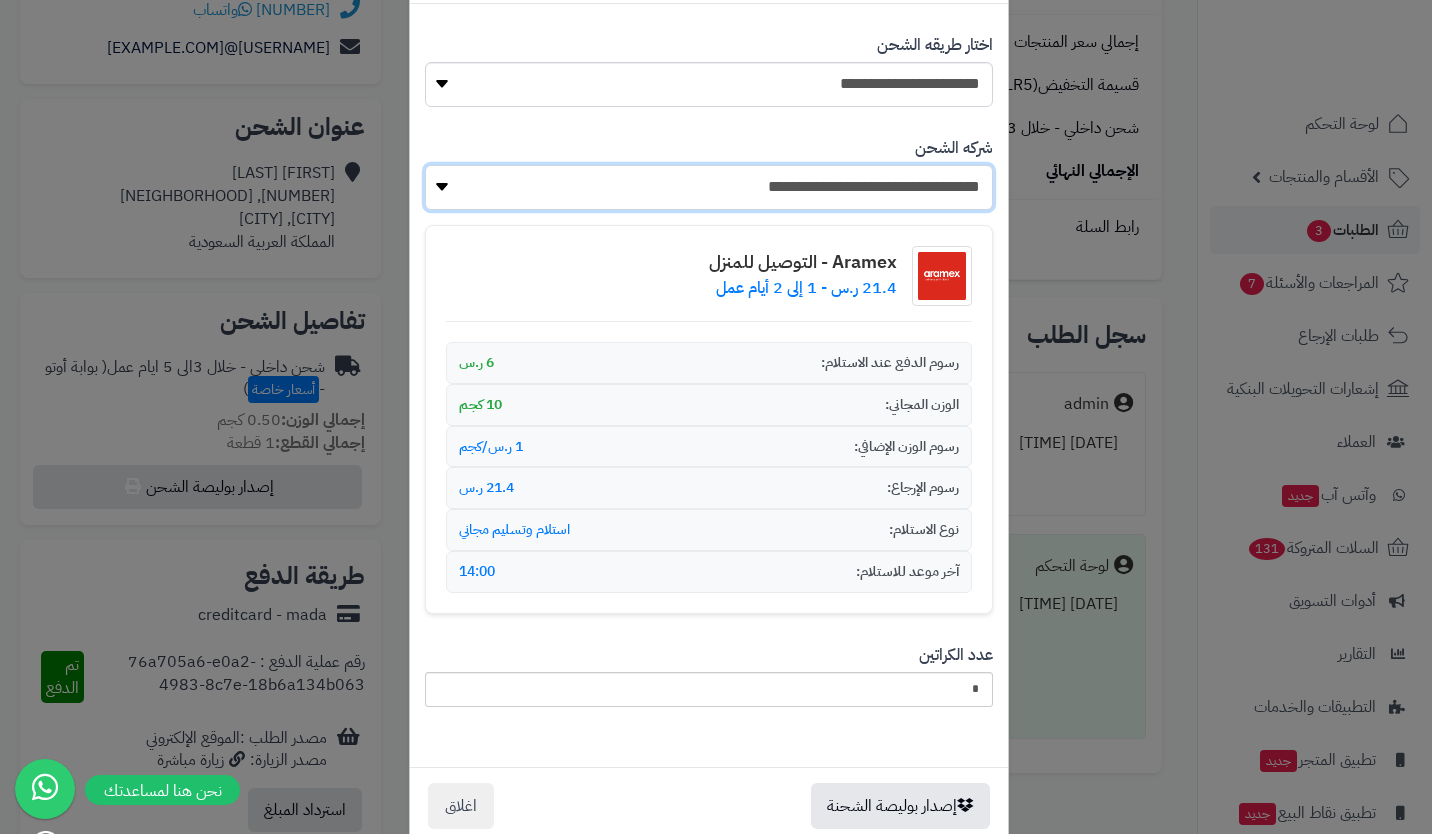 scroll, scrollTop: 122, scrollLeft: 0, axis: vertical 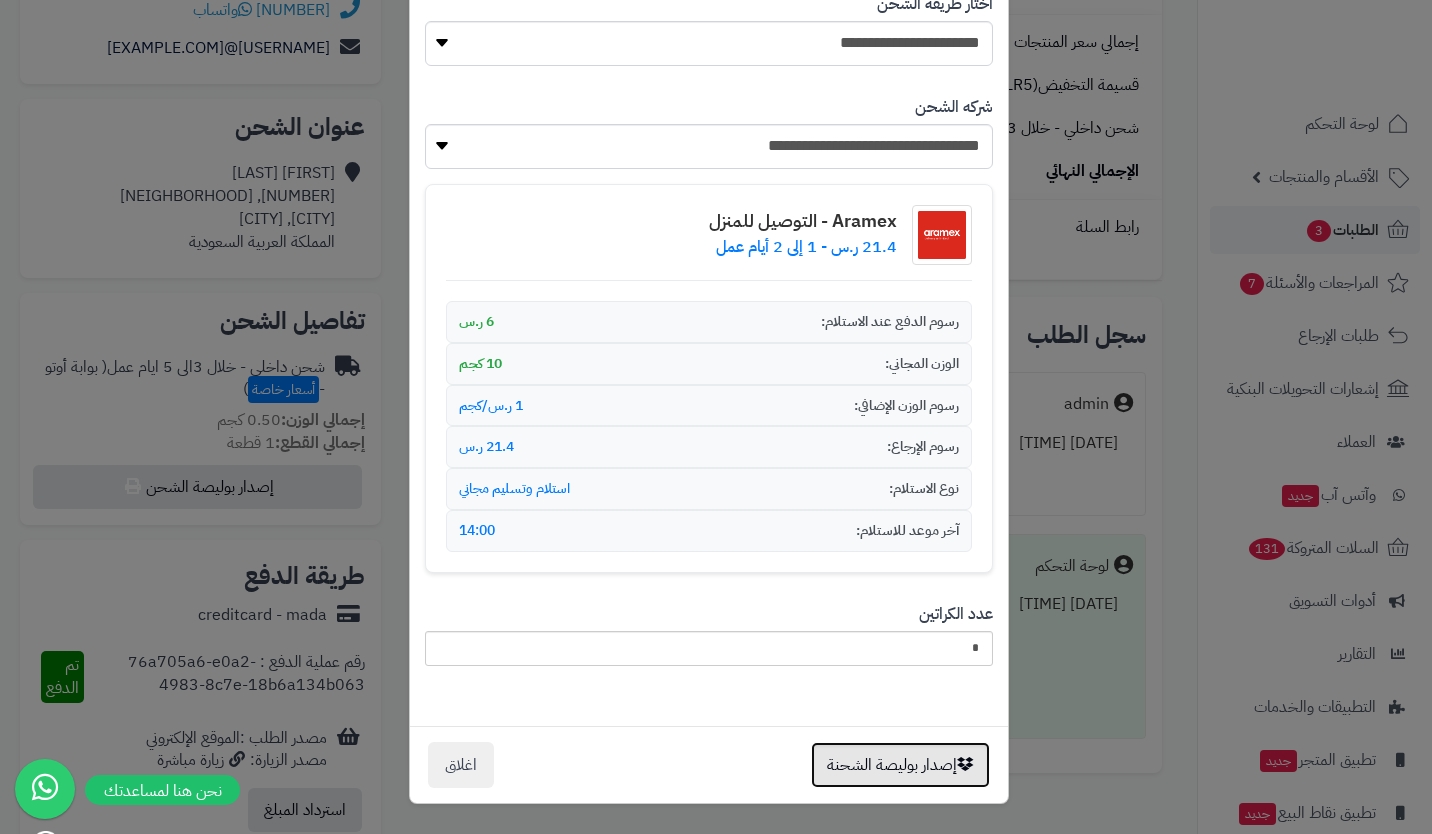 click on "إصدار بوليصة الشحنة" at bounding box center (900, 765) 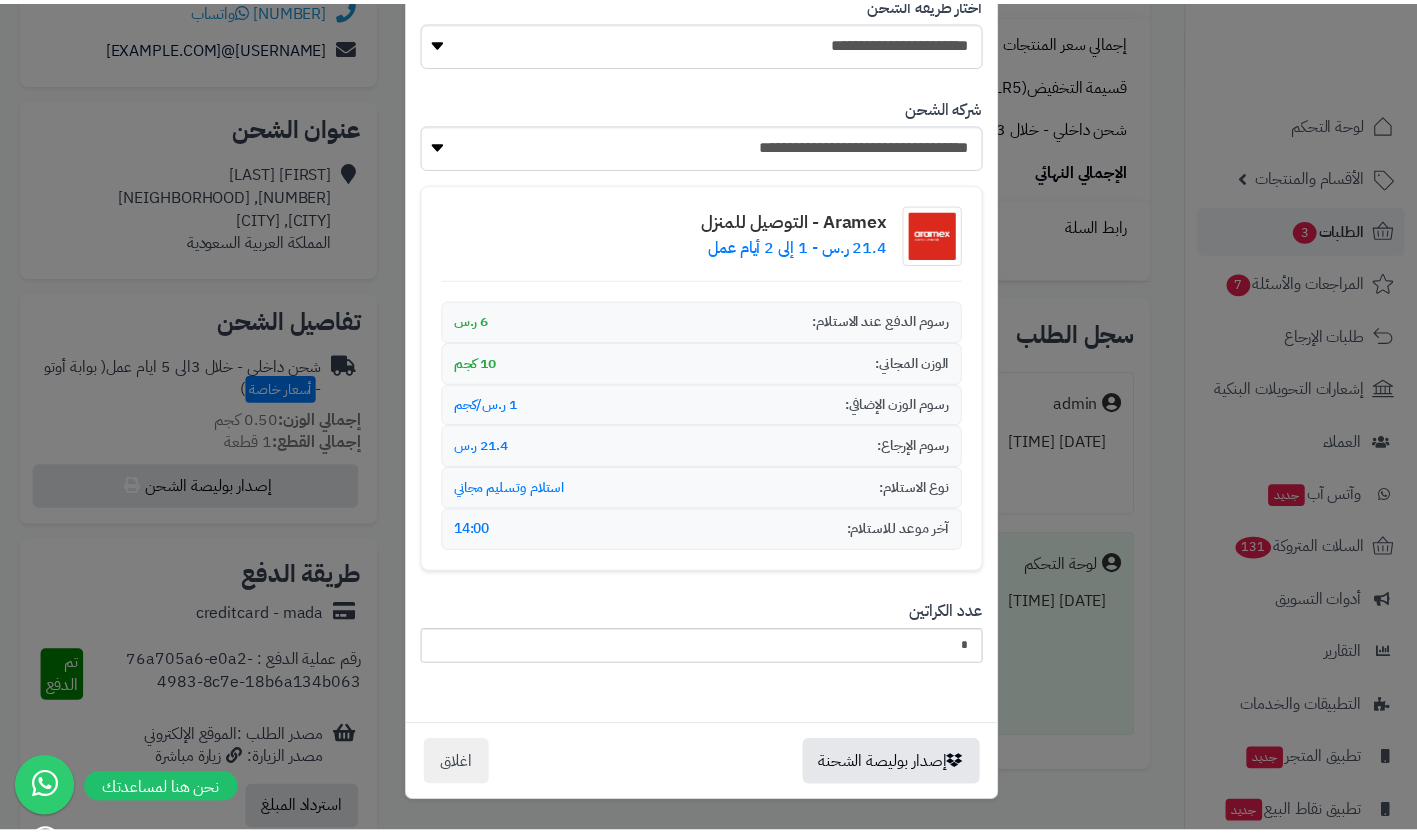 scroll, scrollTop: 0, scrollLeft: 0, axis: both 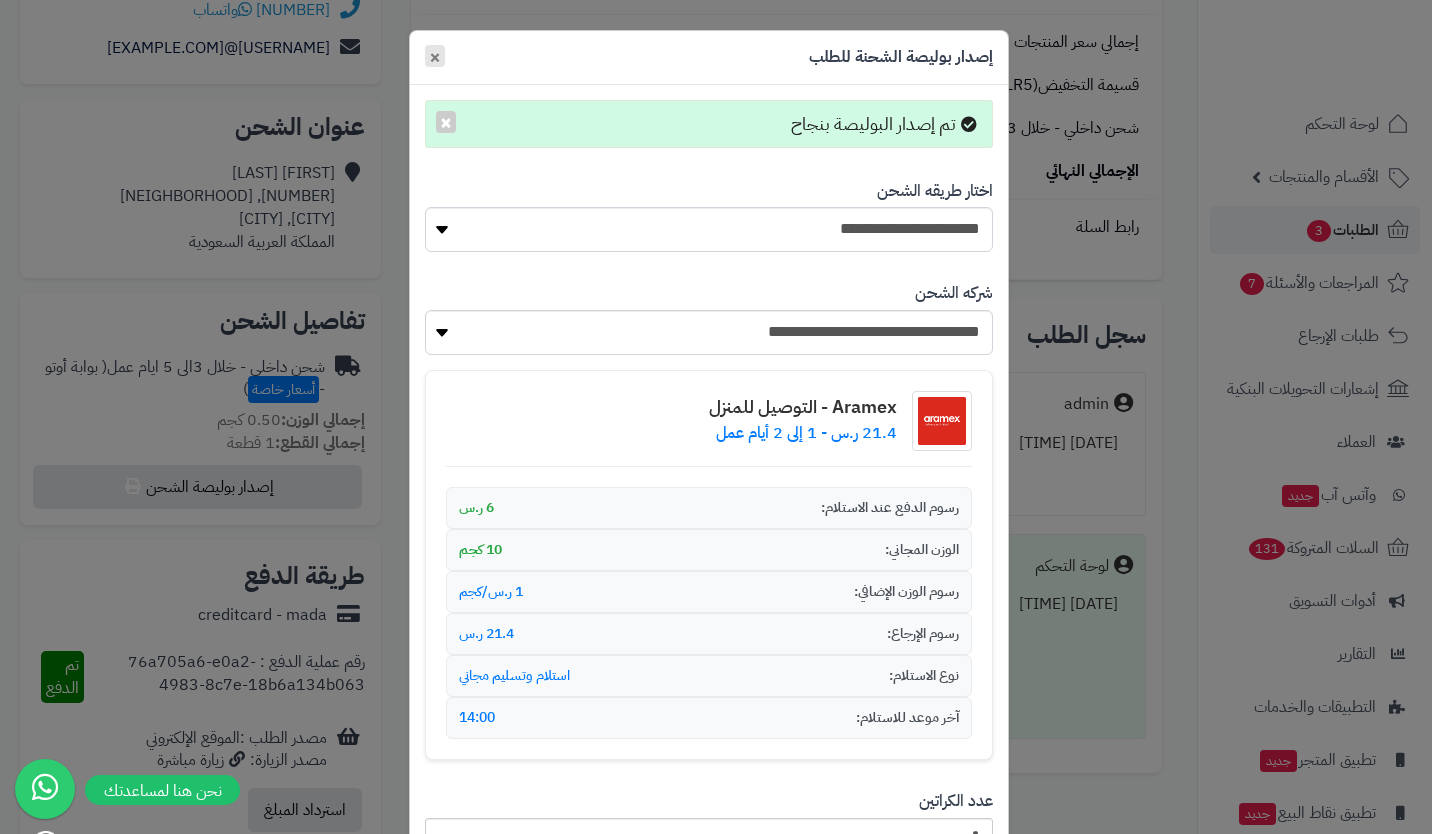 click on "×" at bounding box center (435, 56) 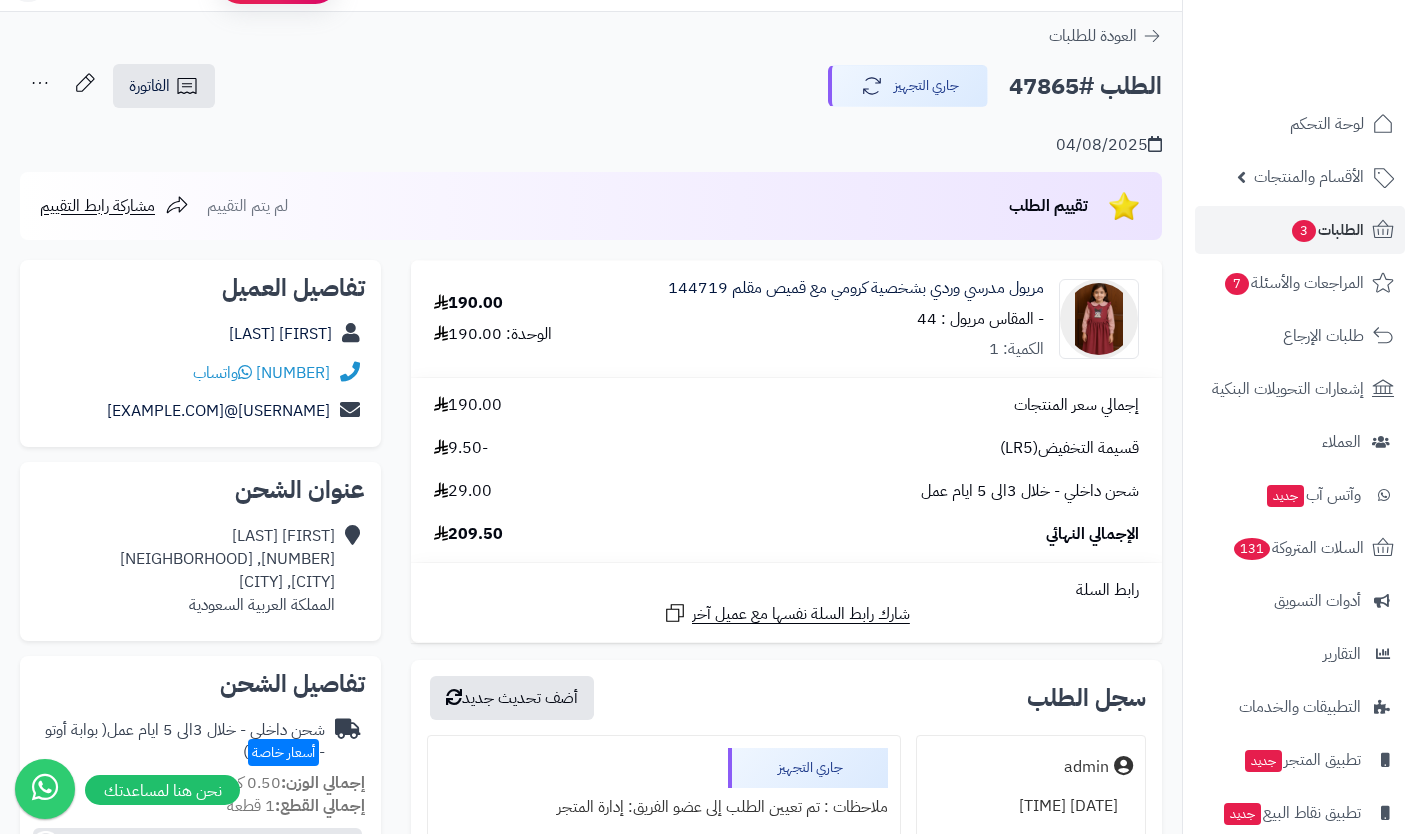 scroll, scrollTop: 0, scrollLeft: 0, axis: both 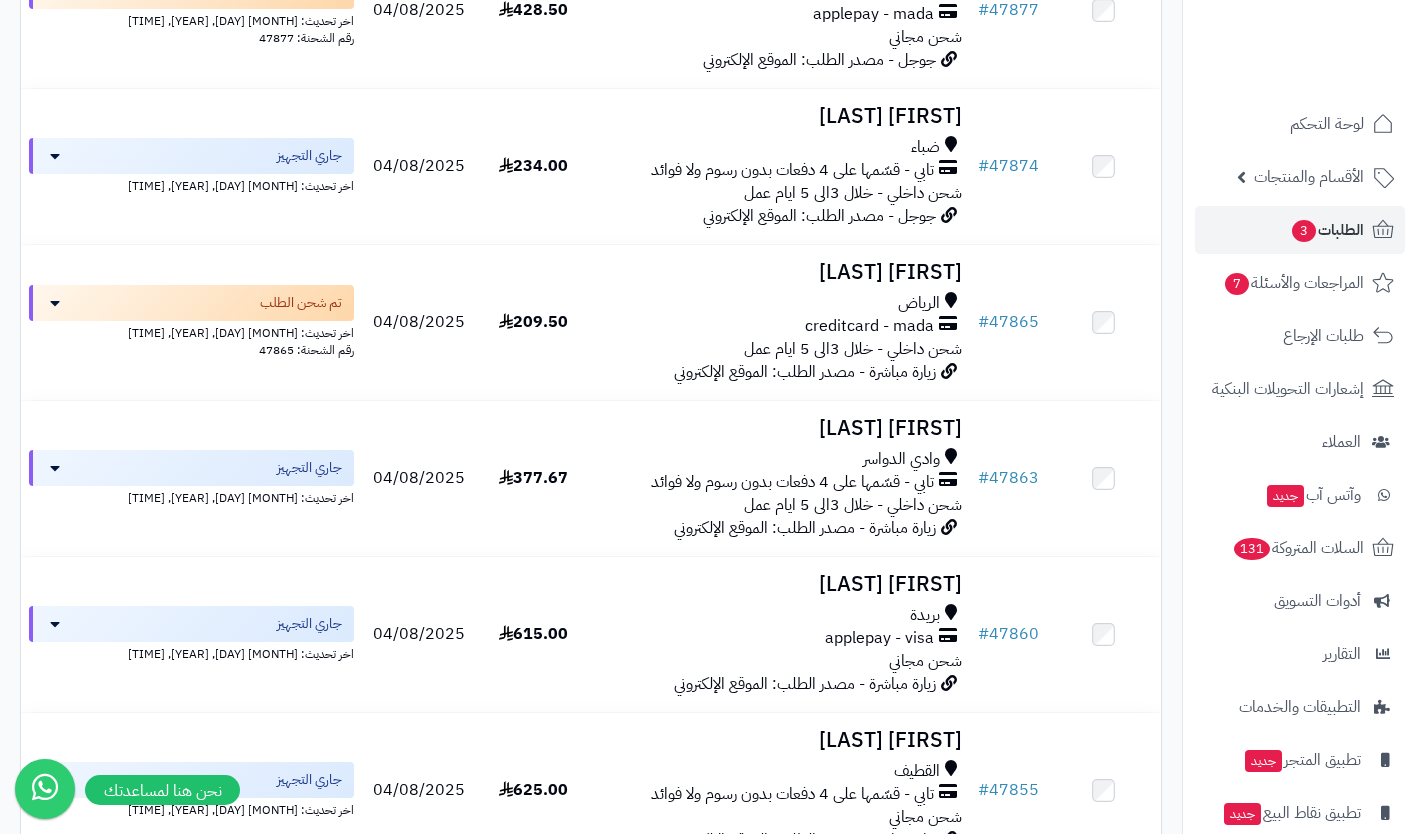 click on "زيارة مباشرة       -
مصدر الطلب:
الموقع الإلكتروني" at bounding box center (805, 528) 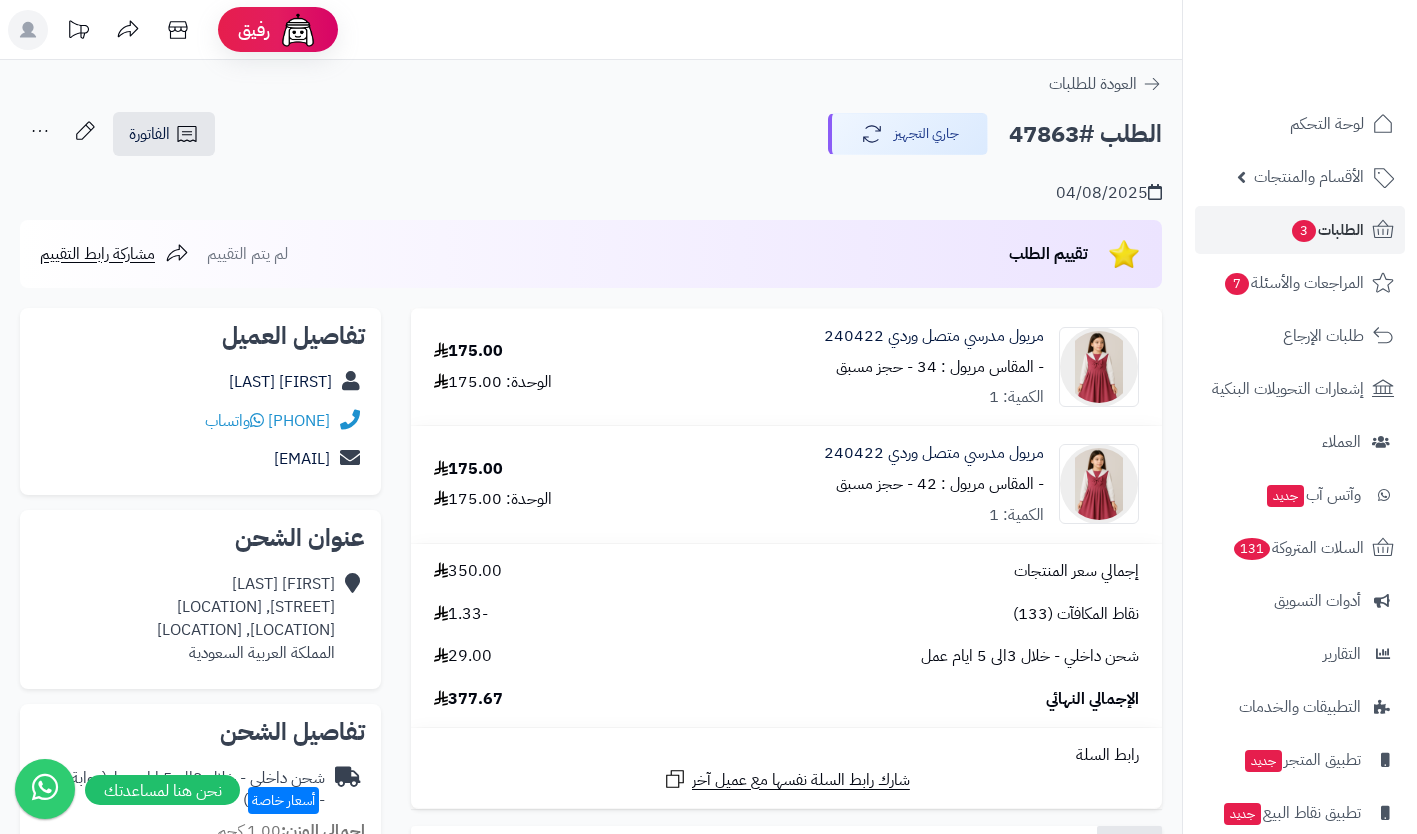 scroll, scrollTop: 0, scrollLeft: 0, axis: both 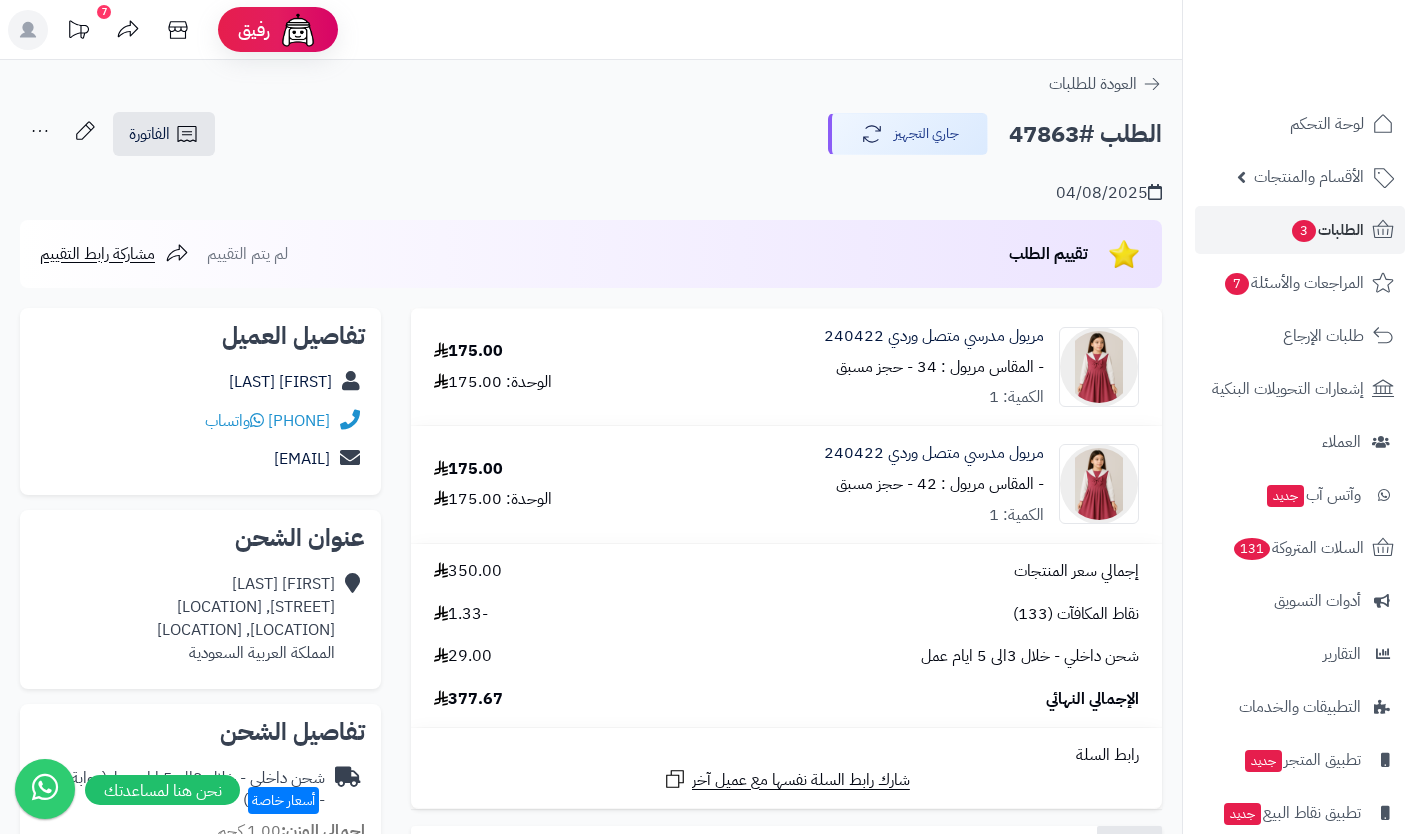 click 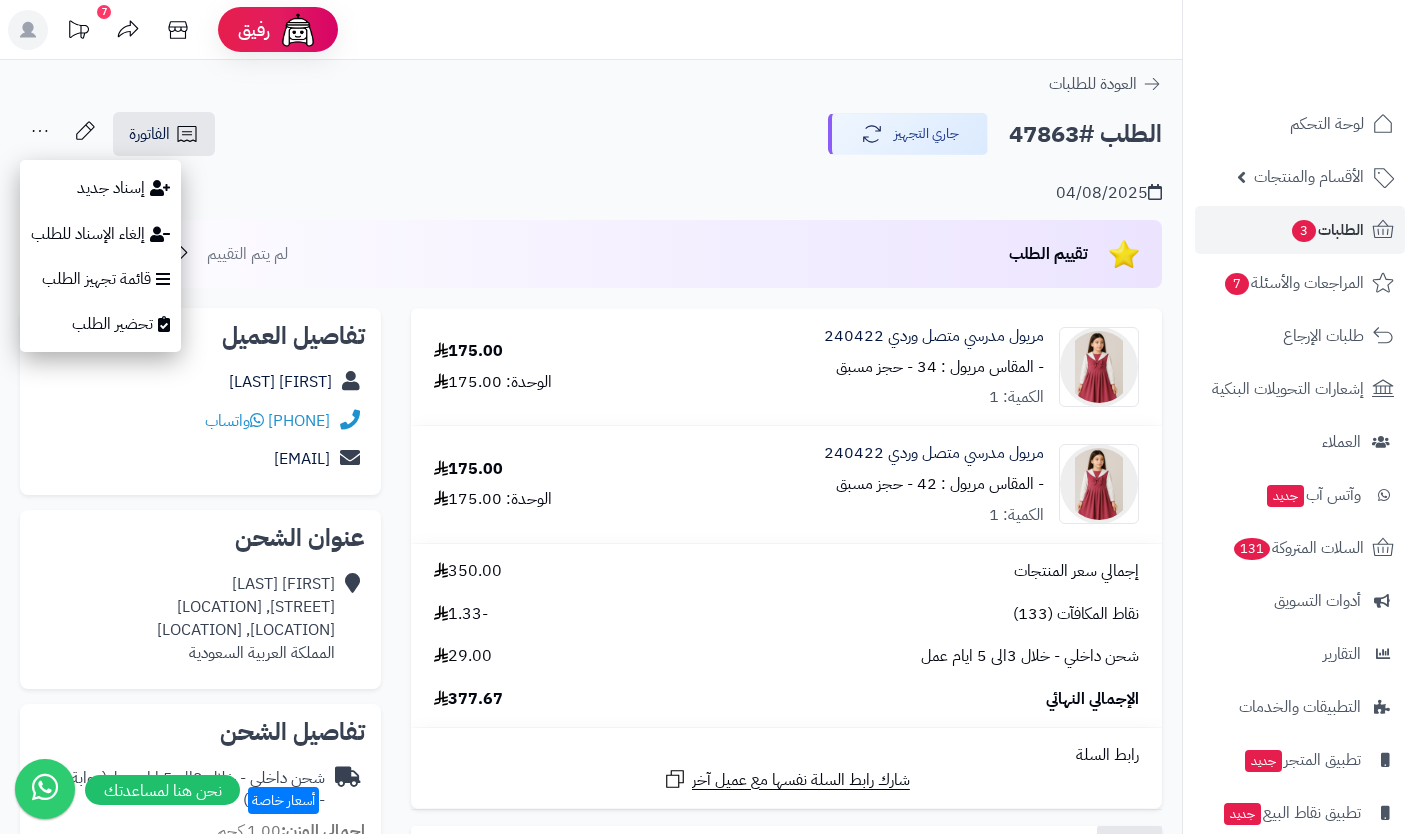 click on "الطلب #47863
جاري التجهيز
الفاتورة
طباعة الفاتورة
إرسال الفاتورة إلى بريد العميل
إسناد جديد
إلغاء الإسناد للطلب
قائمة تجهيز الطلب
تحضير الطلب" at bounding box center [591, 134] 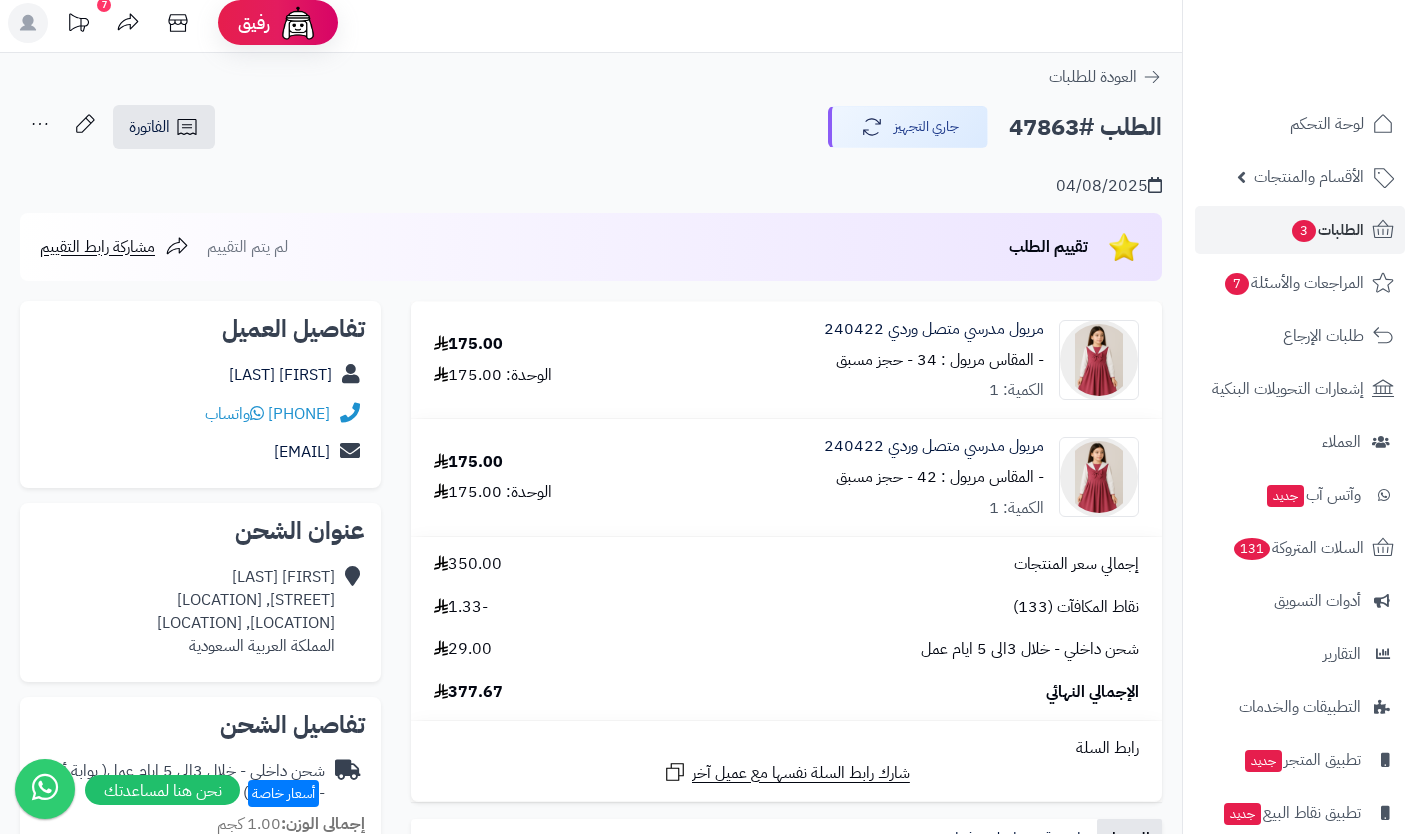 scroll, scrollTop: 0, scrollLeft: 0, axis: both 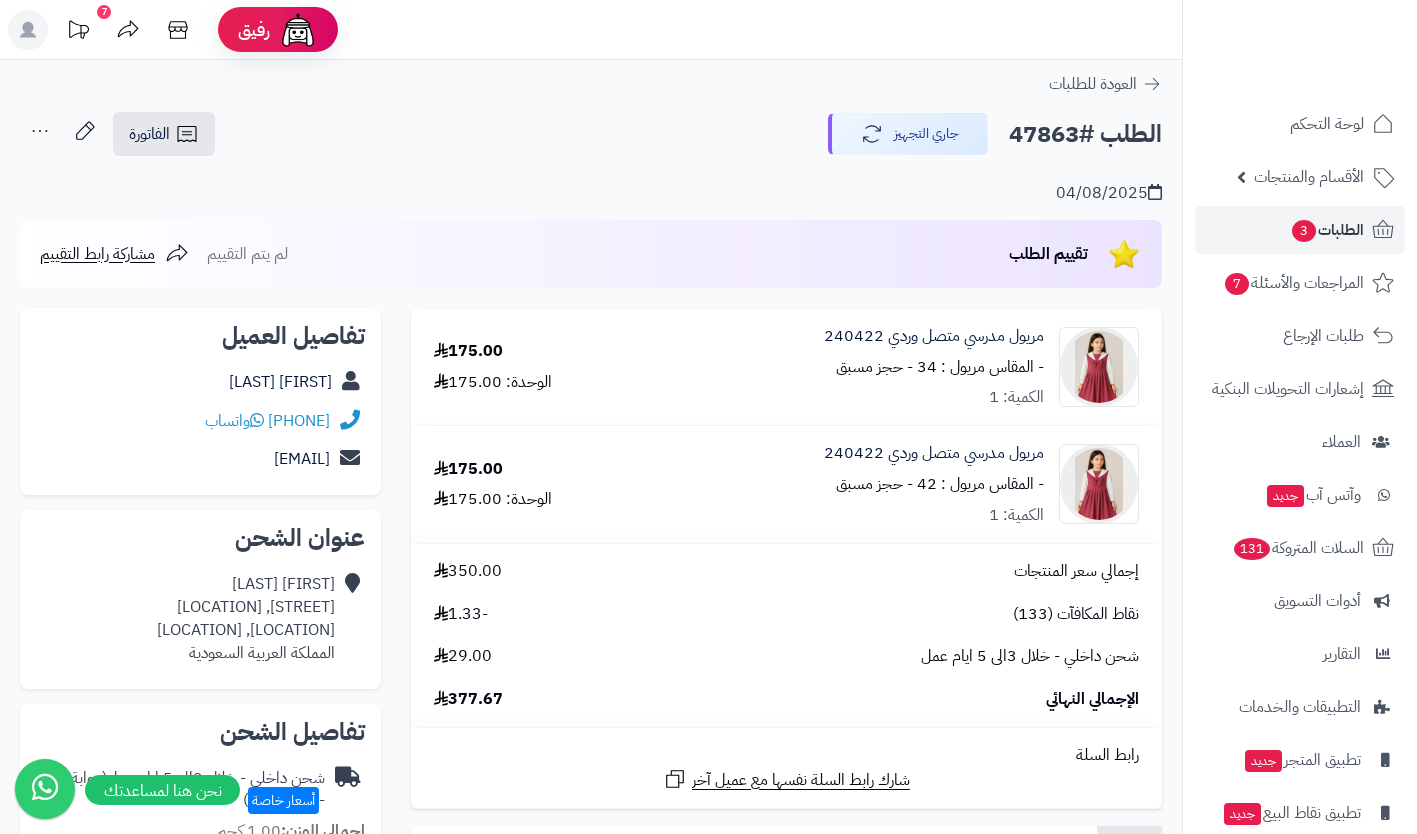 click on "الطلبات  3" at bounding box center (1327, 230) 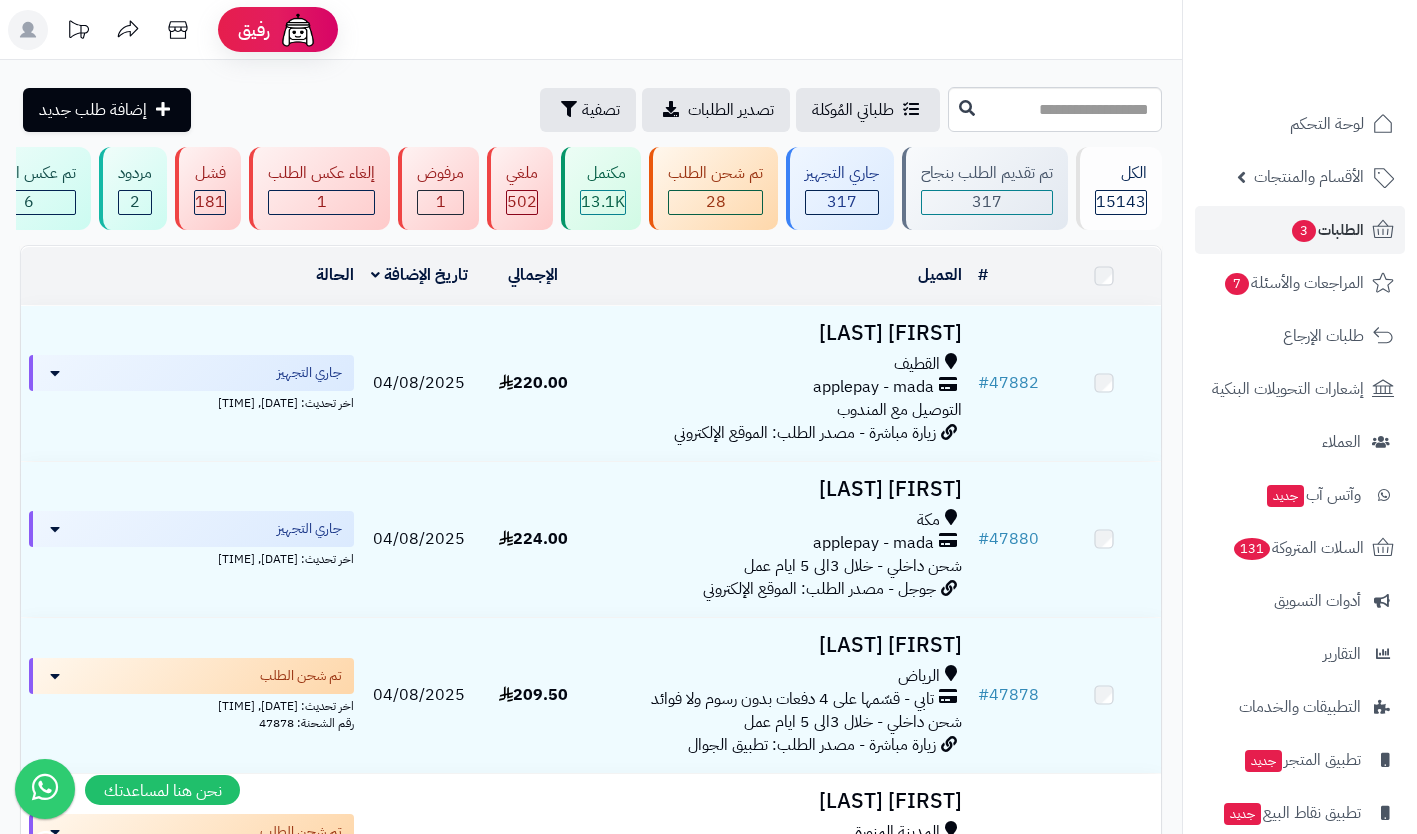 scroll, scrollTop: 0, scrollLeft: 0, axis: both 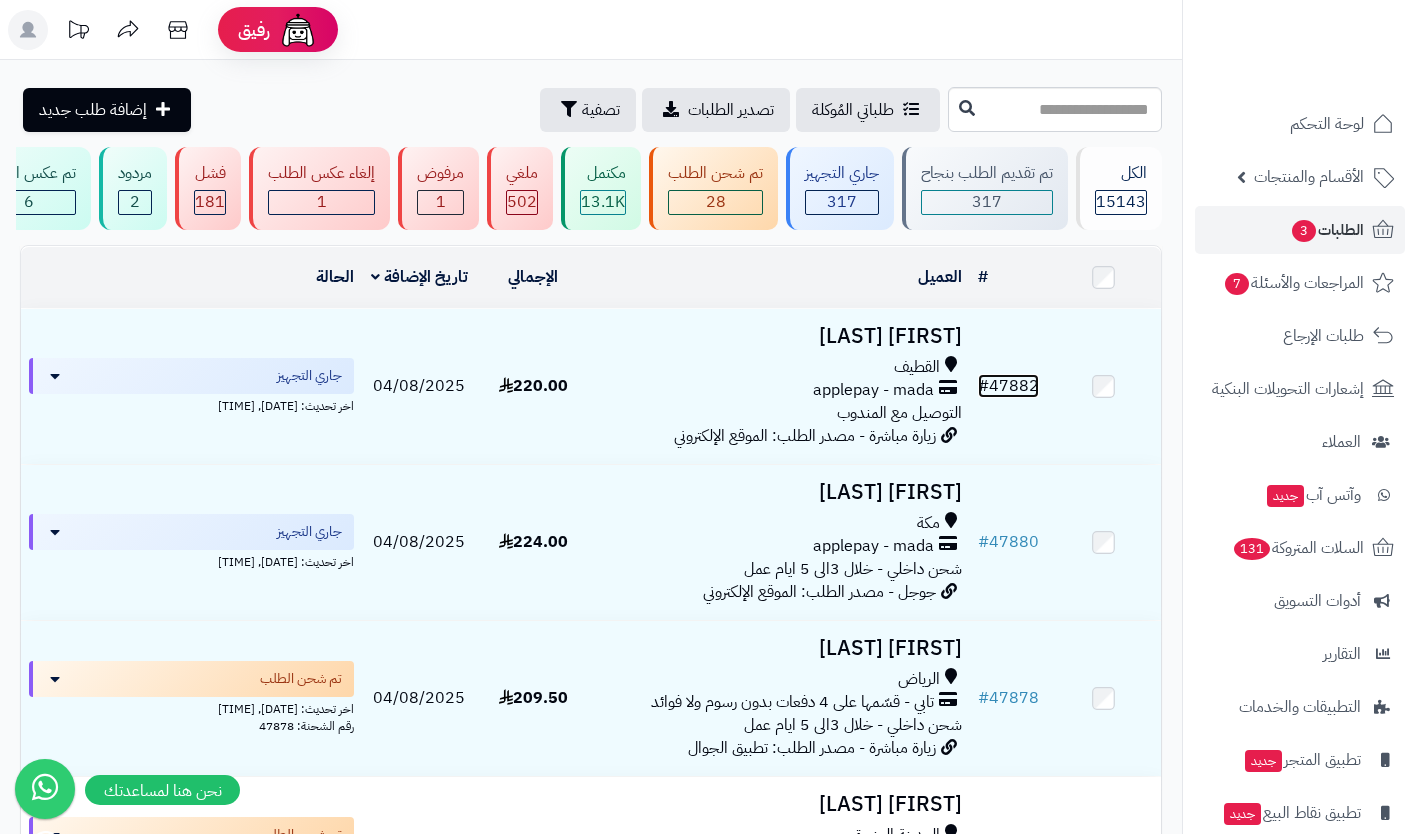 click on "# [NUMBER]" at bounding box center (1008, 386) 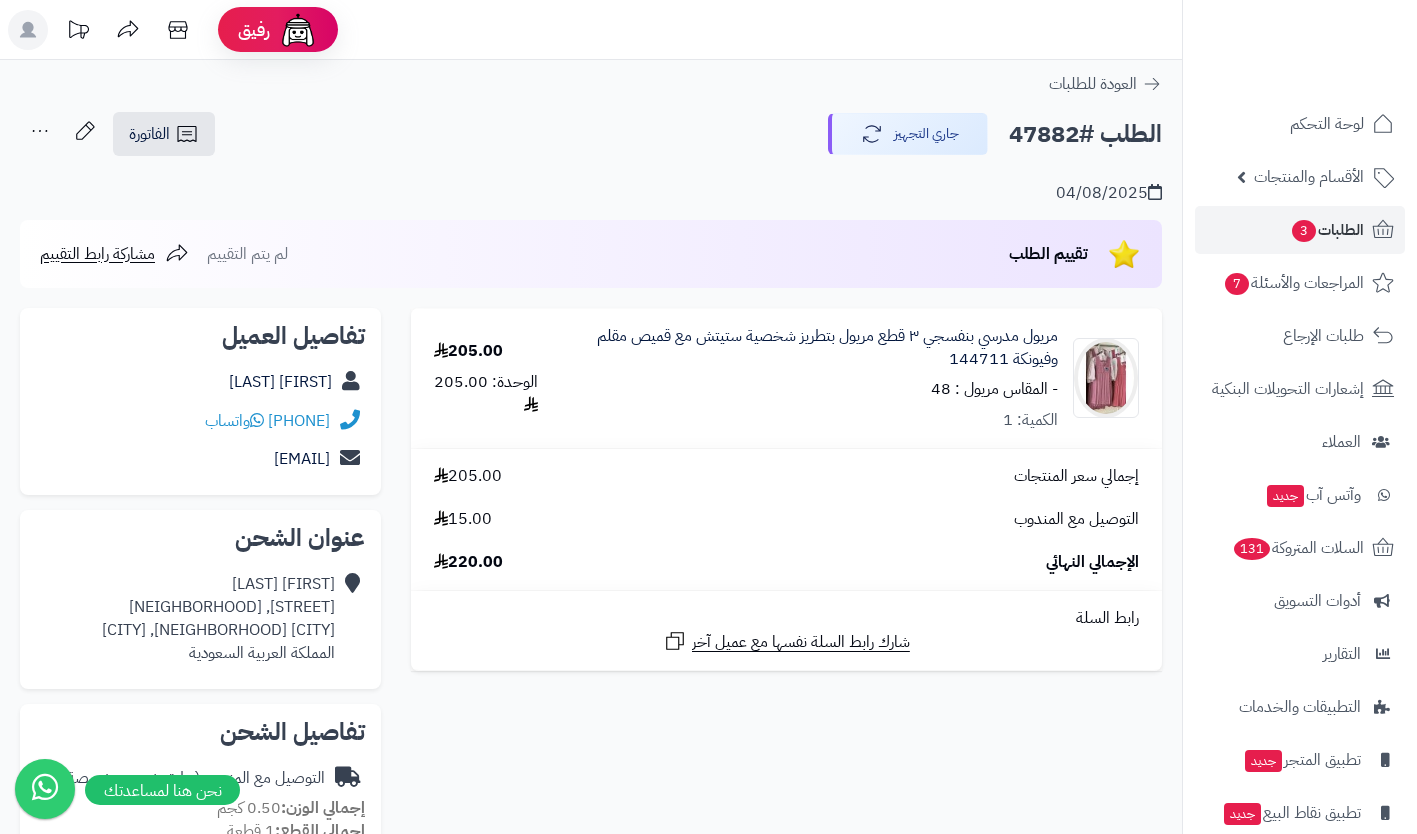 scroll, scrollTop: 0, scrollLeft: 0, axis: both 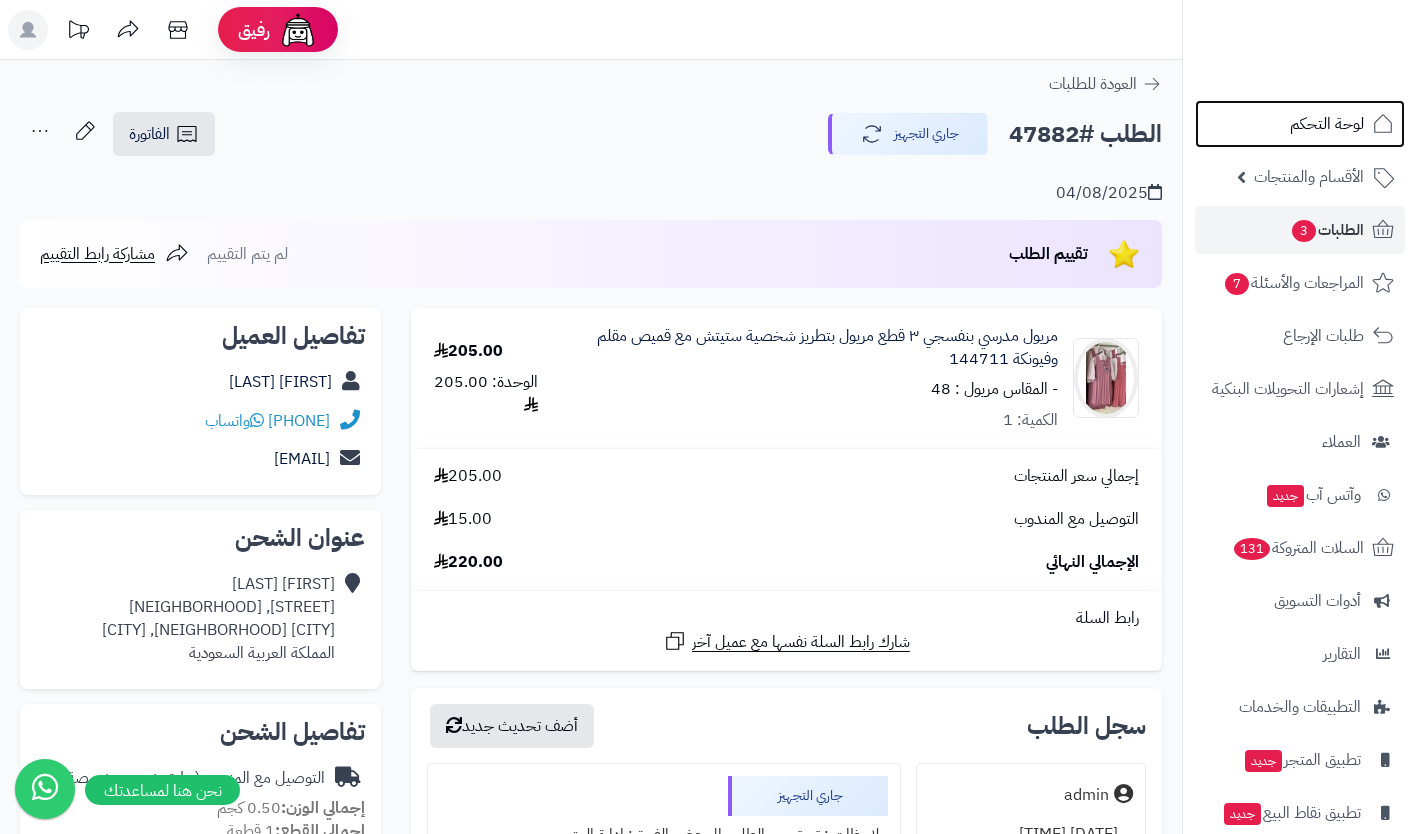 click on "لوحة التحكم" at bounding box center [1327, 124] 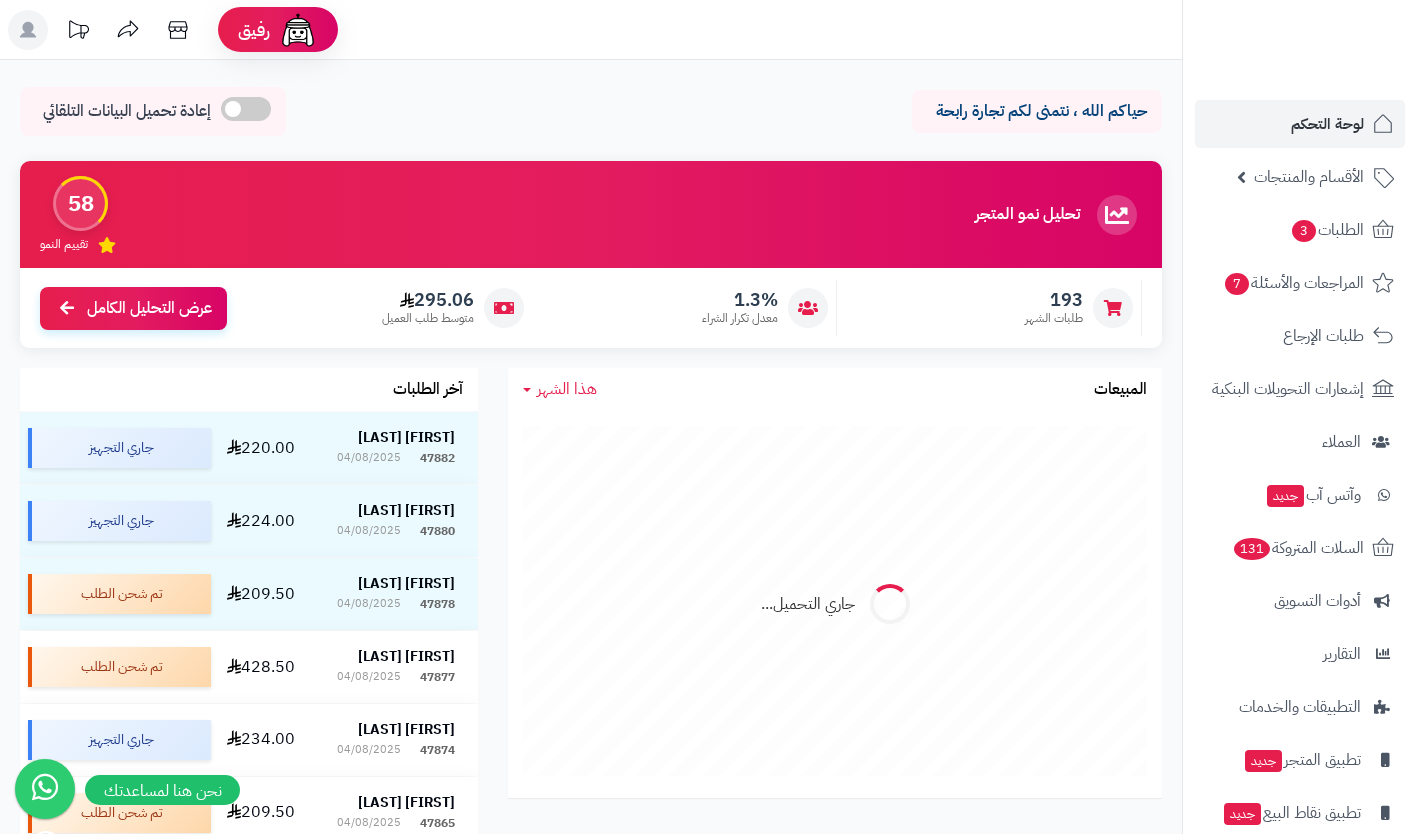 scroll, scrollTop: 0, scrollLeft: 0, axis: both 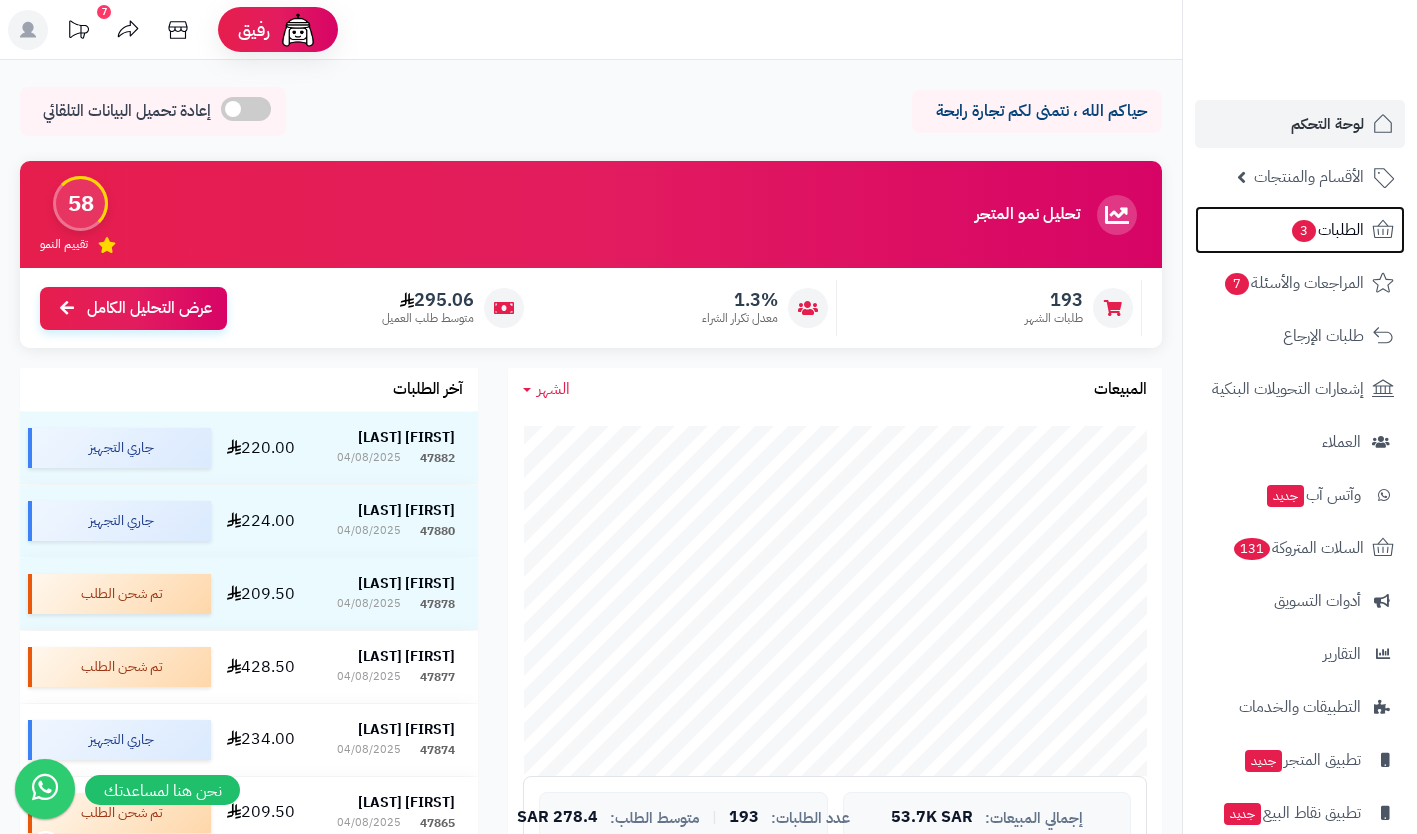 click on "3" at bounding box center (1304, 231) 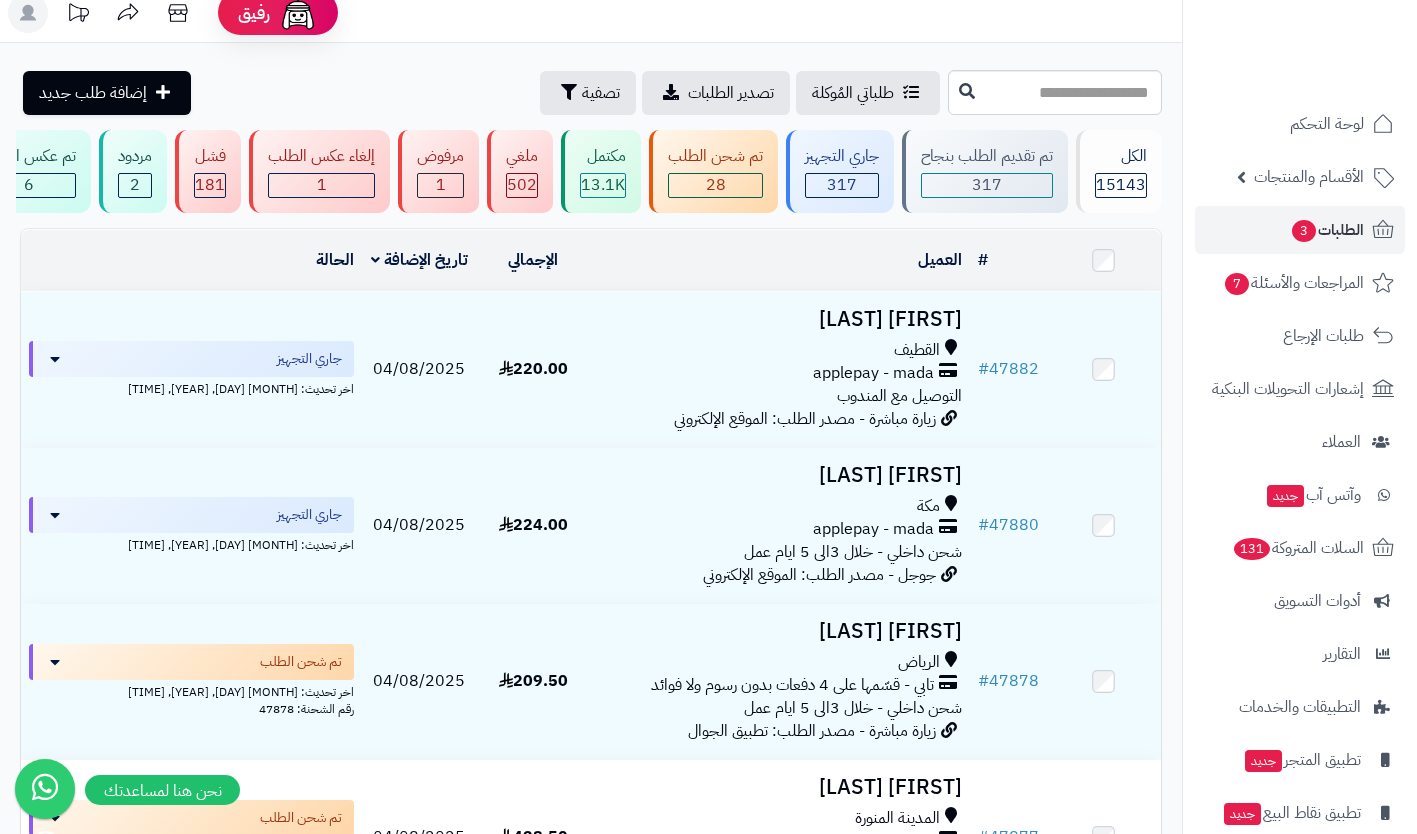 scroll, scrollTop: 0, scrollLeft: 0, axis: both 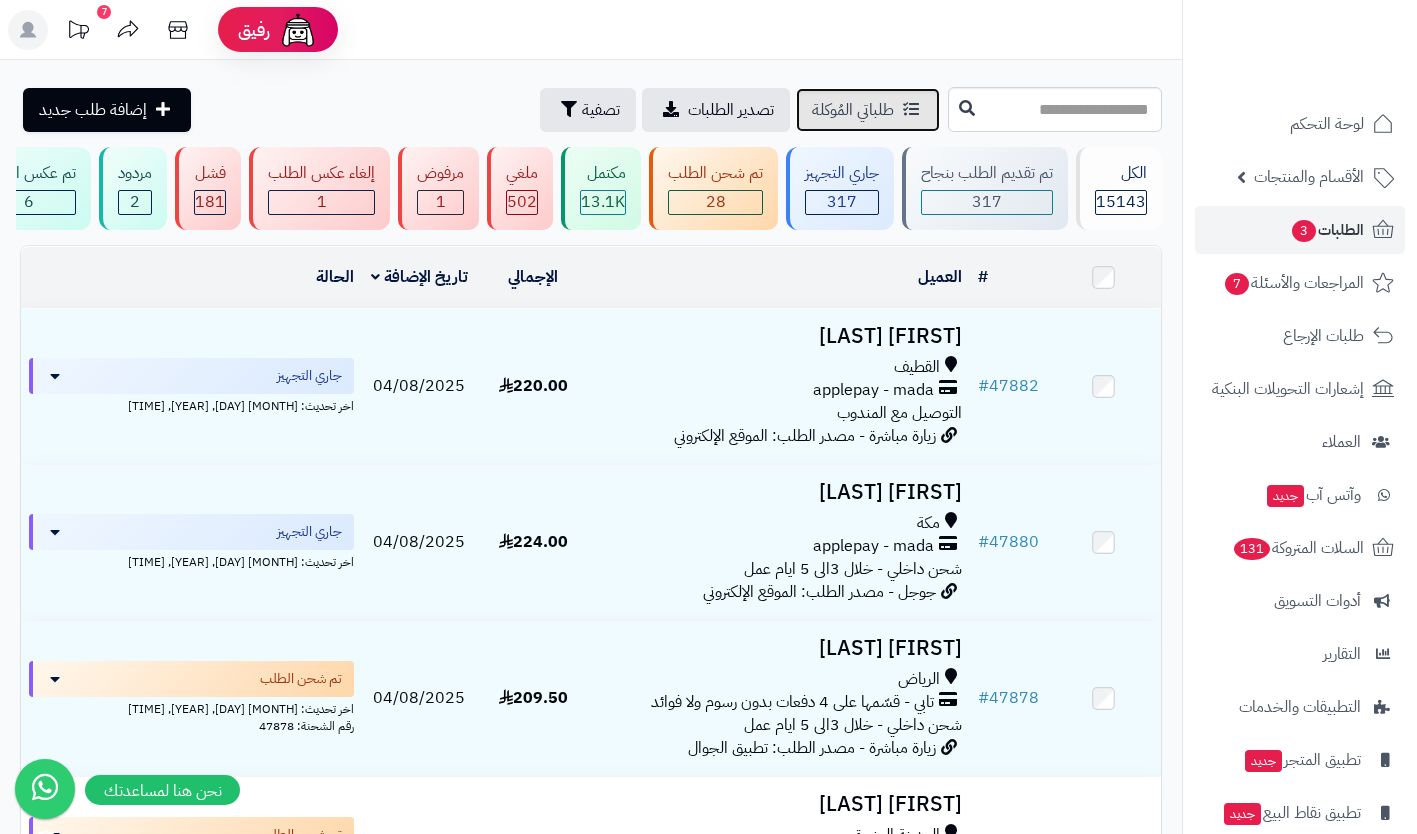 click on "طلباتي المُوكلة" at bounding box center (853, 110) 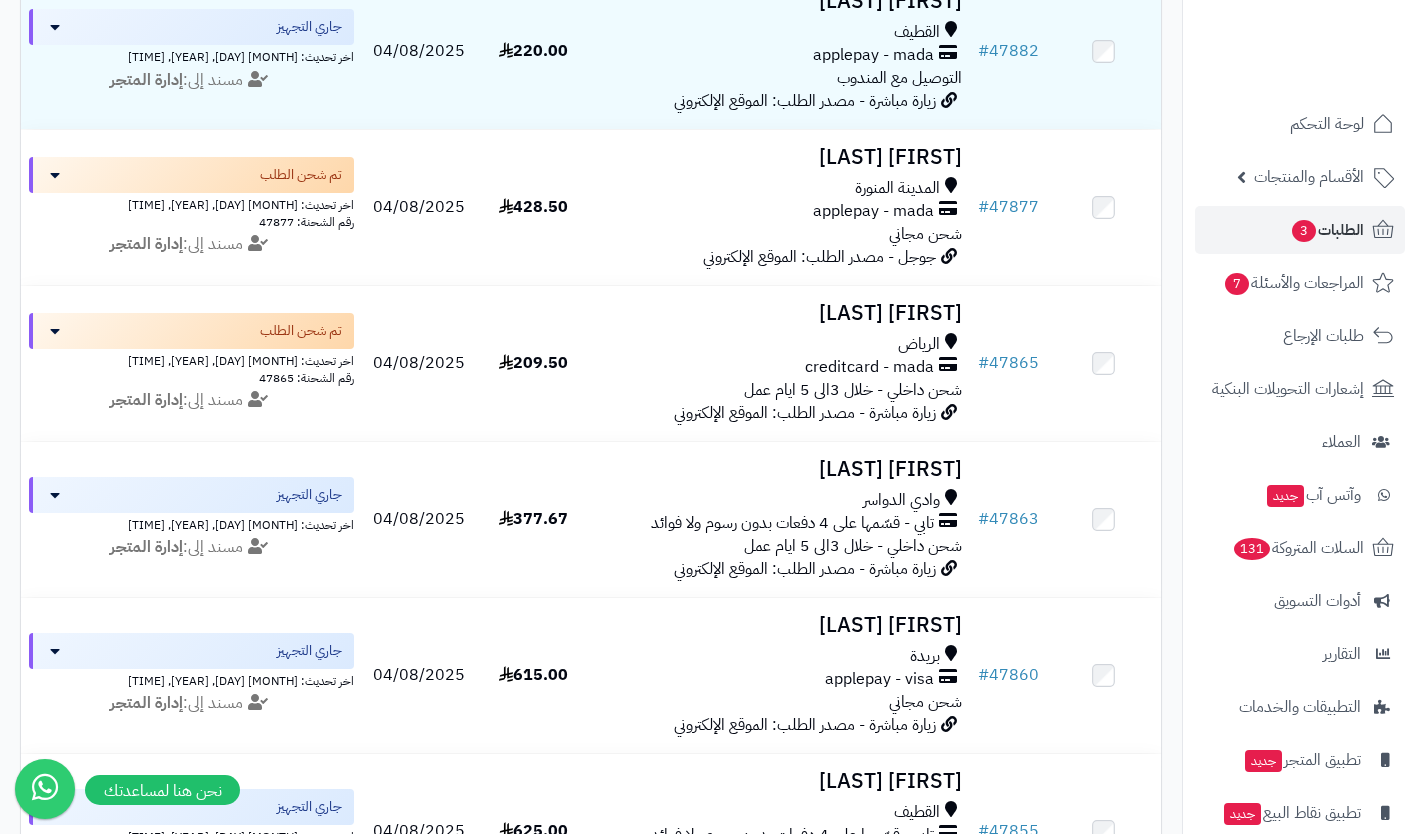 scroll, scrollTop: 340, scrollLeft: 0, axis: vertical 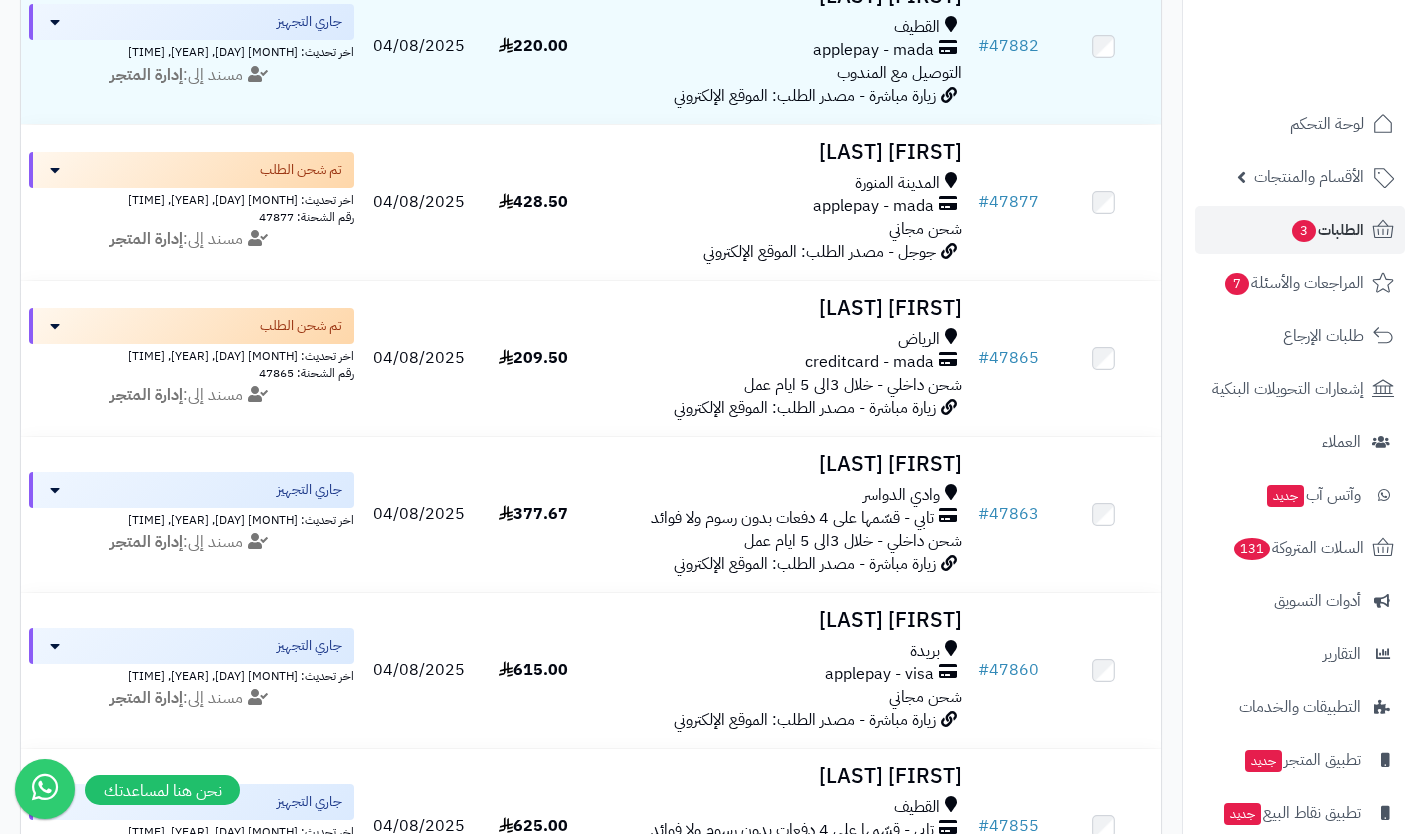 click on "شحن داخلي  - خلال 3الى 5 ايام عمل" at bounding box center (853, 541) 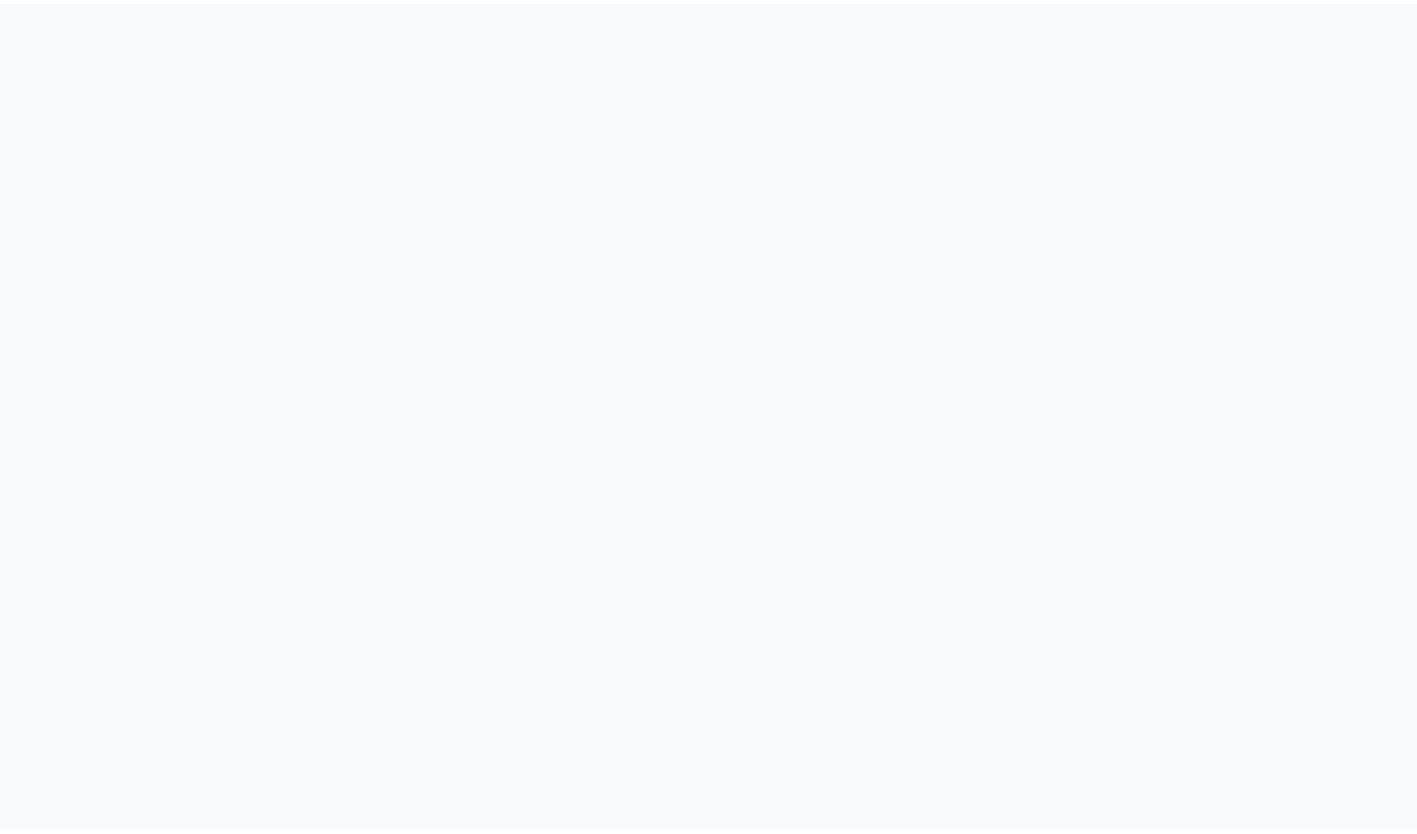 scroll, scrollTop: 0, scrollLeft: 0, axis: both 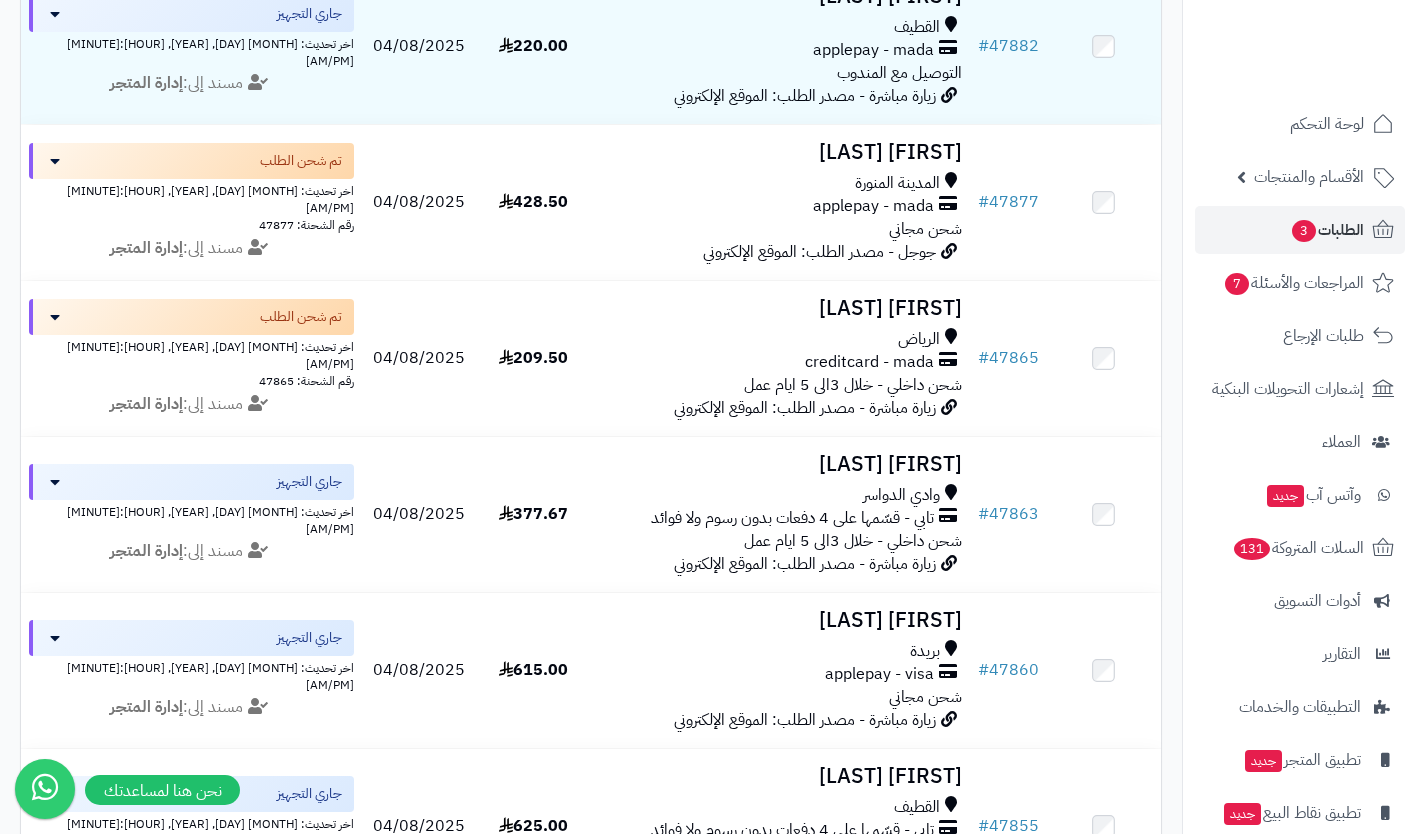 click on "[FIRST] [LAST]" at bounding box center [780, 620] 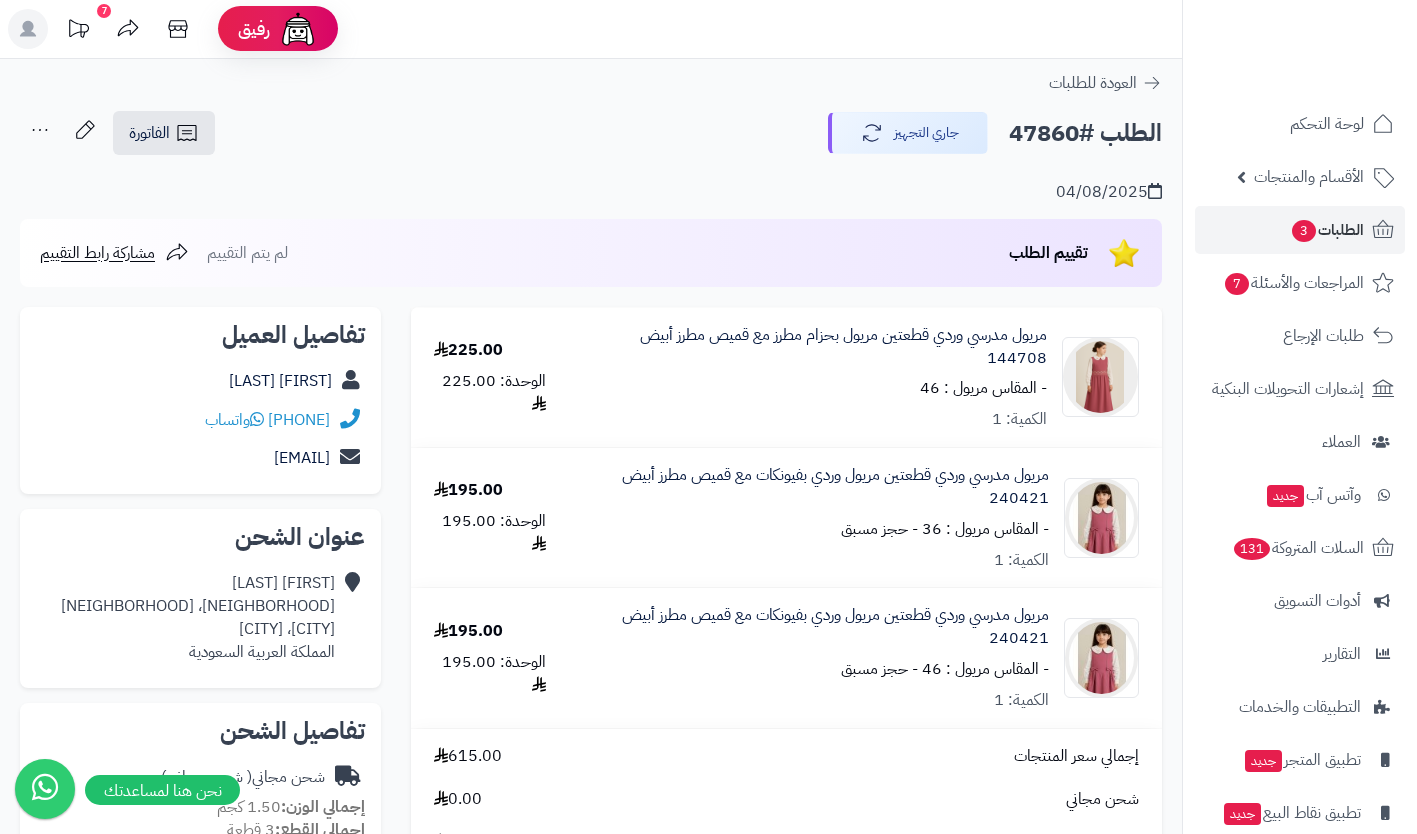 scroll, scrollTop: 0, scrollLeft: 0, axis: both 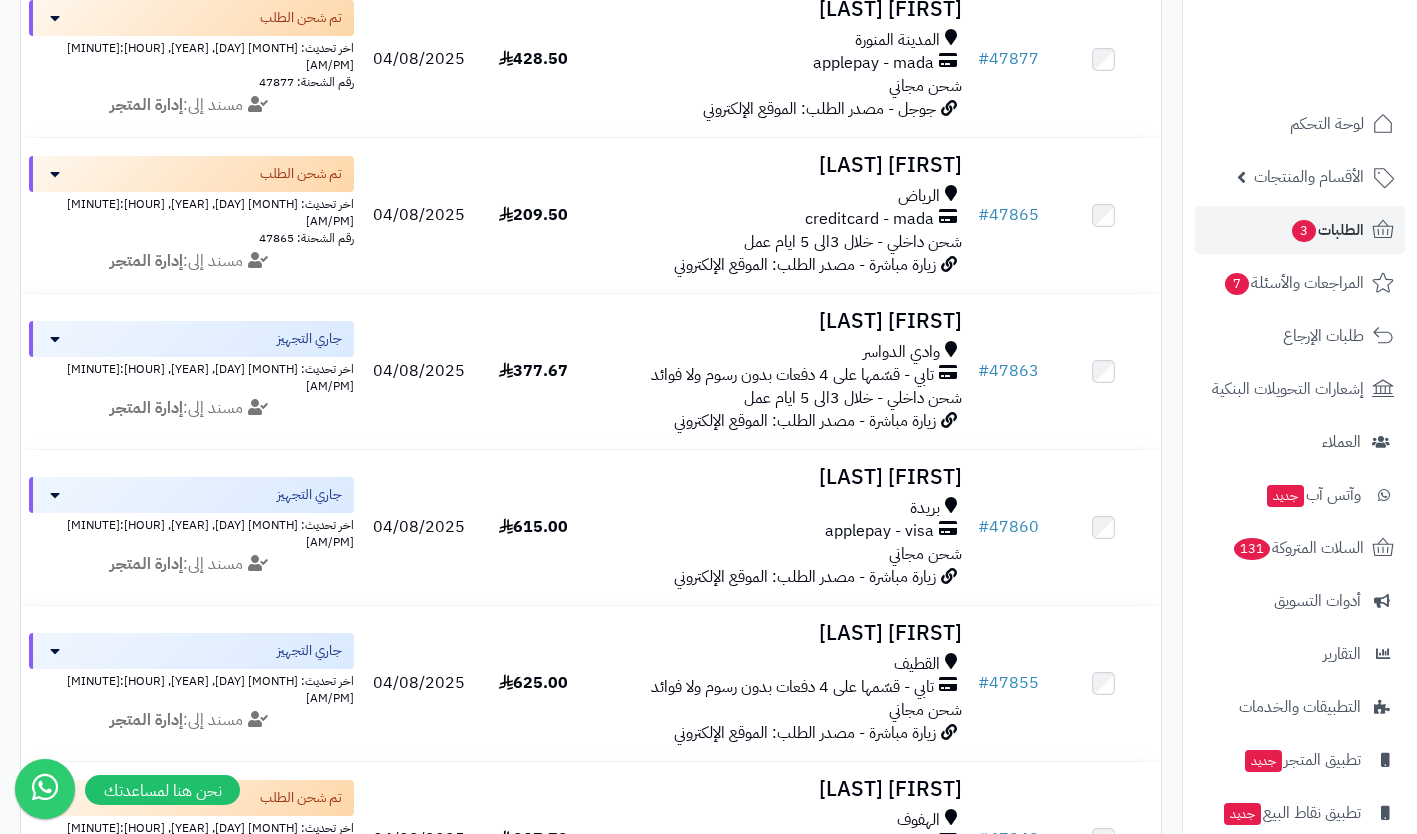 click on "Alaoo Ahmad" at bounding box center [780, 633] 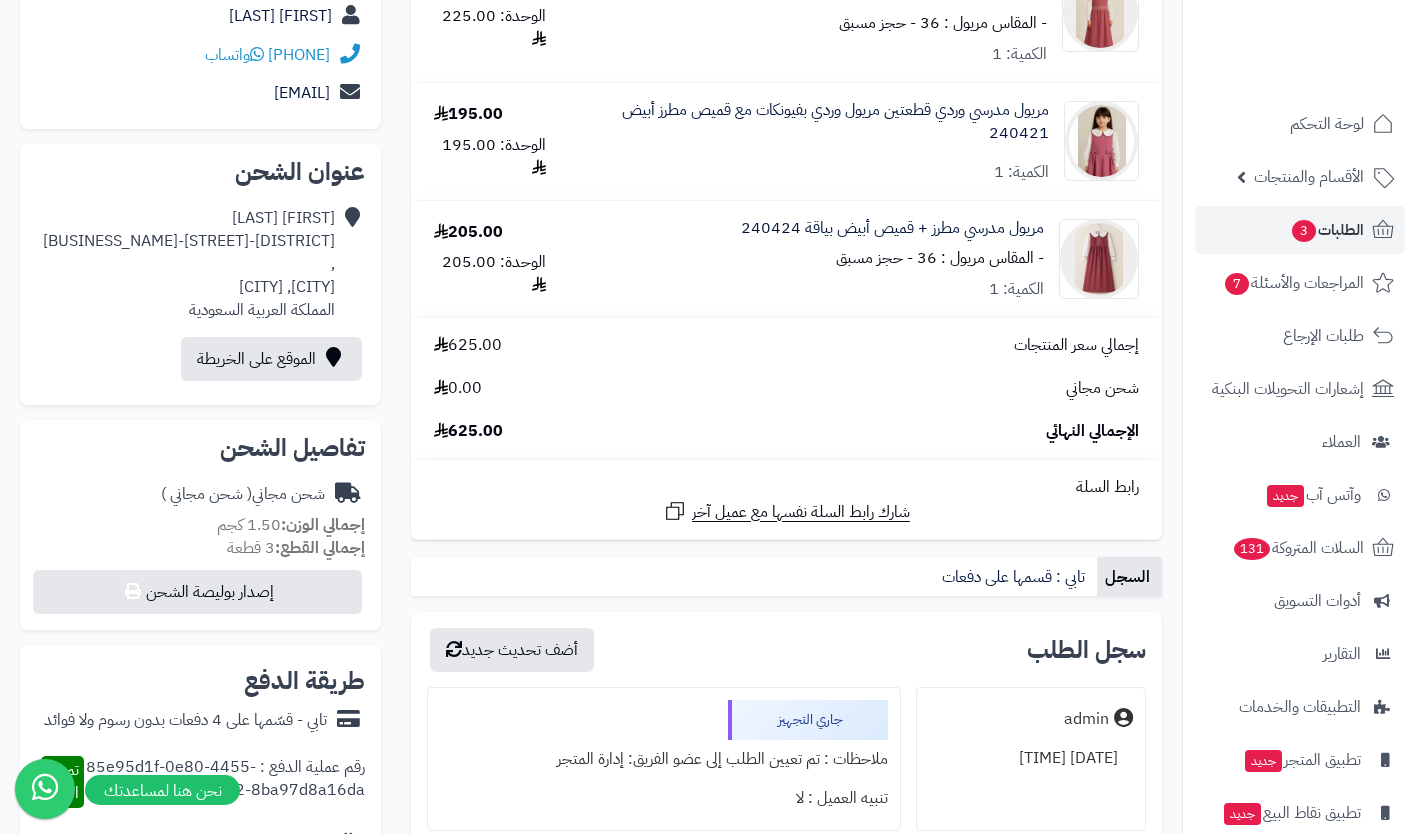 scroll, scrollTop: 358, scrollLeft: 0, axis: vertical 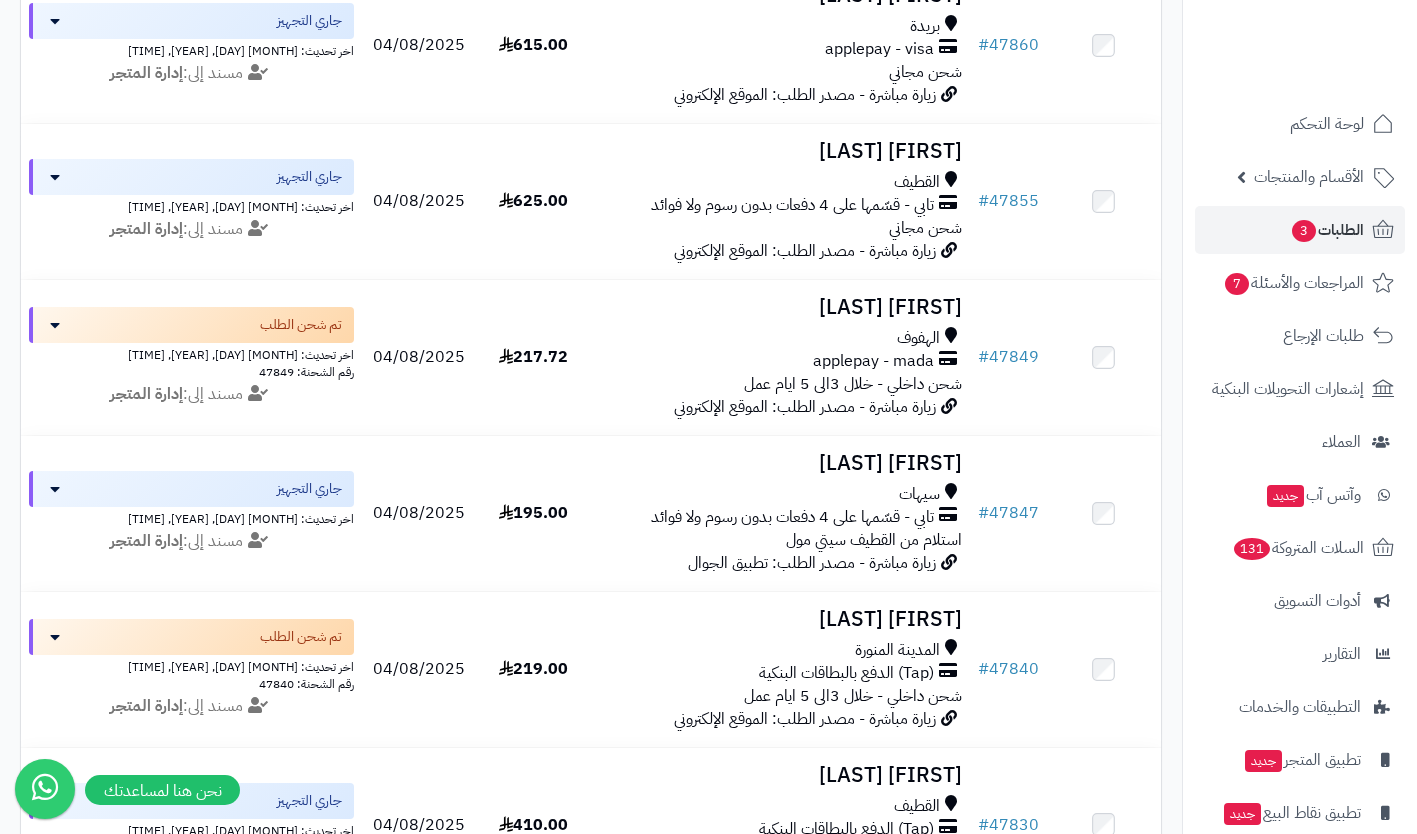 click on "استلام من القطيف  سيتي مول" at bounding box center [874, 540] 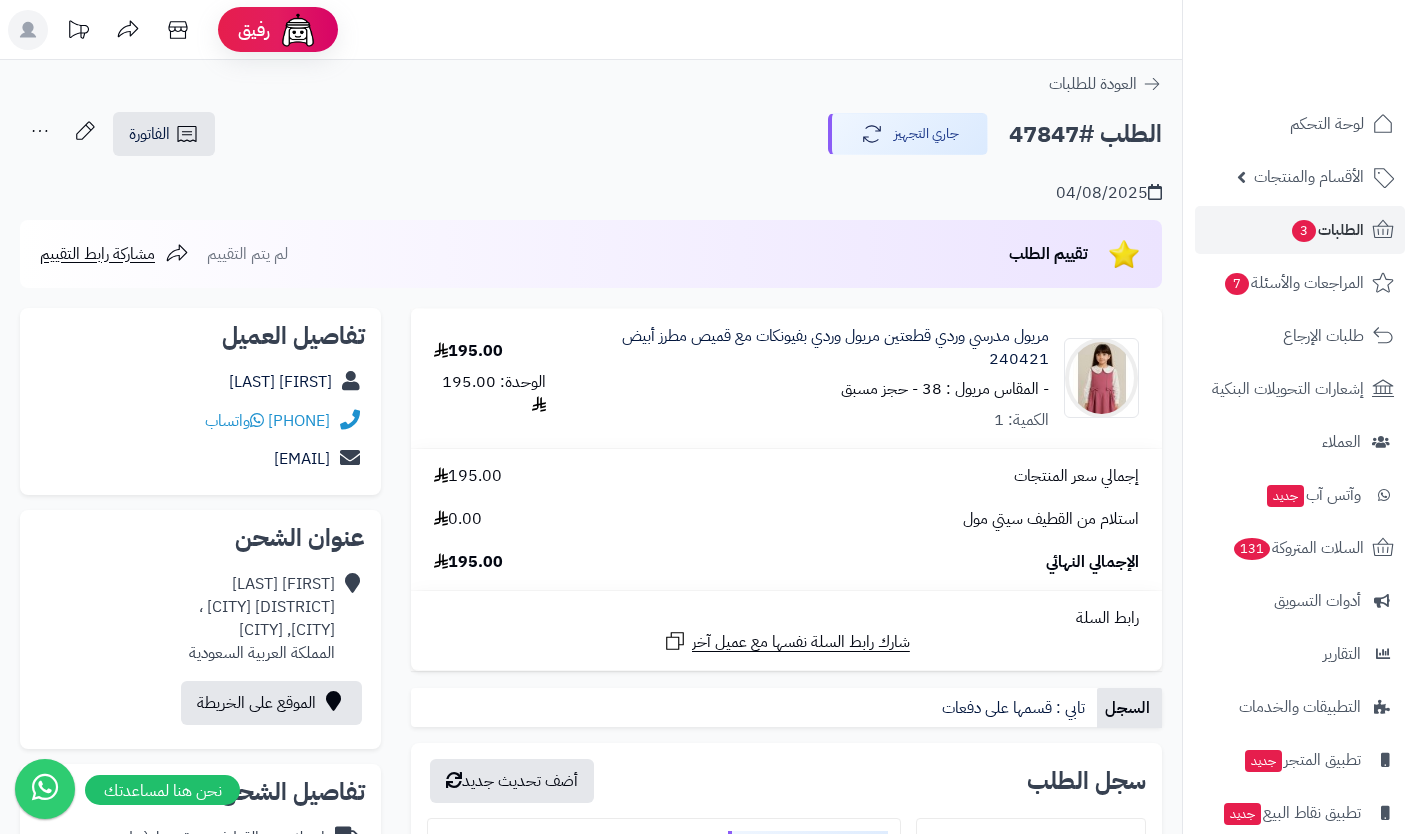 scroll, scrollTop: 0, scrollLeft: 0, axis: both 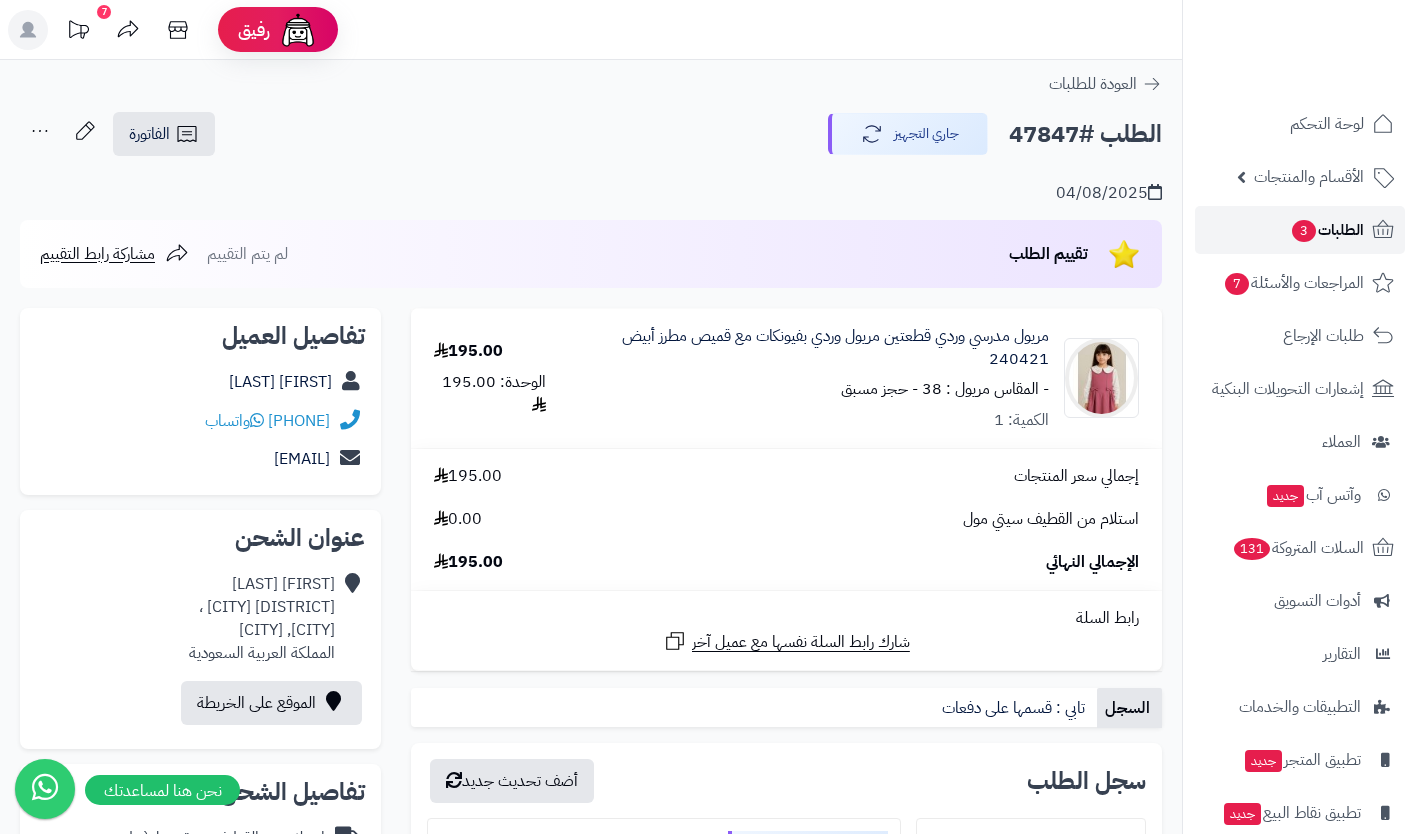 click on "الطلبات  3" at bounding box center [1327, 230] 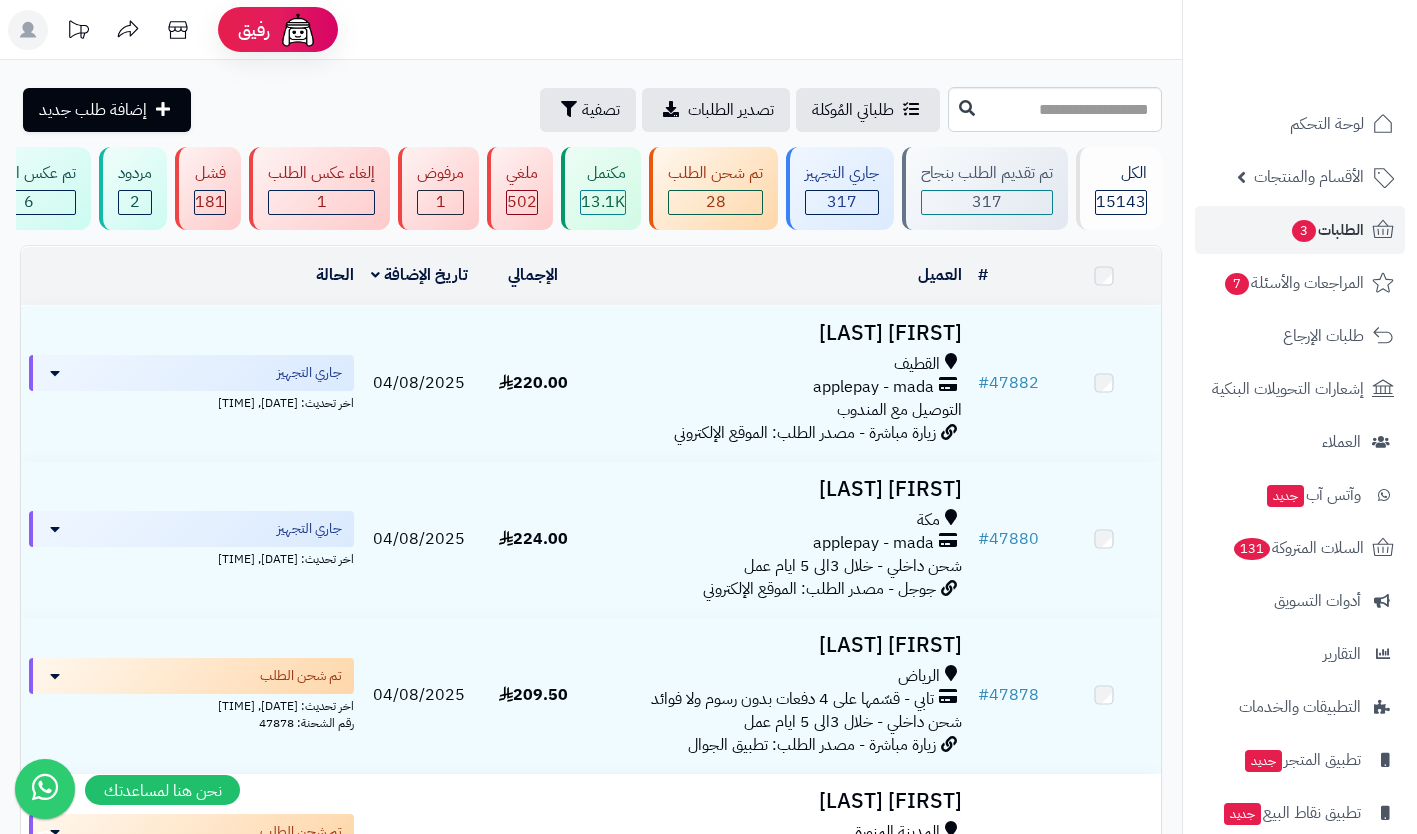 scroll, scrollTop: 0, scrollLeft: 0, axis: both 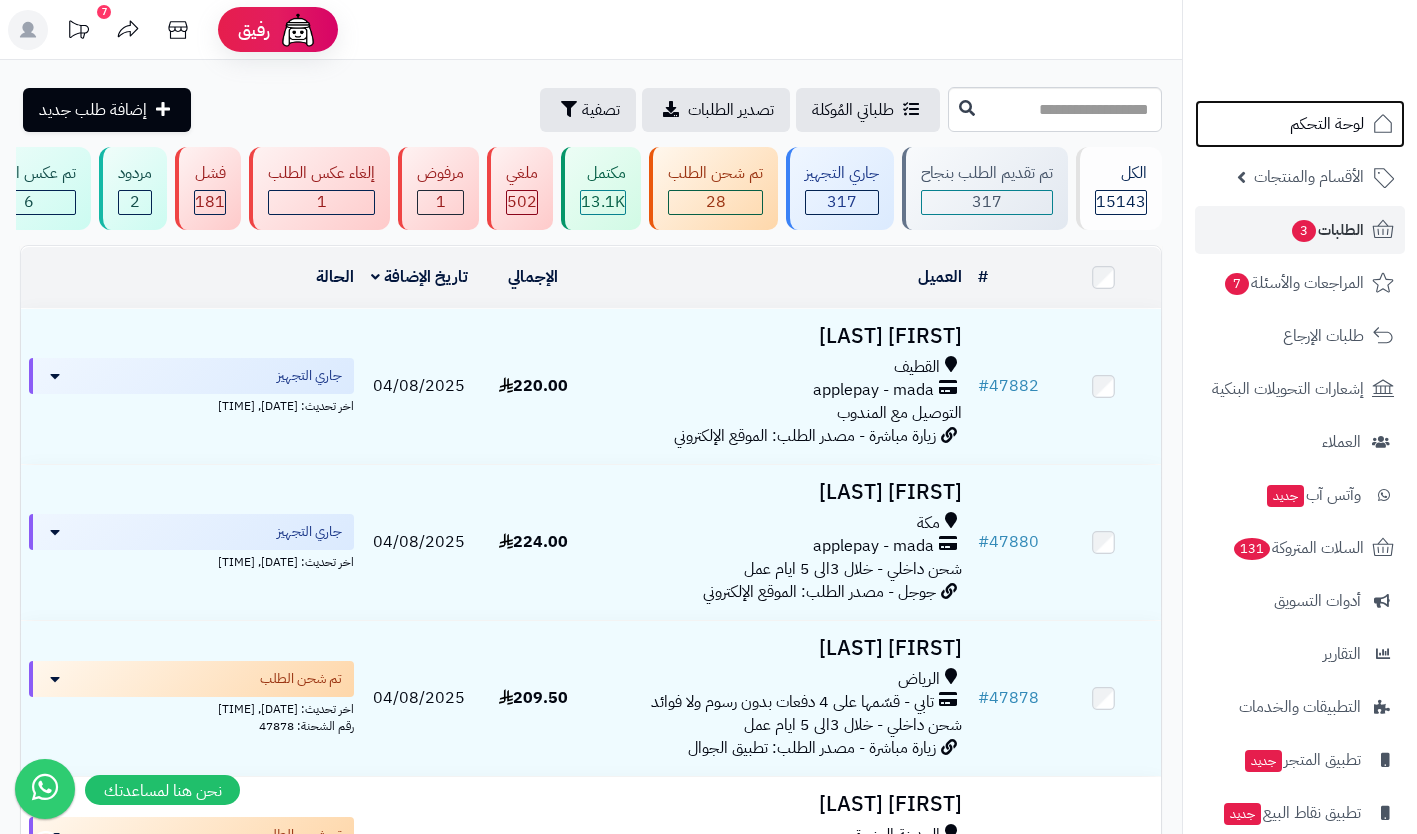 click on "لوحة التحكم" at bounding box center [1327, 124] 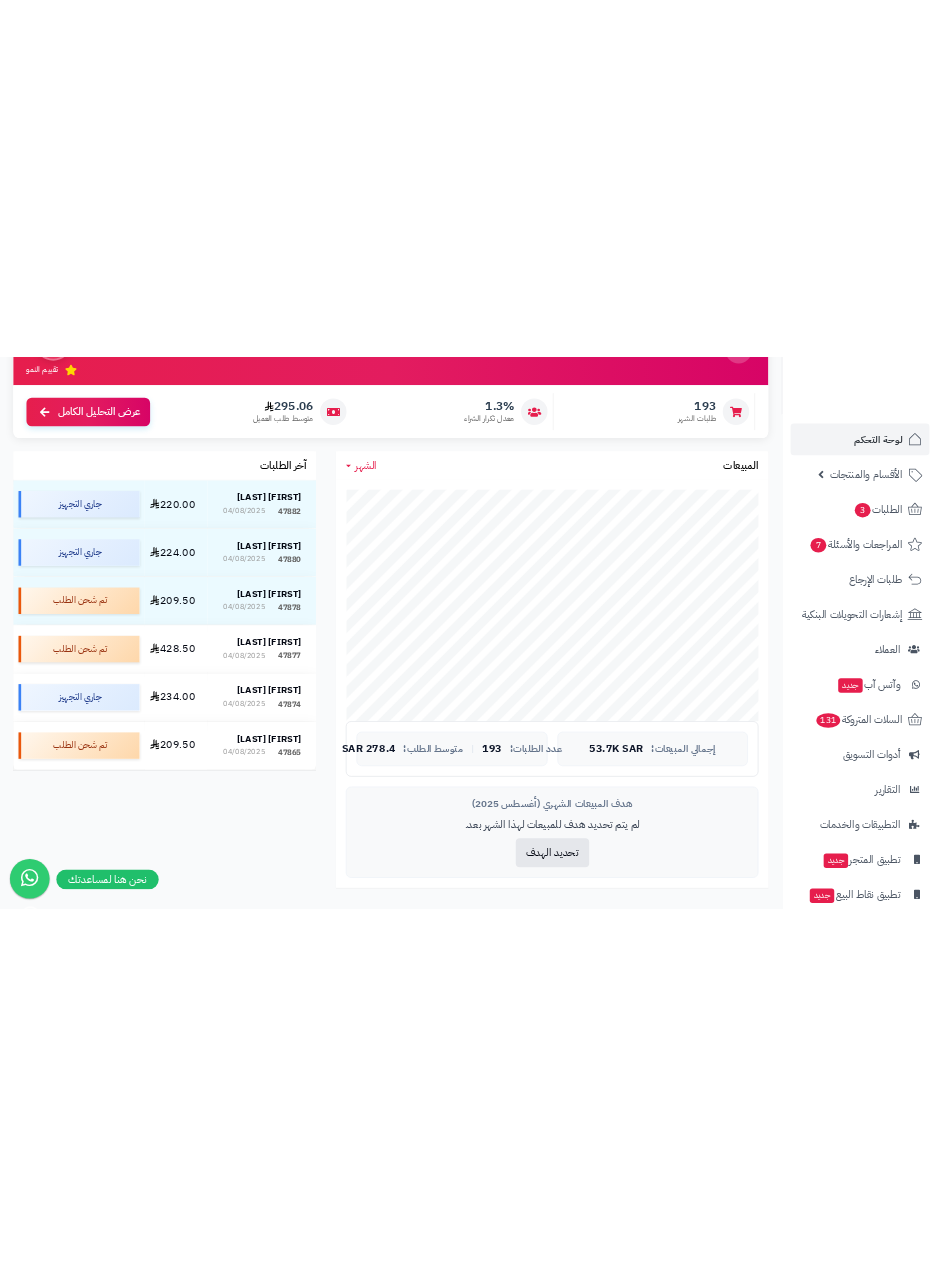 scroll, scrollTop: 0, scrollLeft: 0, axis: both 